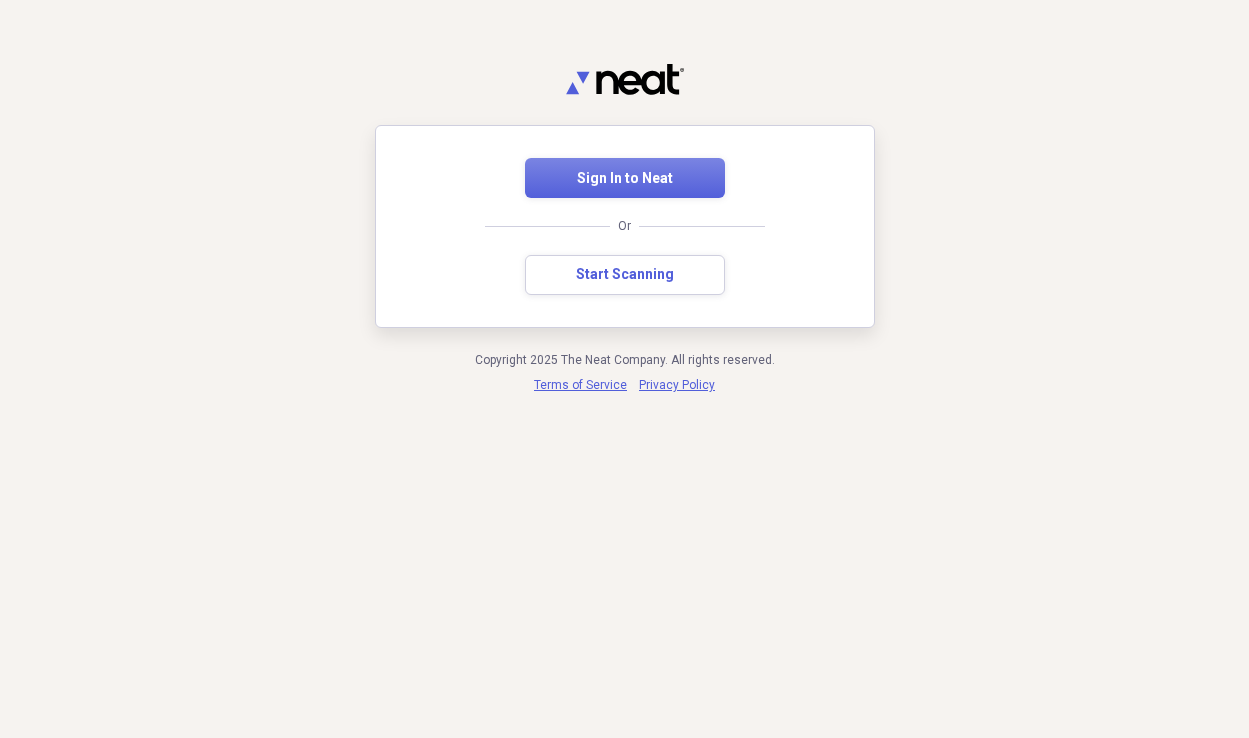 scroll, scrollTop: 0, scrollLeft: 0, axis: both 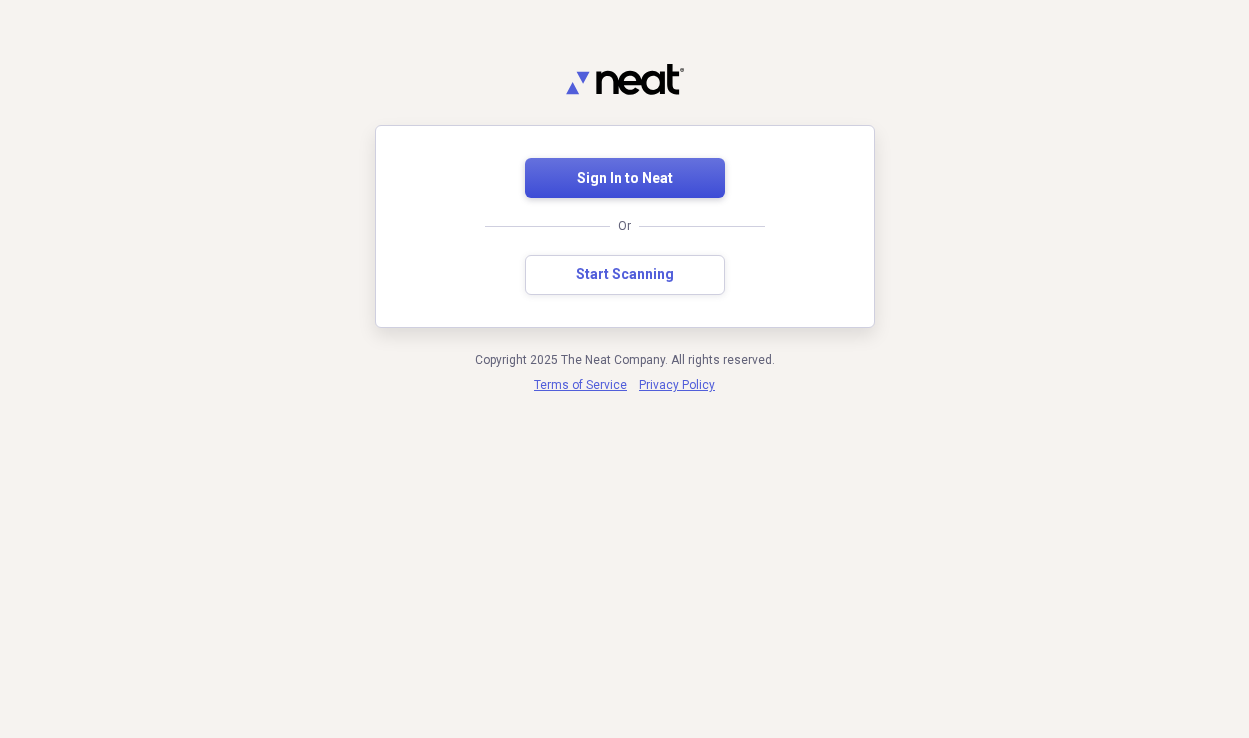 click on "Sign In to Neat" at bounding box center (625, 178) 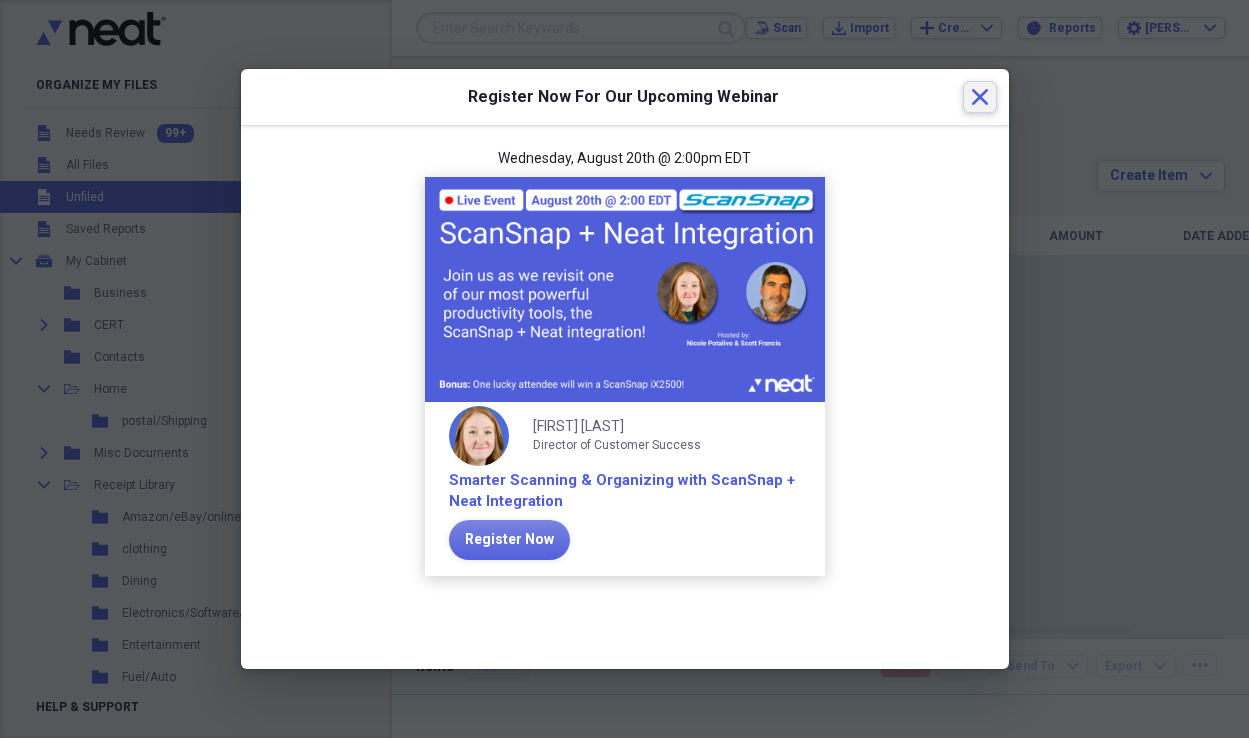 click on "Close" at bounding box center [980, 97] 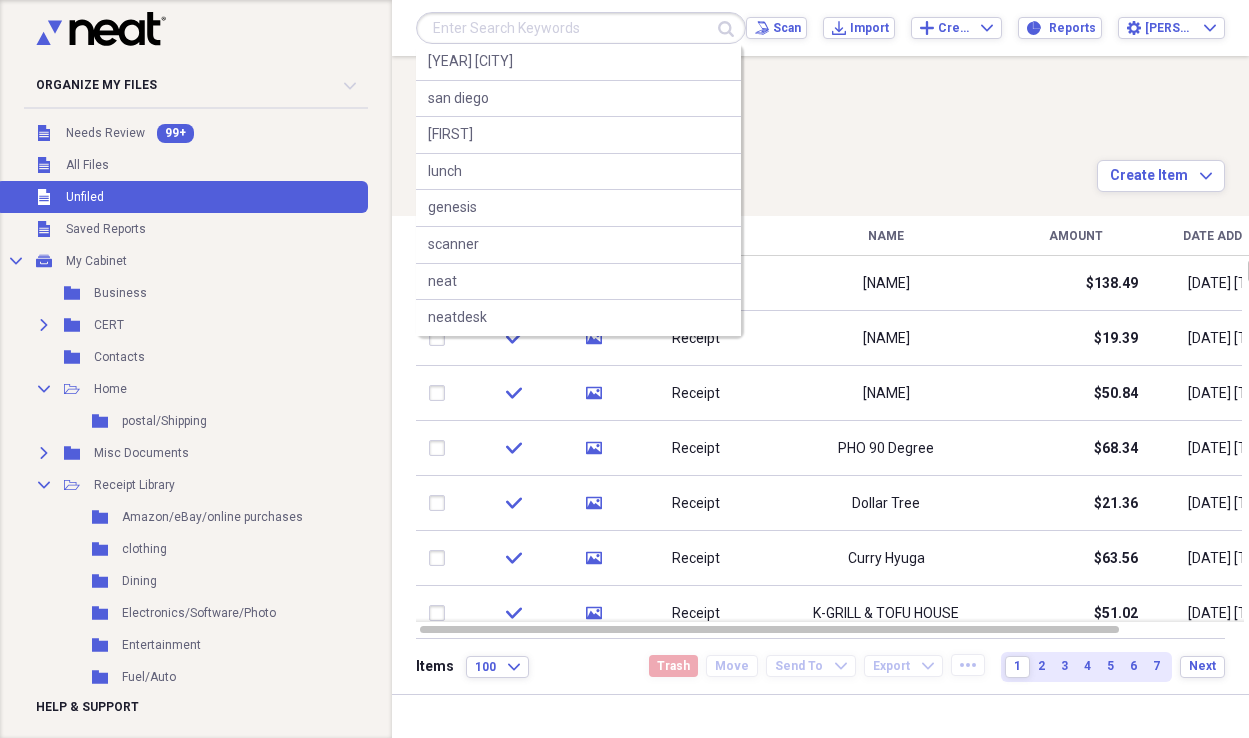 click at bounding box center (581, 28) 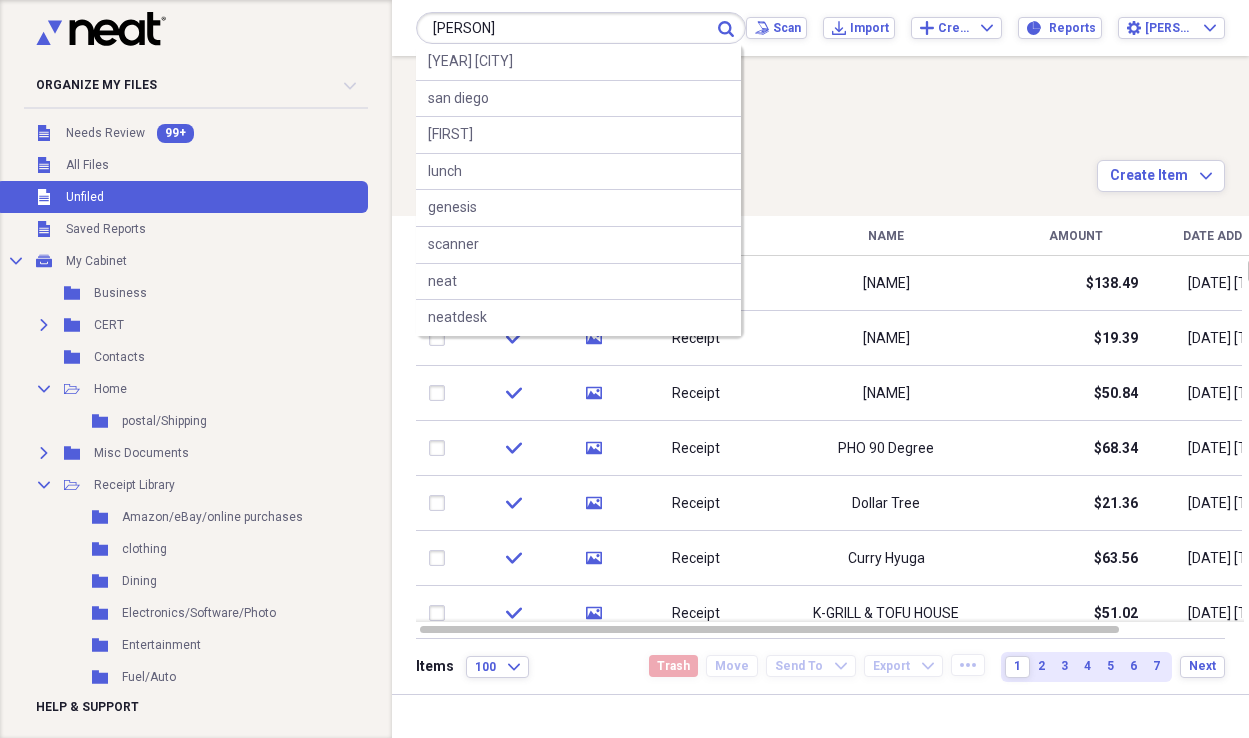 type on "[PERSON]" 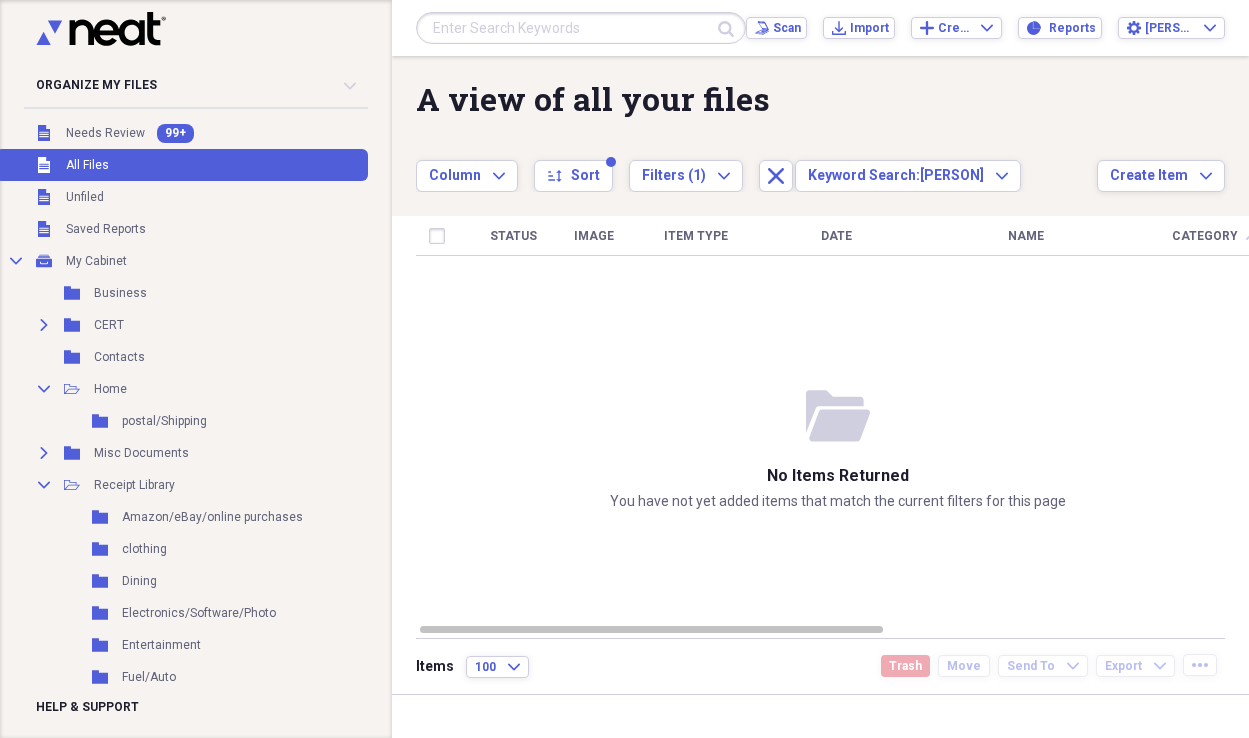 click at bounding box center (581, 28) 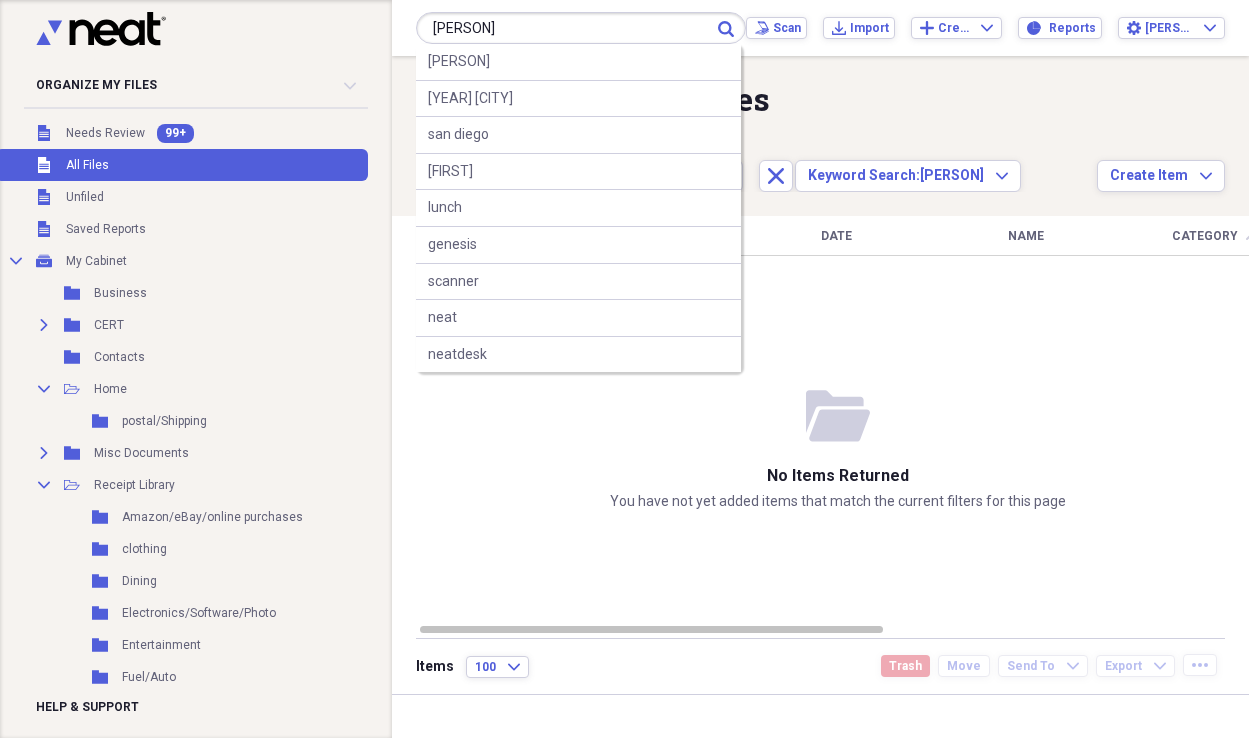 type on "[PERSON]" 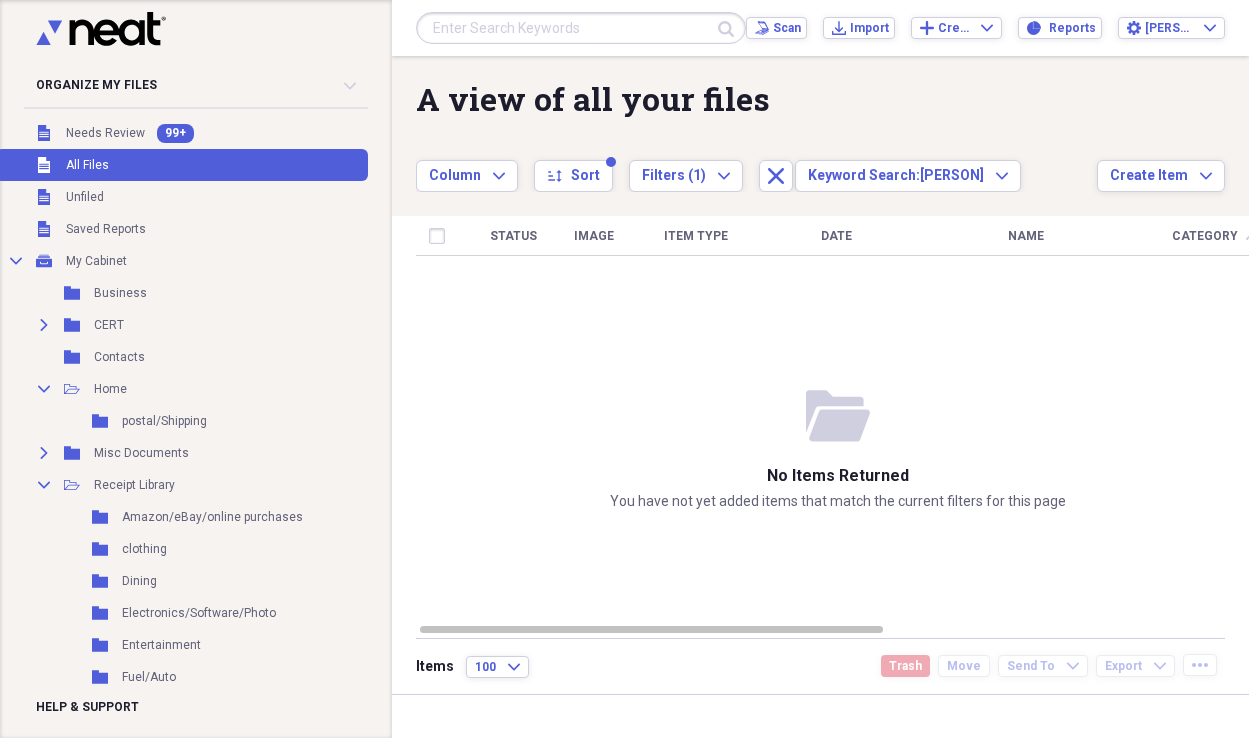 click at bounding box center (581, 28) 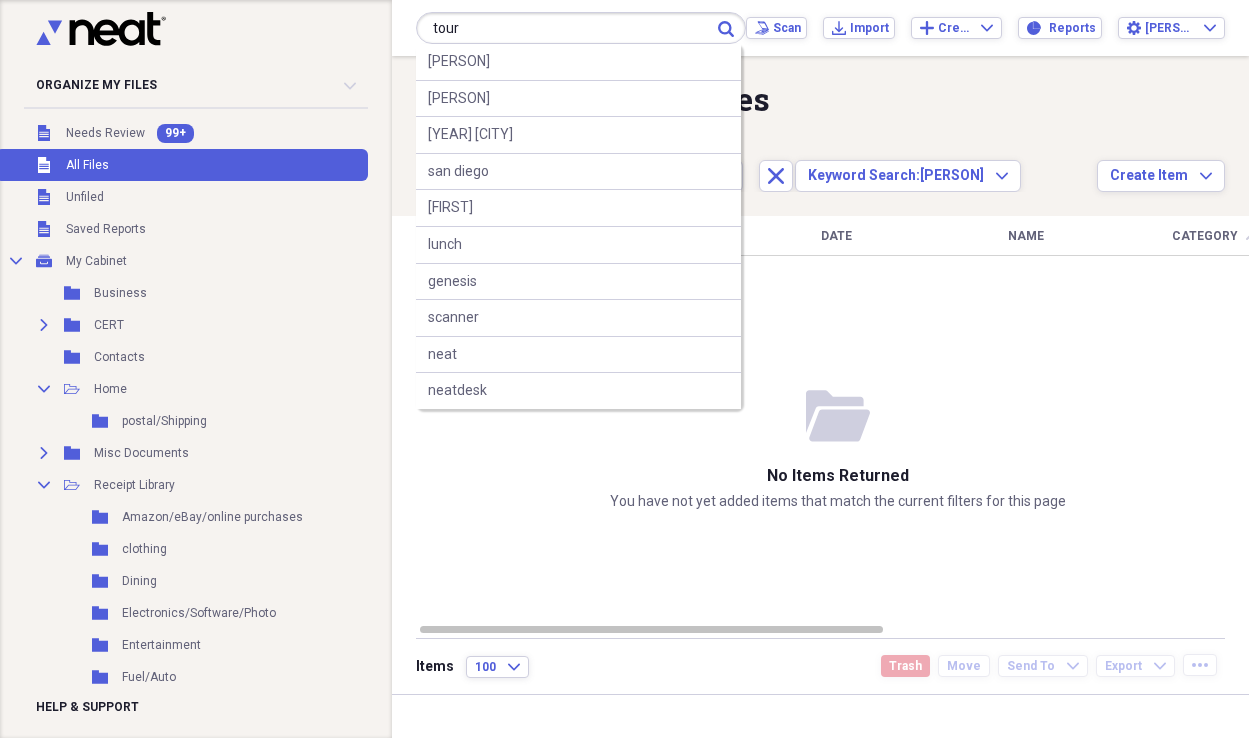 type on "tour" 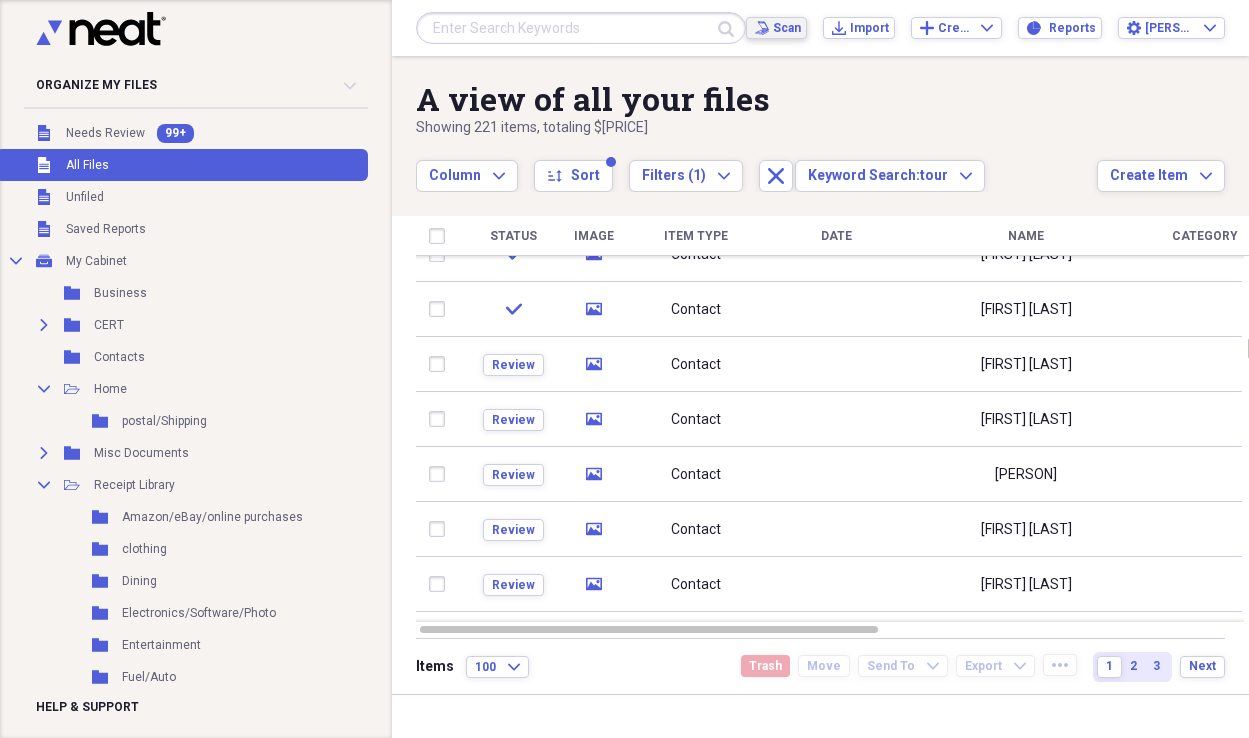 click on "Scan" 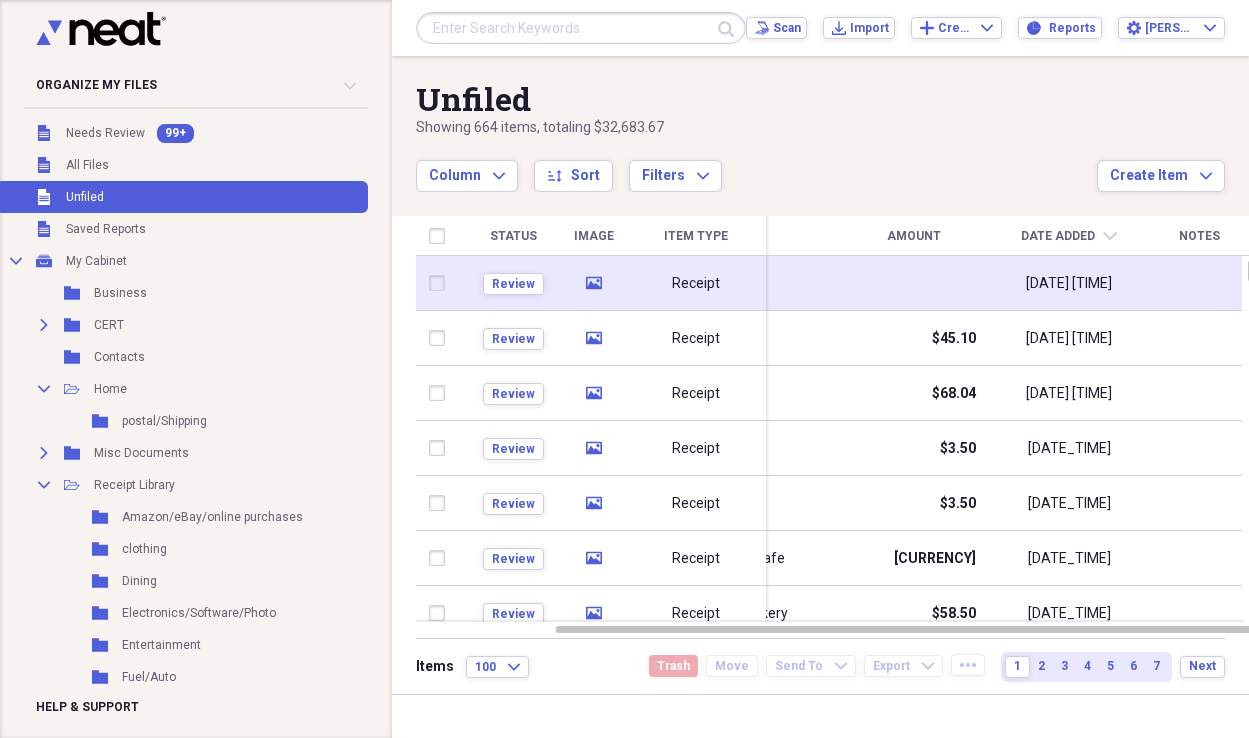 click on "Receipt" at bounding box center (696, 284) 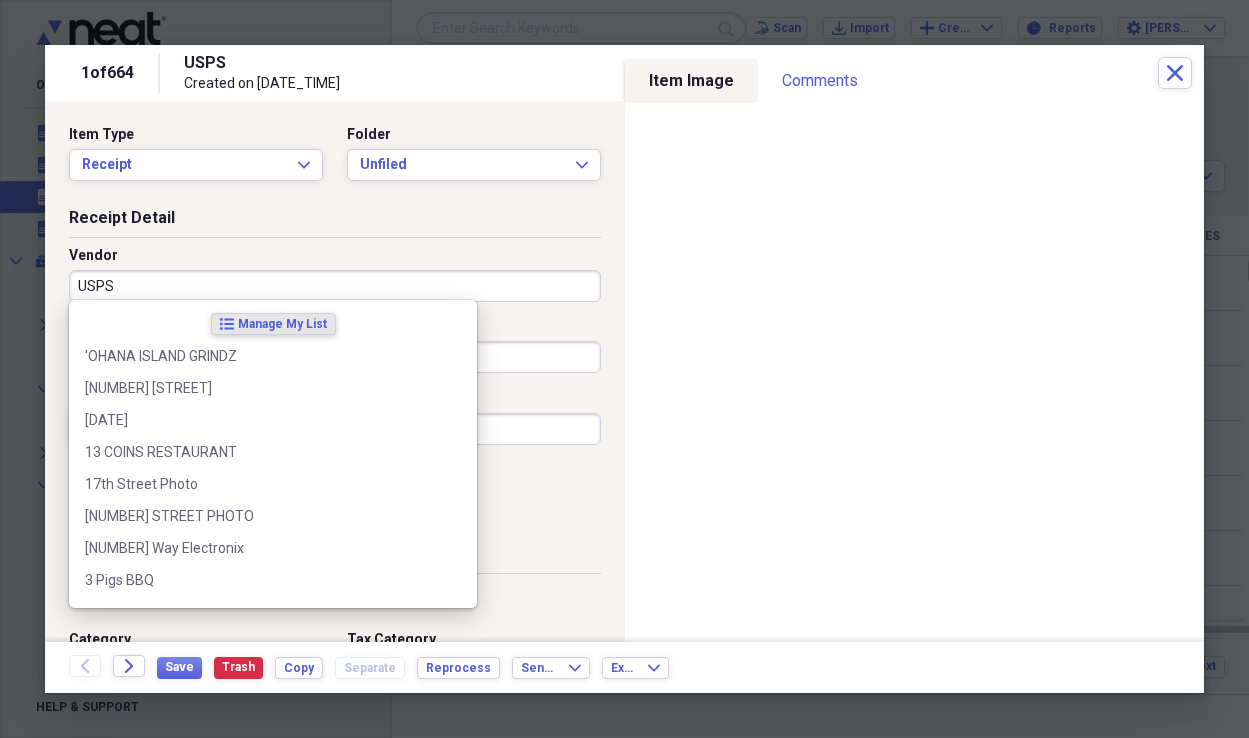 drag, startPoint x: 247, startPoint y: 286, endPoint x: 316, endPoint y: 290, distance: 69.115845 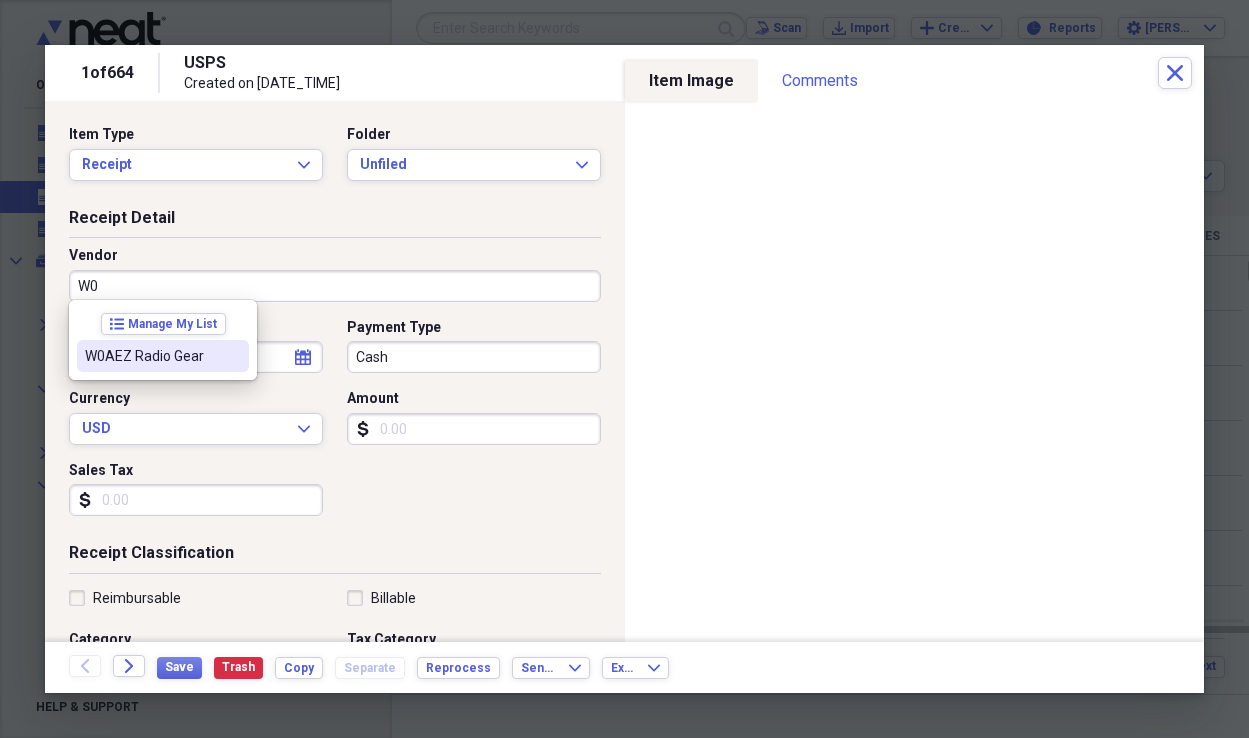 click on "W0AEZ Radio Gear" at bounding box center [163, 356] 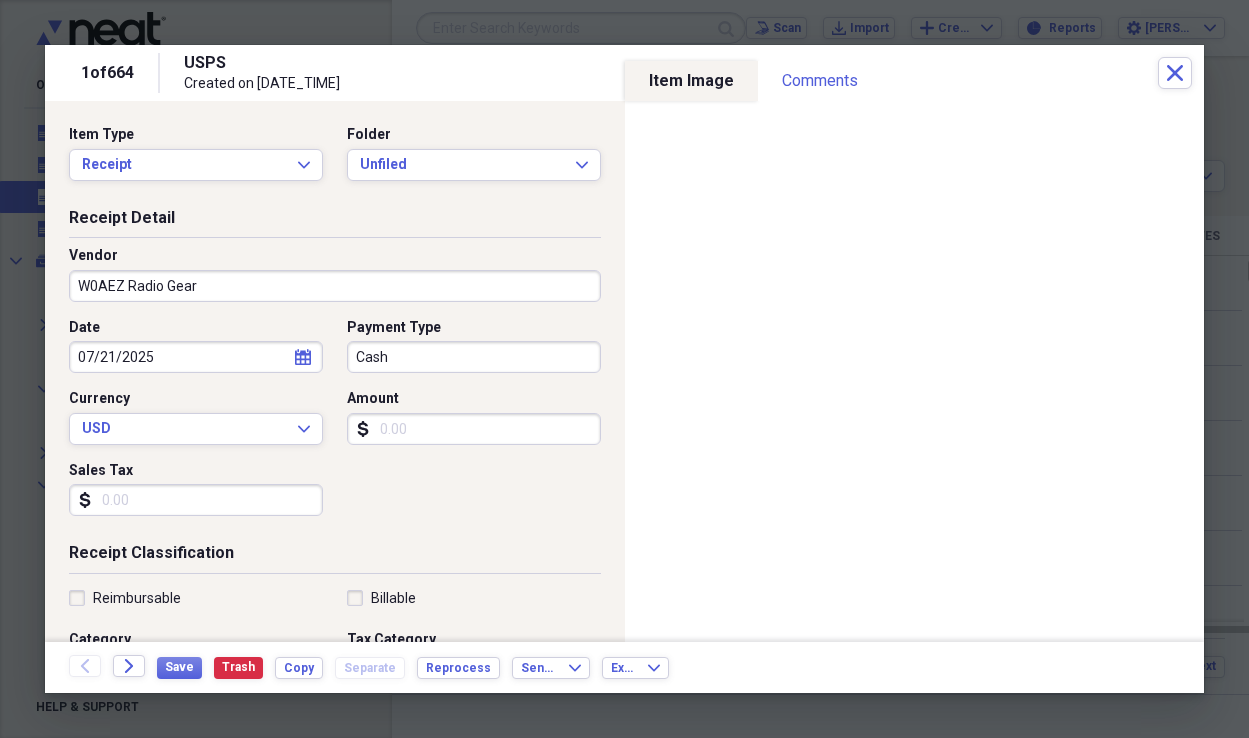 click on "Amount" at bounding box center [474, 429] 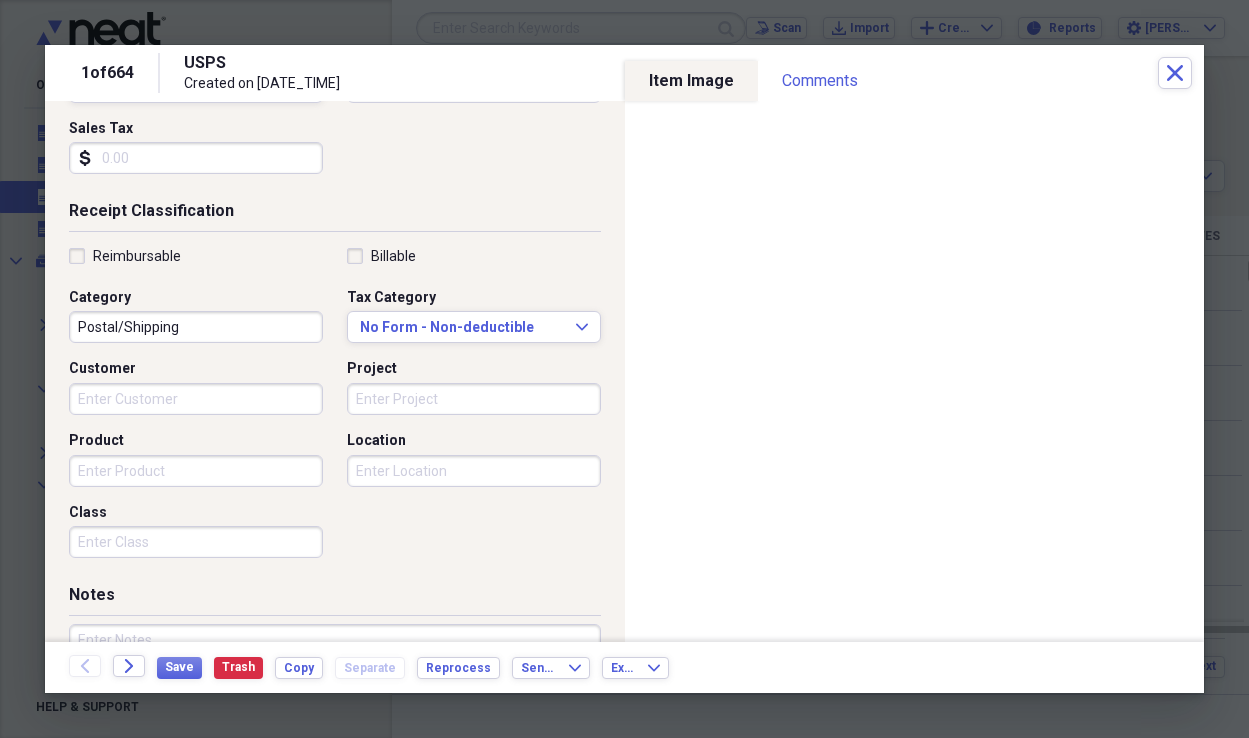 scroll, scrollTop: 473, scrollLeft: 0, axis: vertical 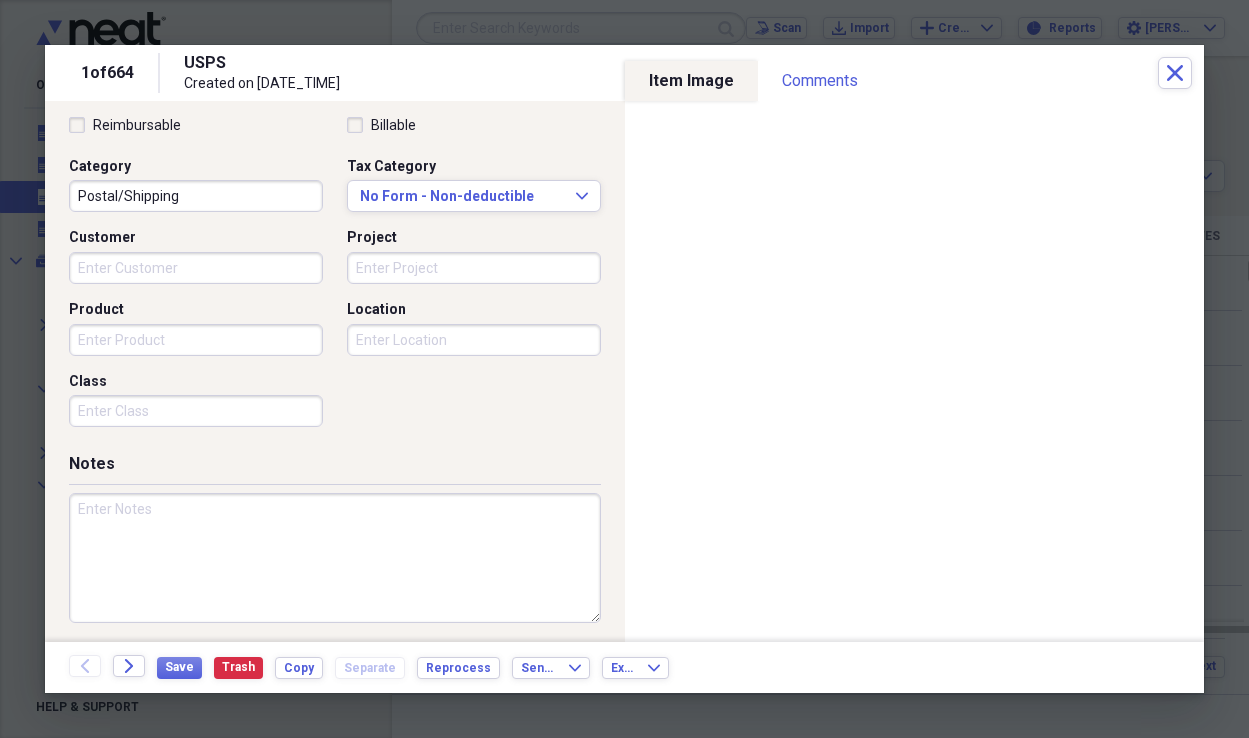 type on "0.00" 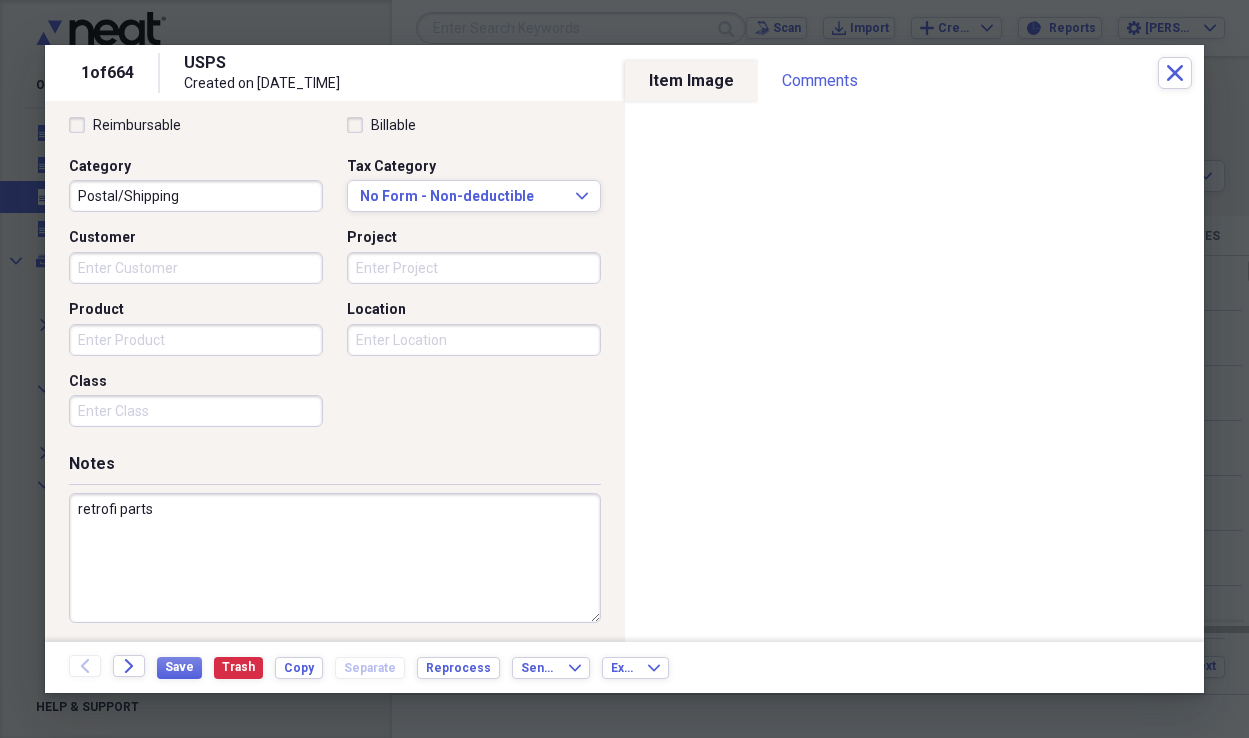 click on "retrofi parts" at bounding box center [335, 558] 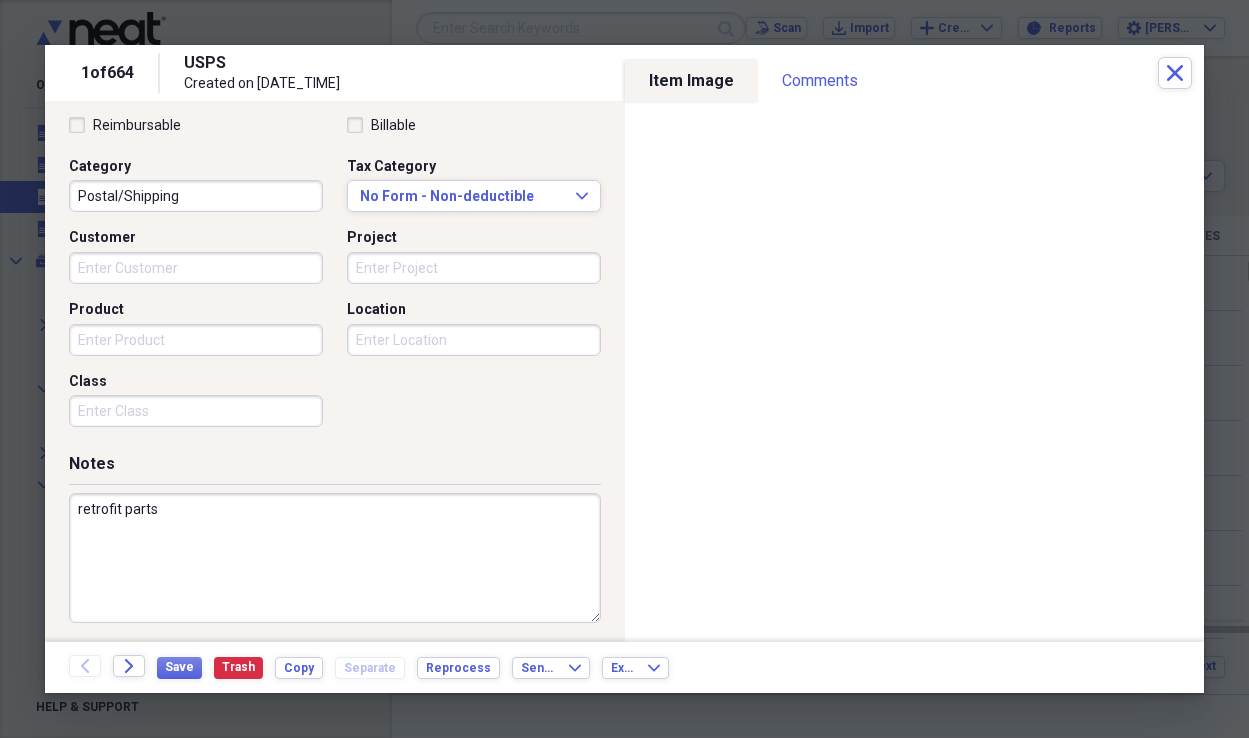 click on "retrofit parts" at bounding box center [335, 558] 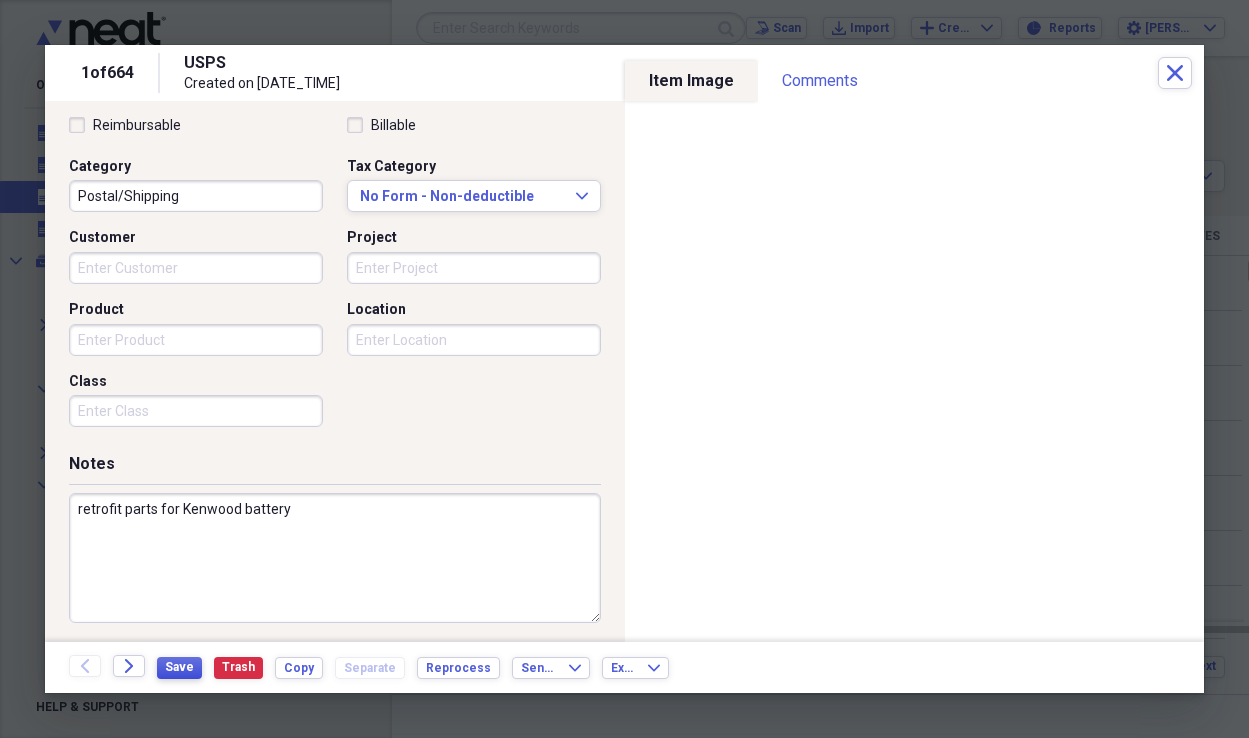 type on "retrofit parts for Kenwood battery" 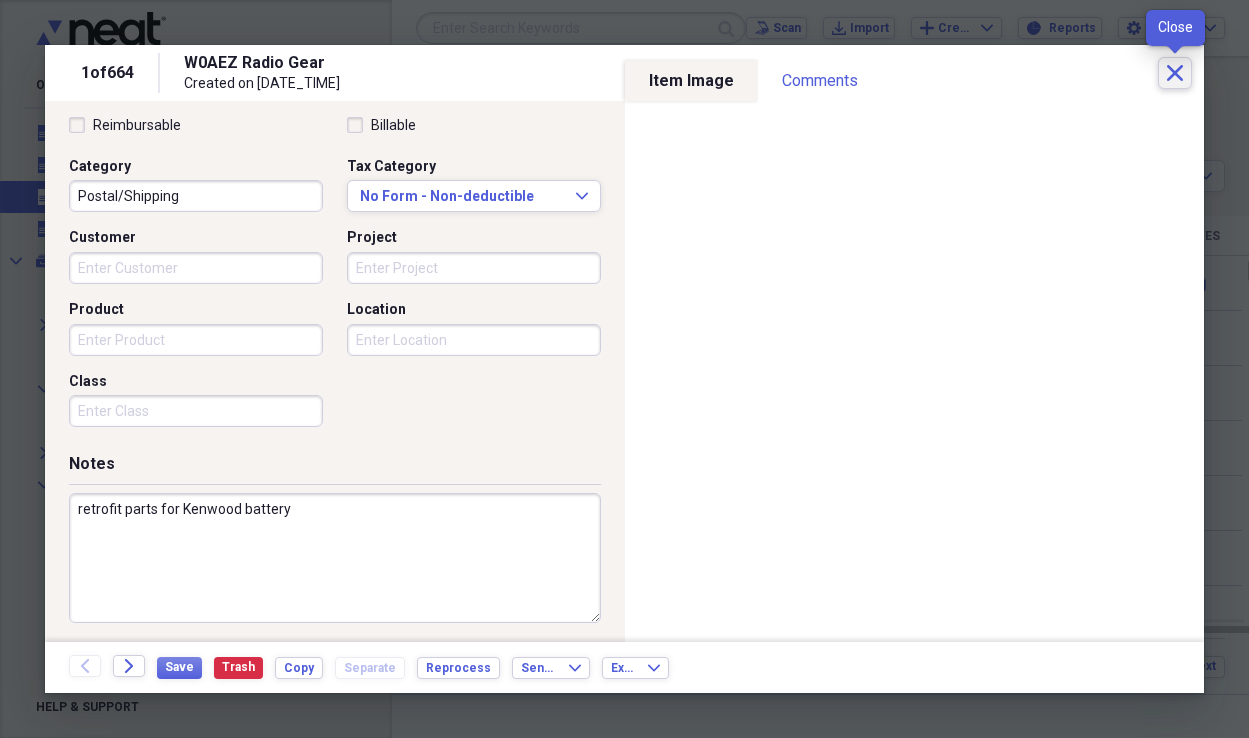 click on "Close" 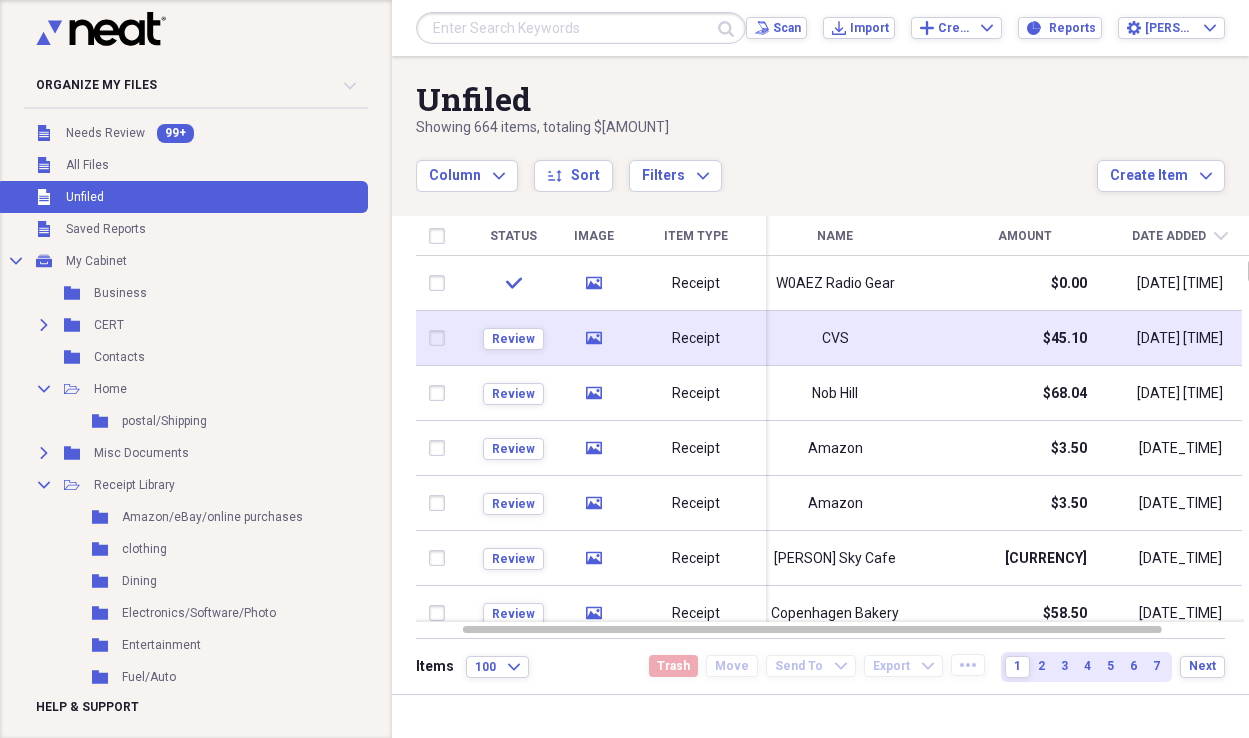 click on "Receipt" at bounding box center (696, 339) 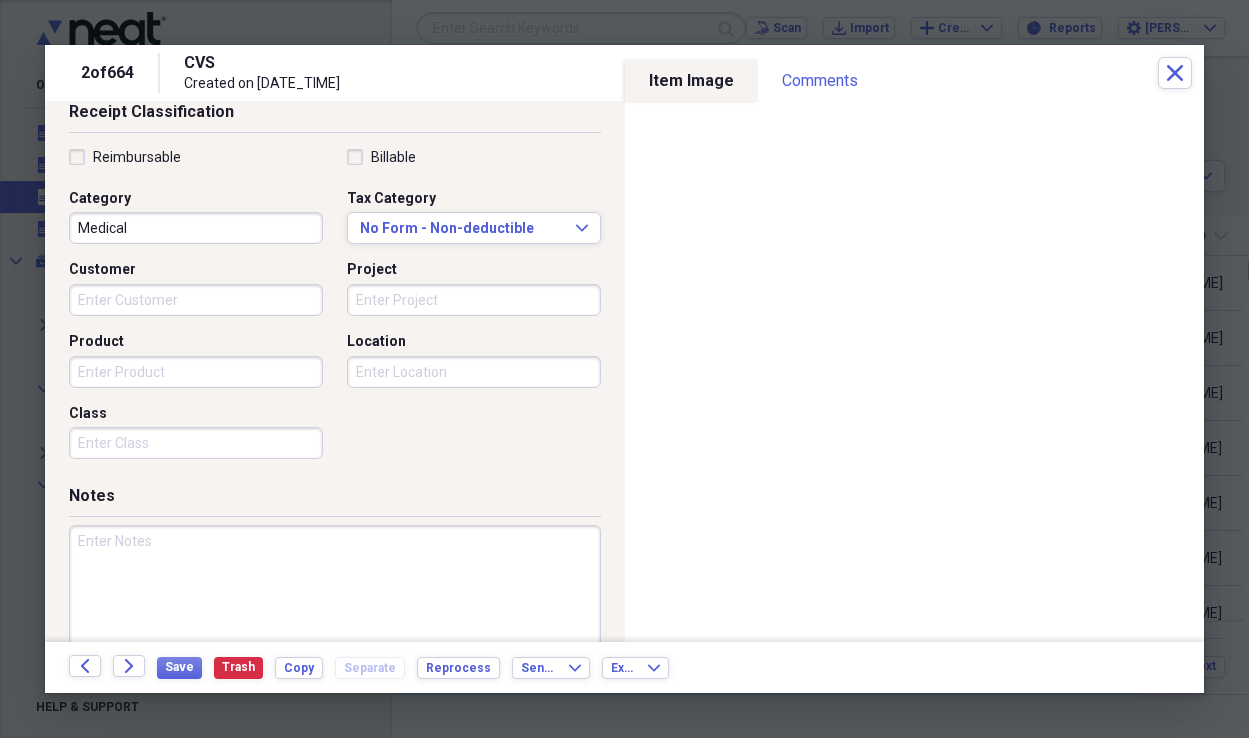 scroll, scrollTop: 473, scrollLeft: 0, axis: vertical 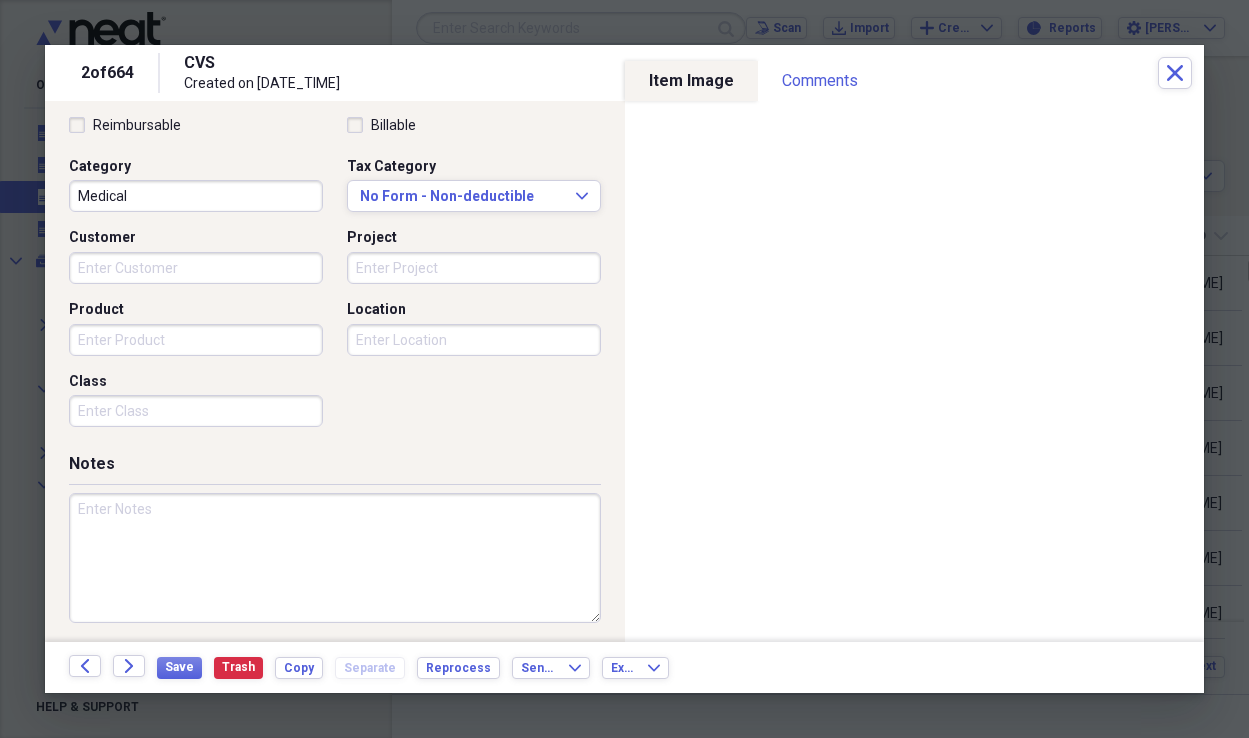 click at bounding box center [335, 558] 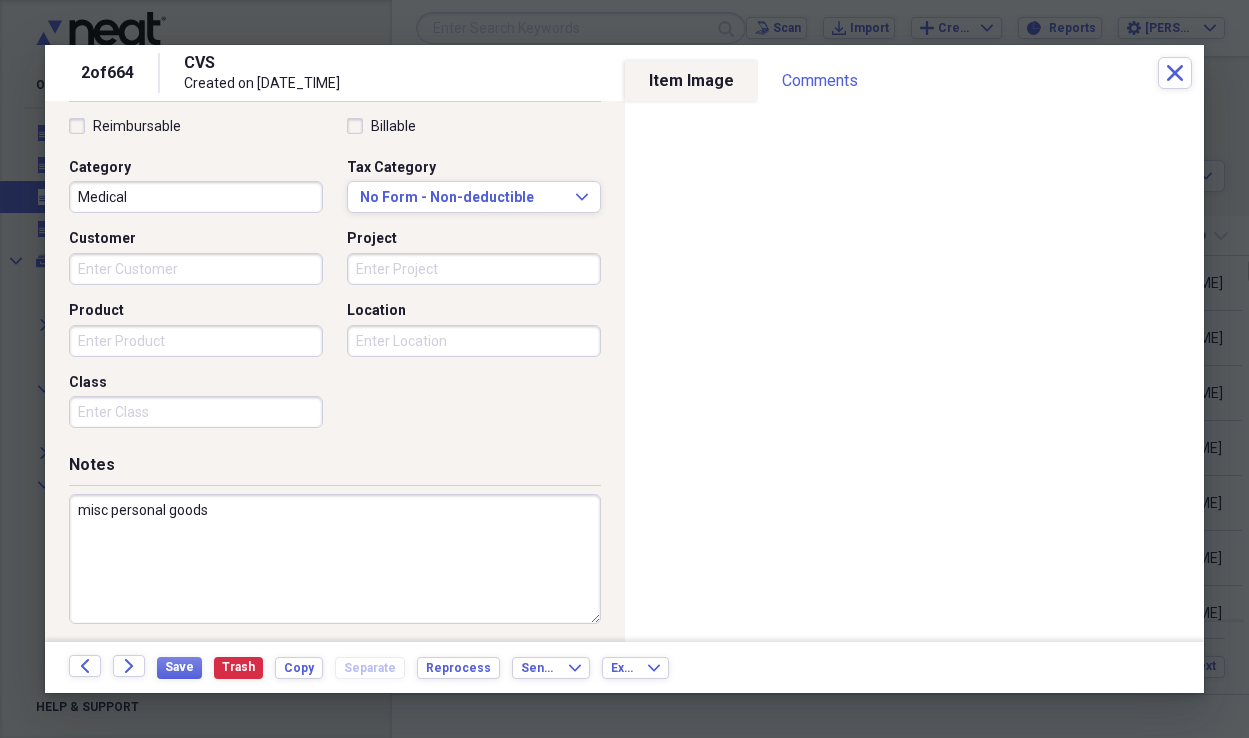 scroll, scrollTop: 451, scrollLeft: 0, axis: vertical 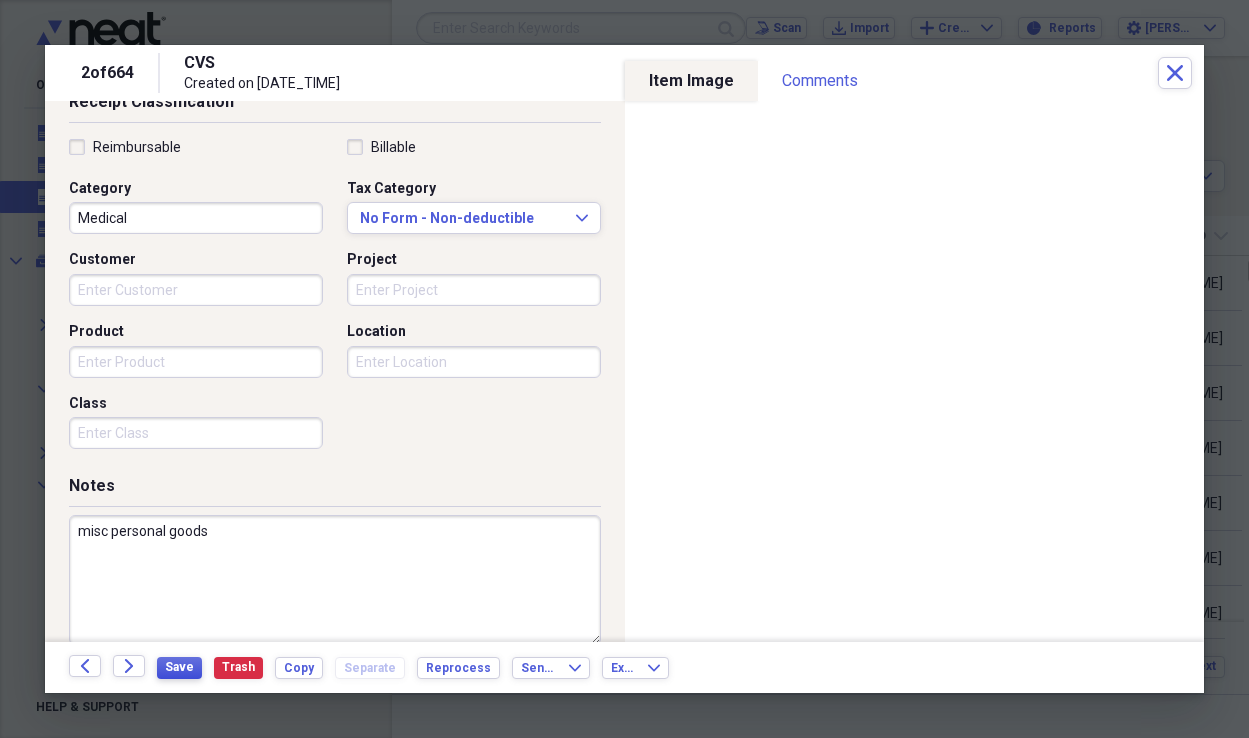 type on "misc personal goods" 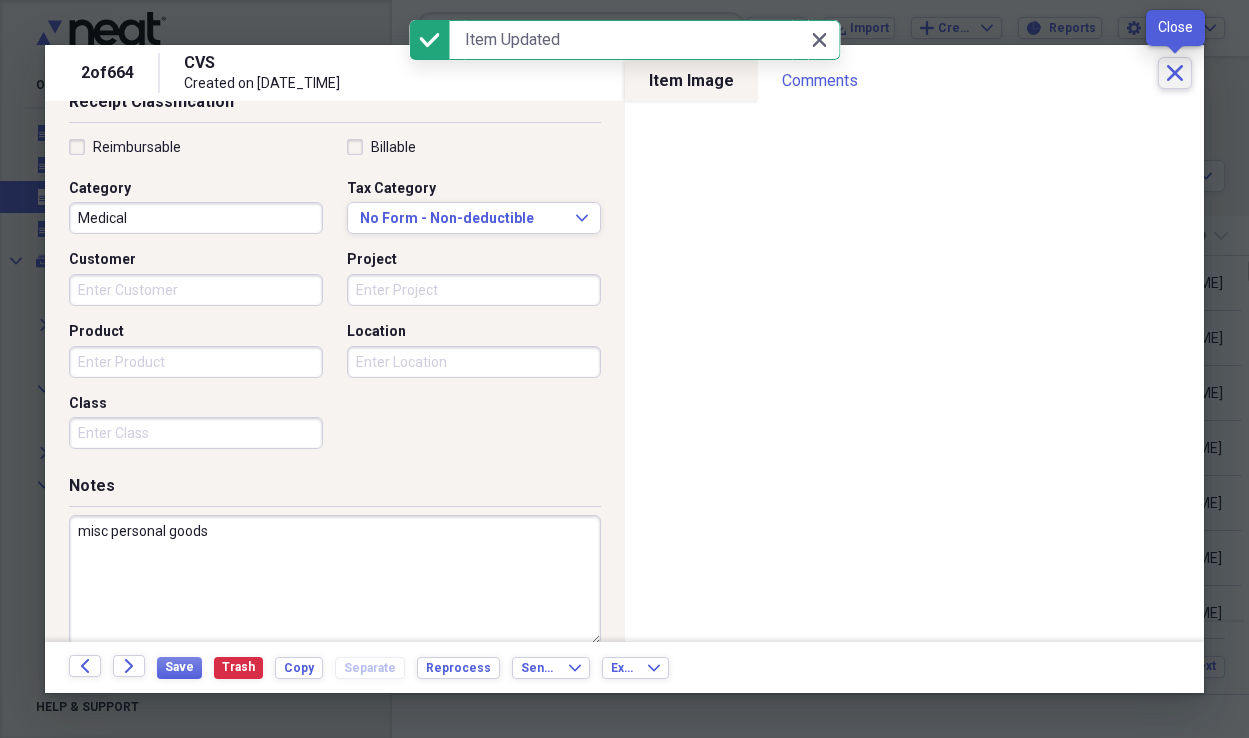 click on "Close" 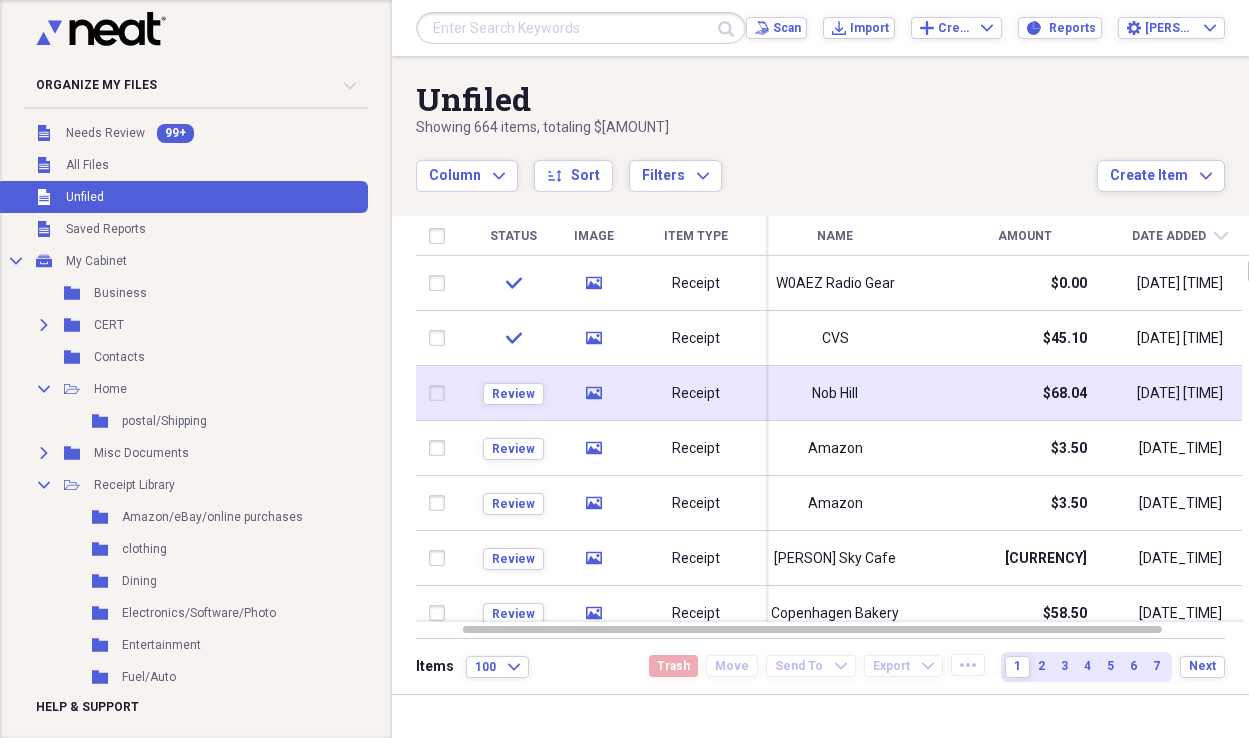 click on "Nob Hill" at bounding box center (835, 393) 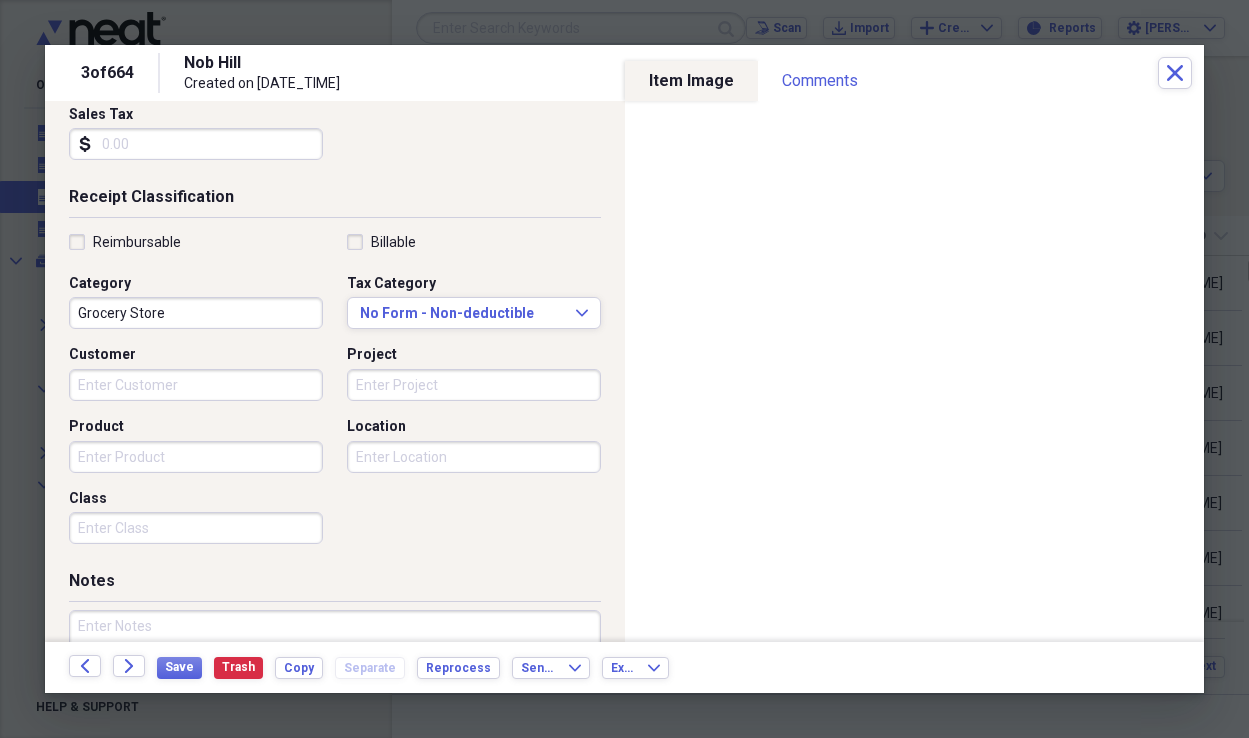 scroll, scrollTop: 473, scrollLeft: 0, axis: vertical 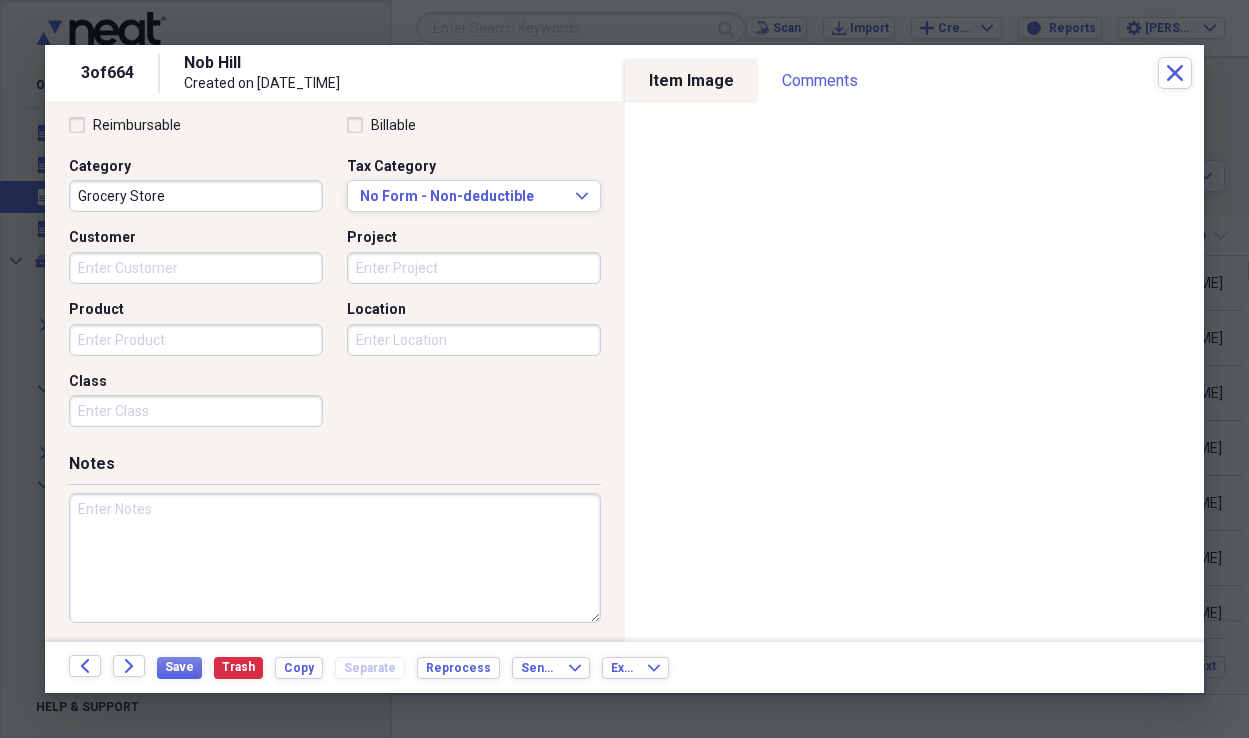 click at bounding box center [335, 558] 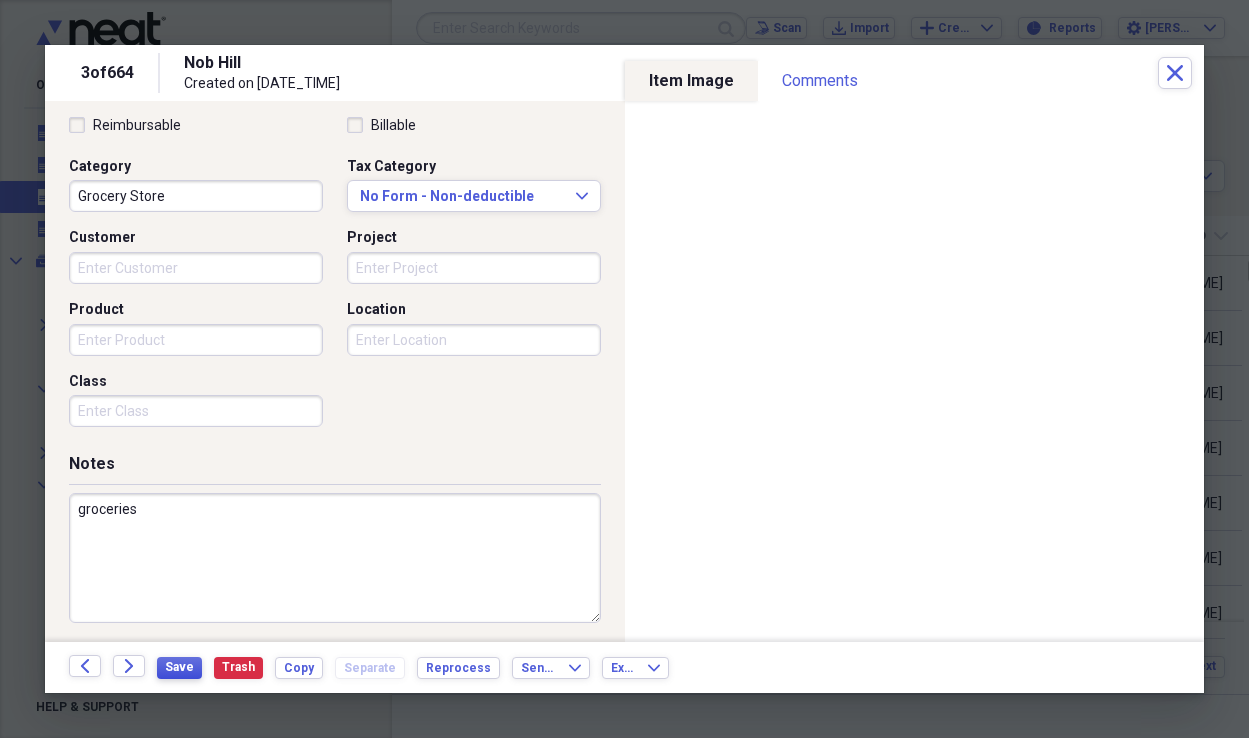 type on "groceries" 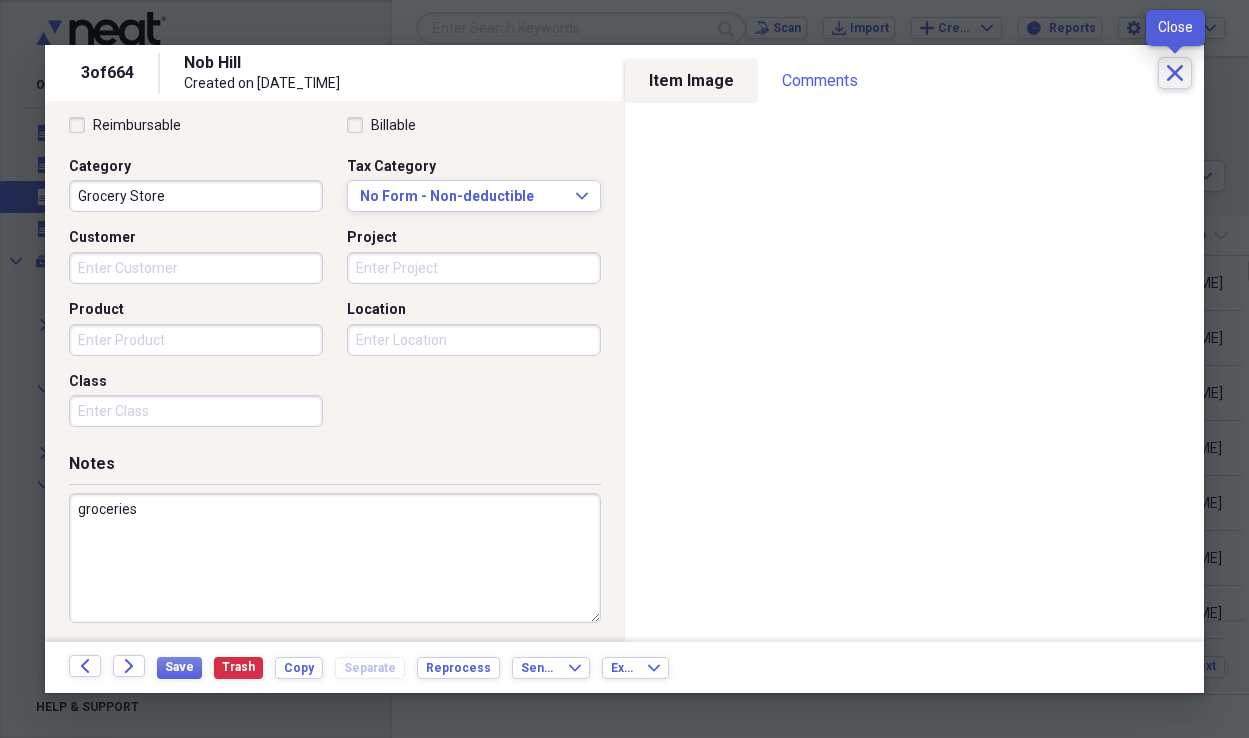 click 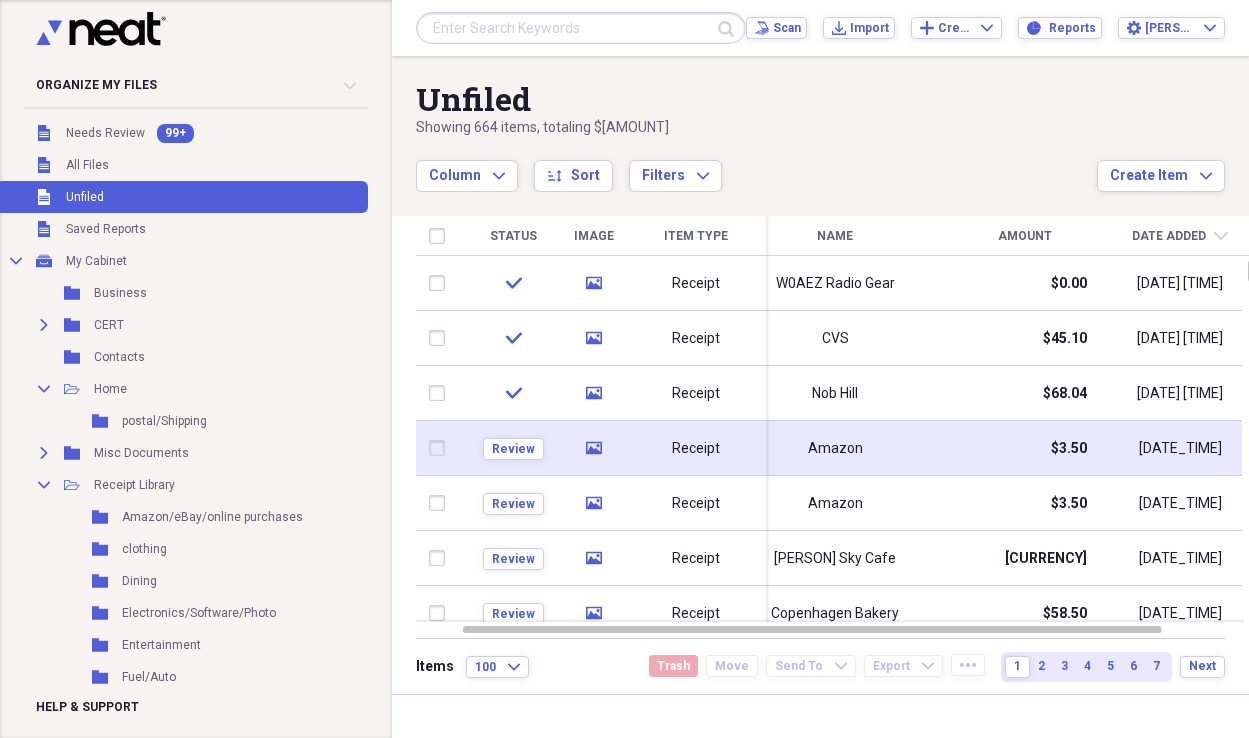 click on "Receipt" at bounding box center (696, 449) 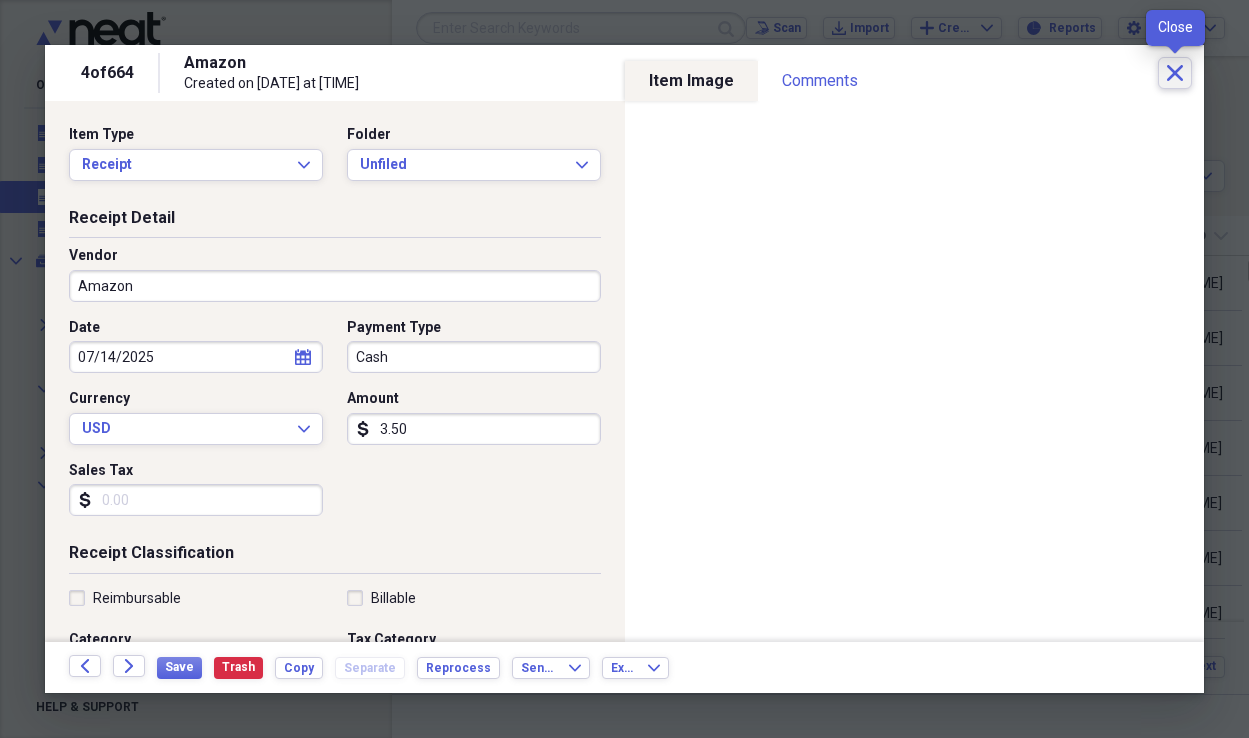 click on "Close" at bounding box center (1175, 73) 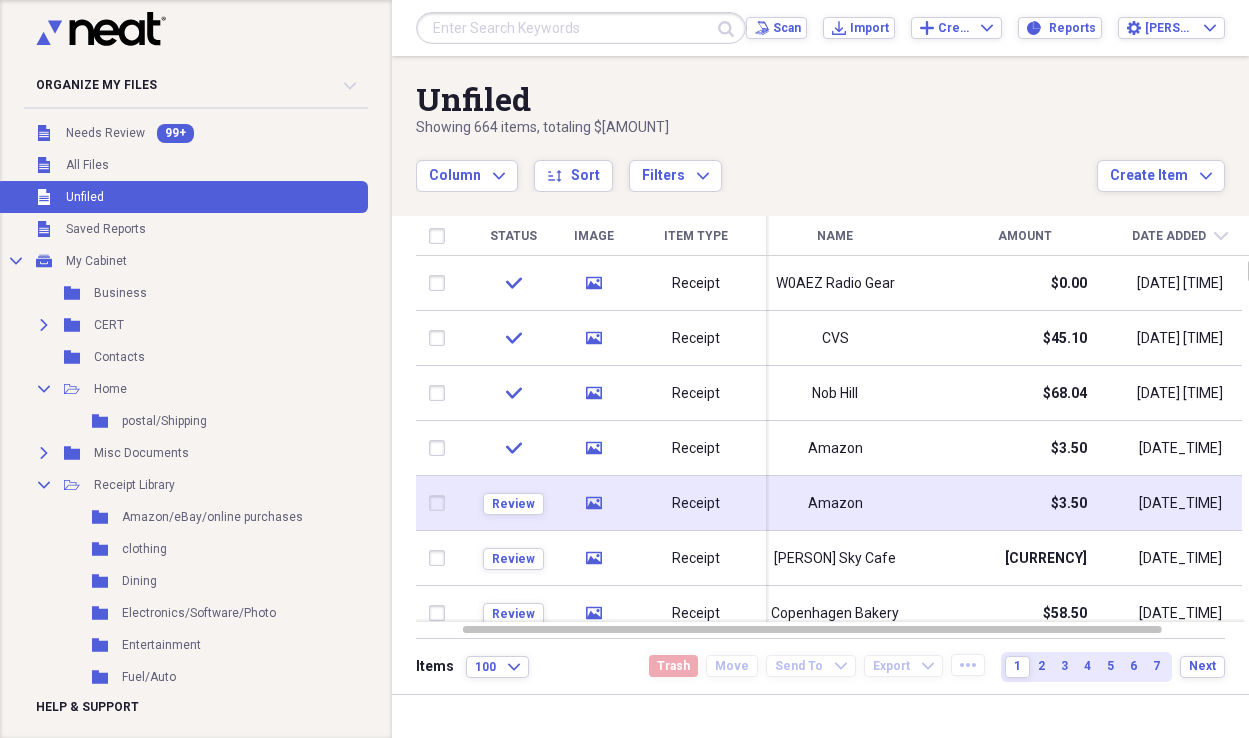 click on "Receipt" at bounding box center [696, 503] 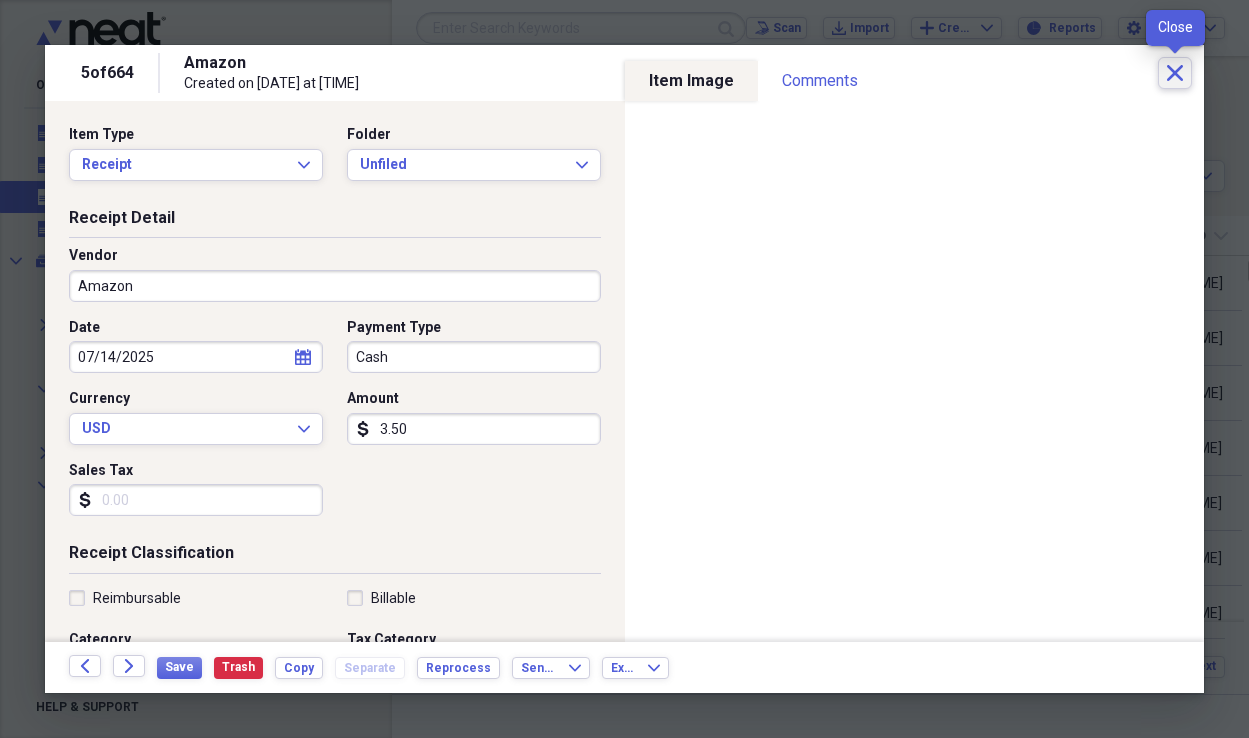 click on "Close" at bounding box center [1175, 73] 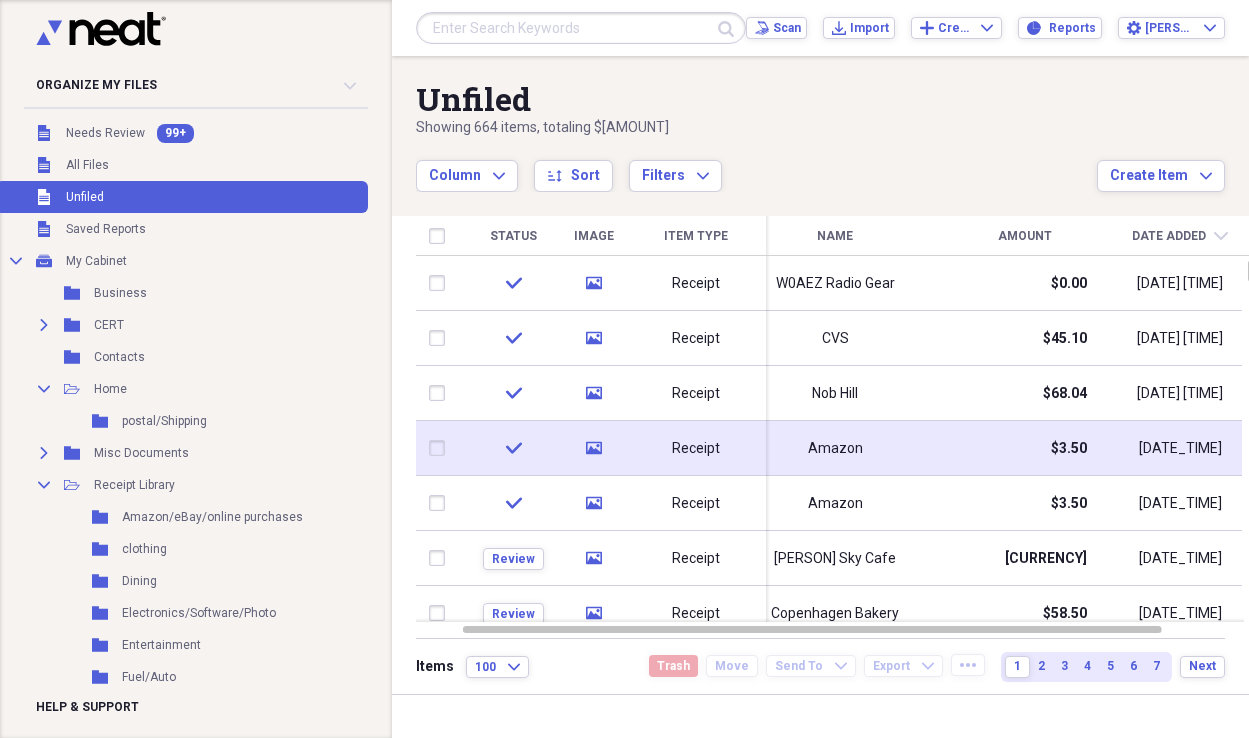 click on "Amazon" at bounding box center (835, 449) 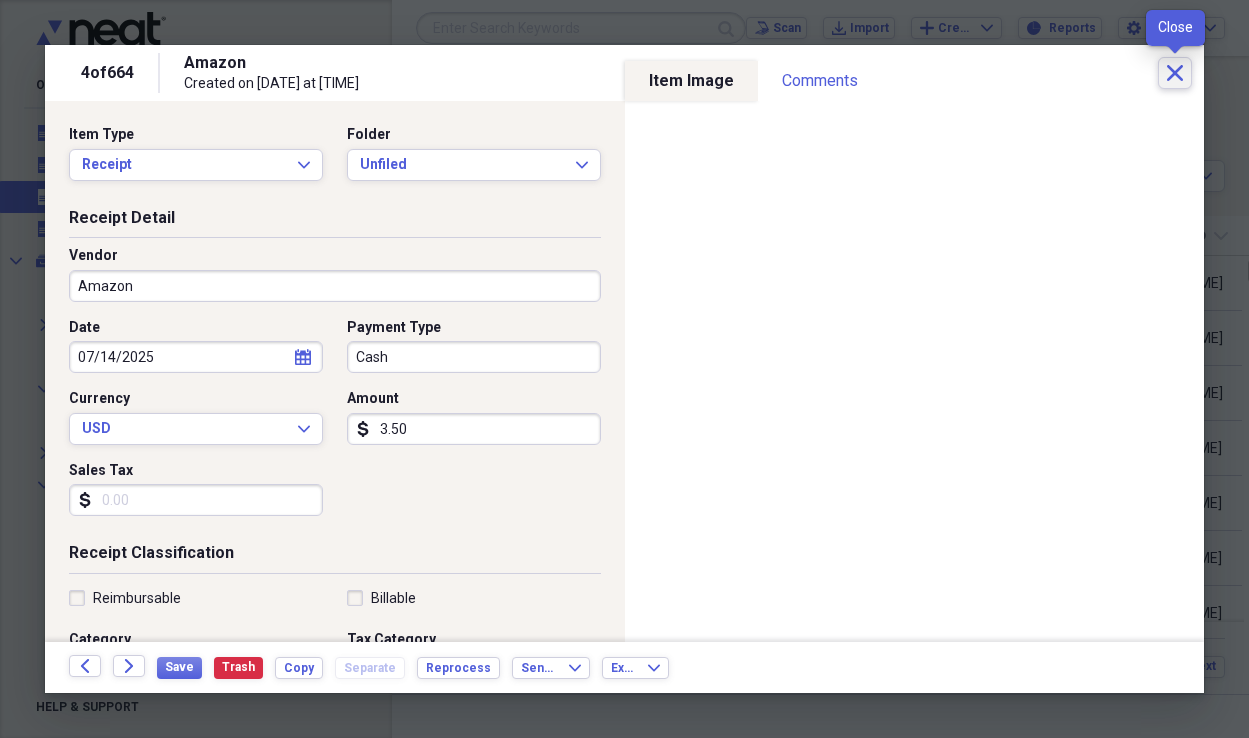 click on "Close" 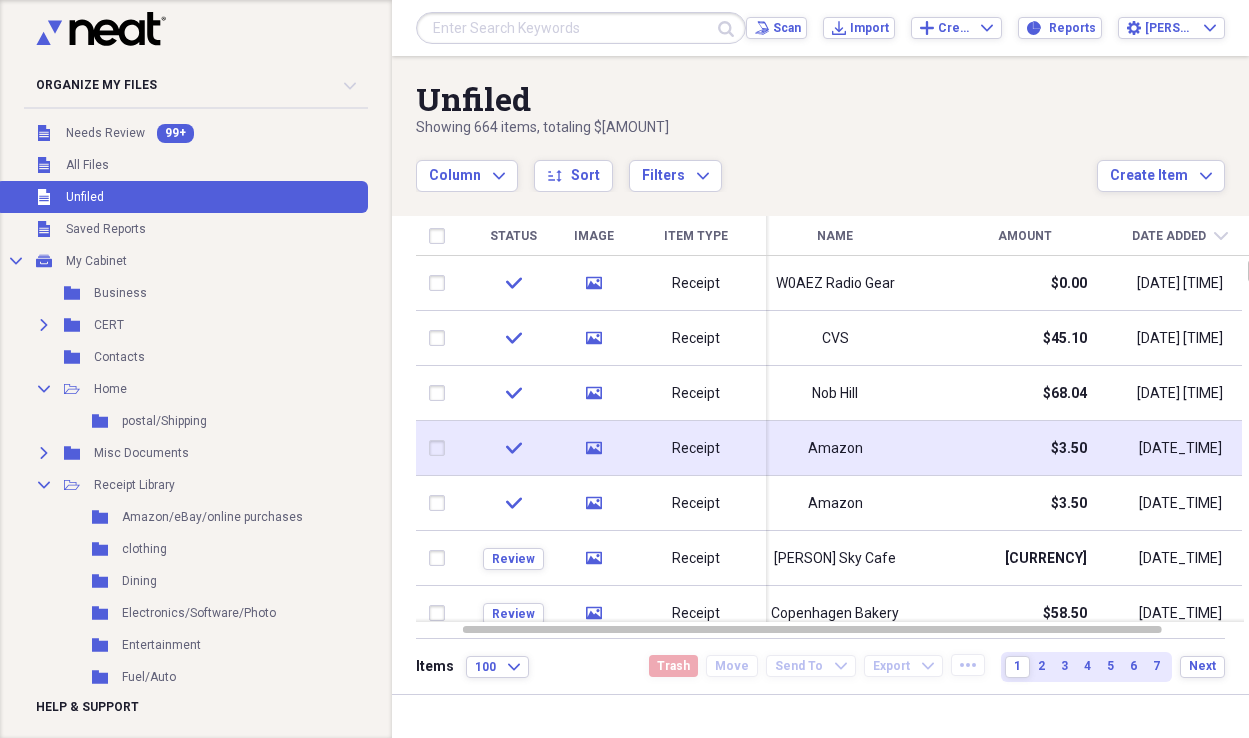 click at bounding box center [441, 448] 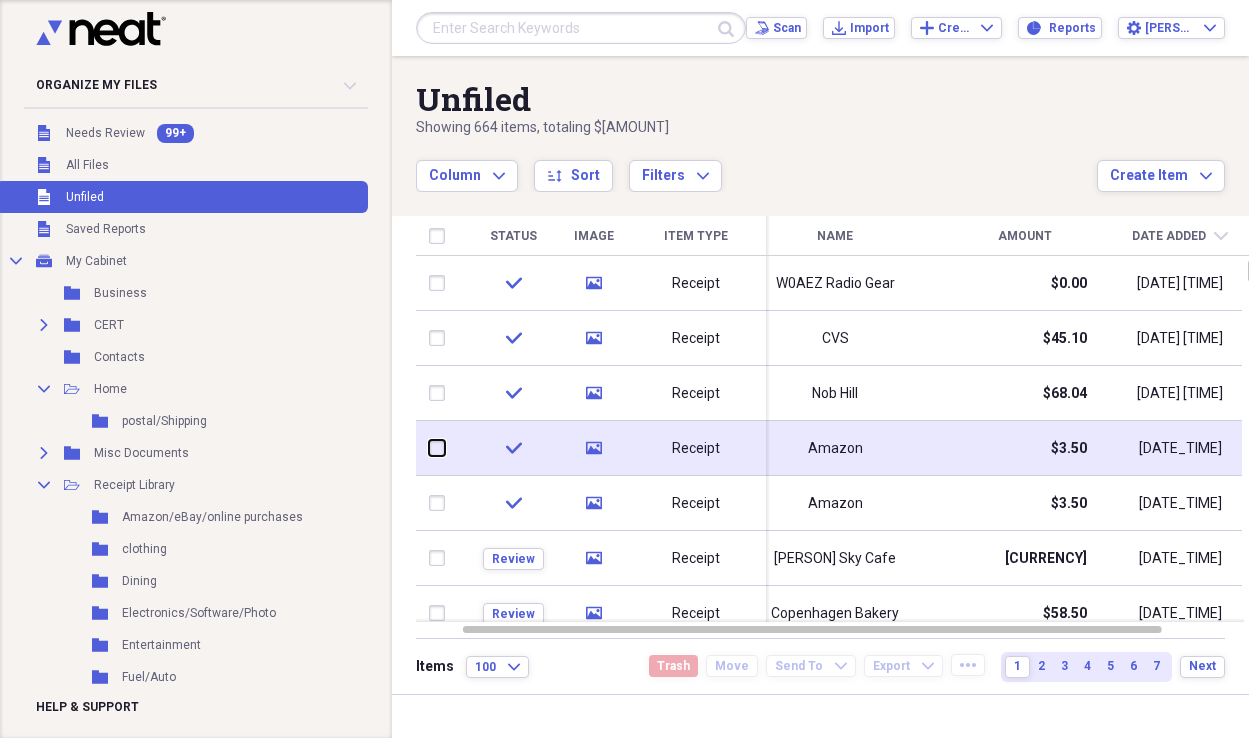 click at bounding box center (429, 448) 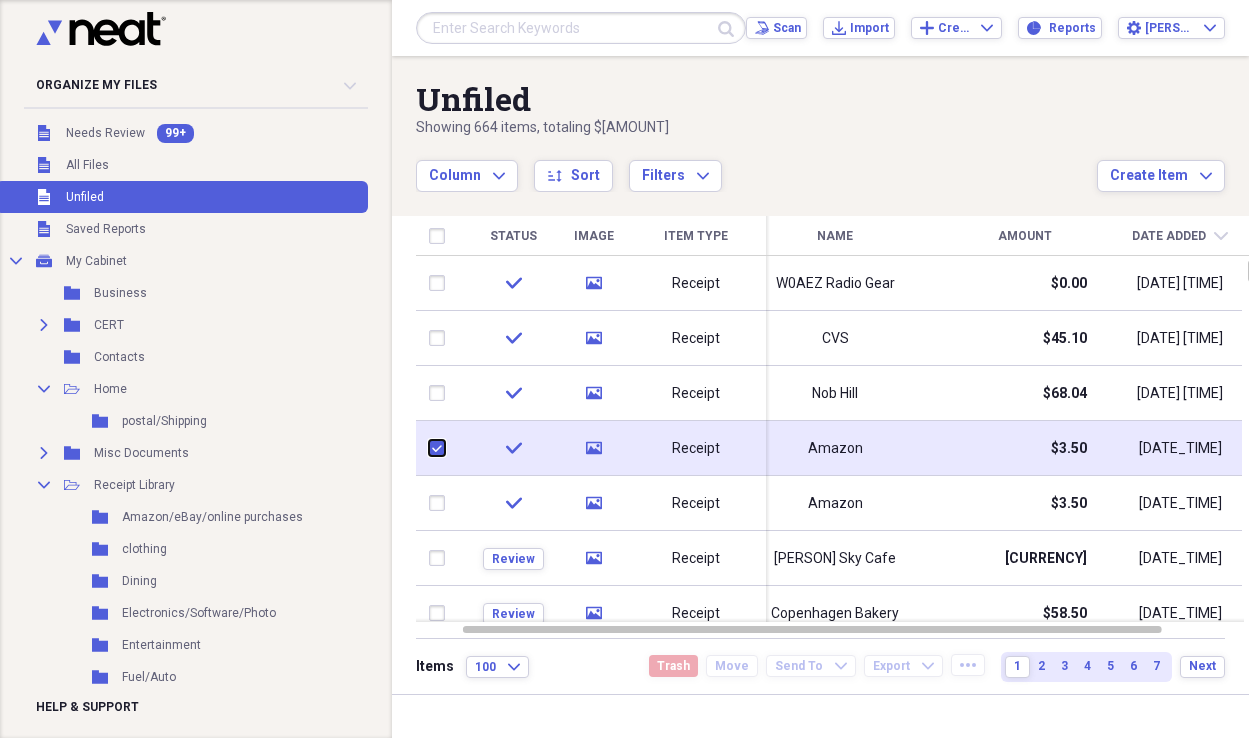 checkbox on "true" 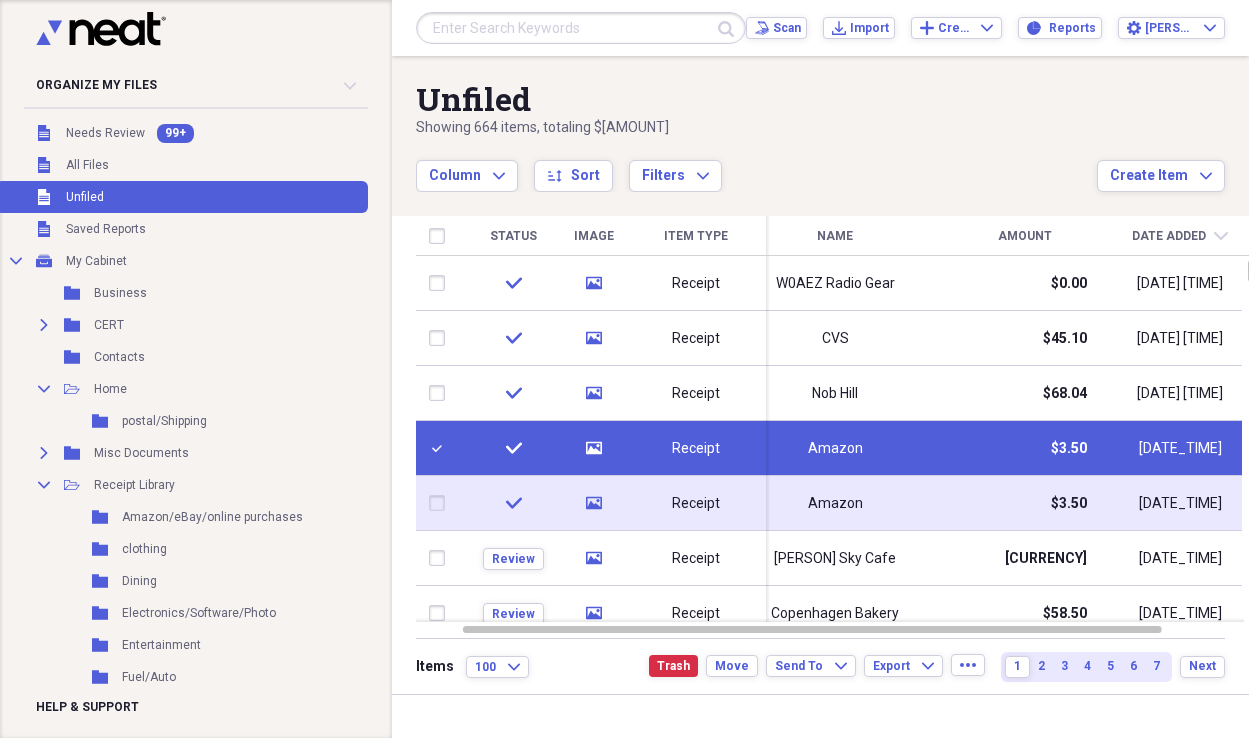 click at bounding box center (441, 503) 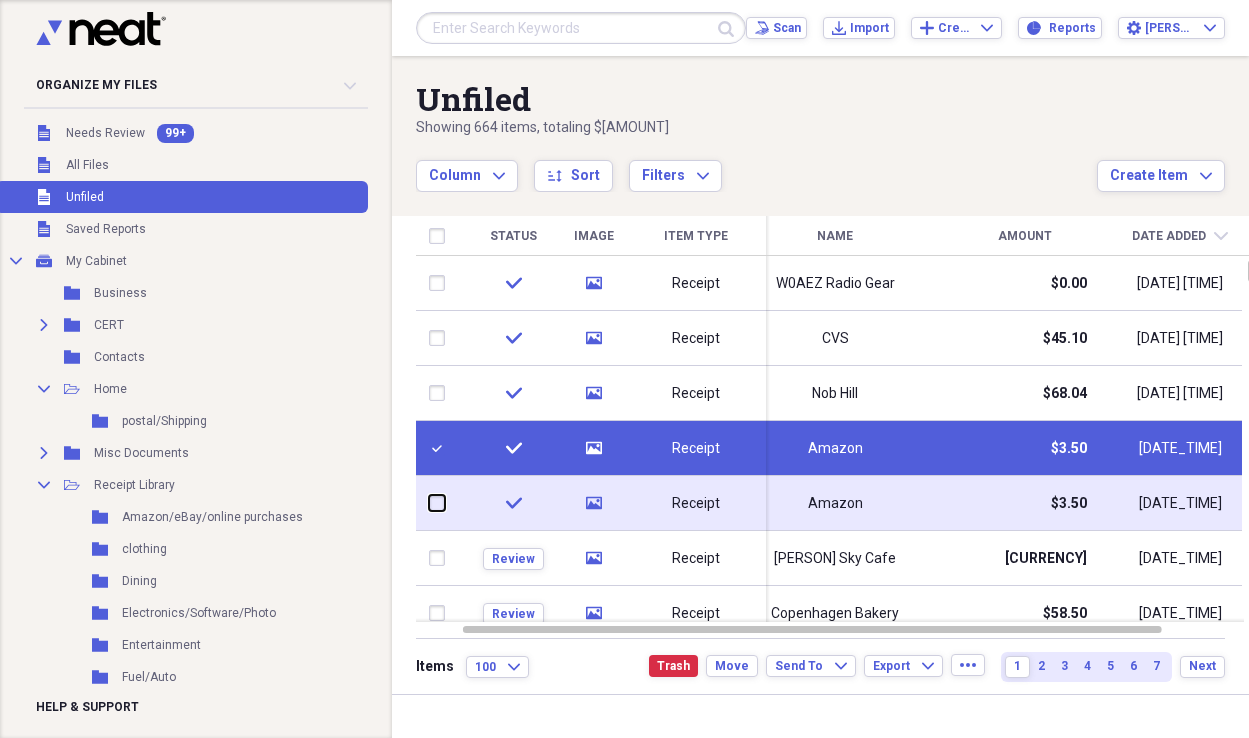 click at bounding box center (429, 503) 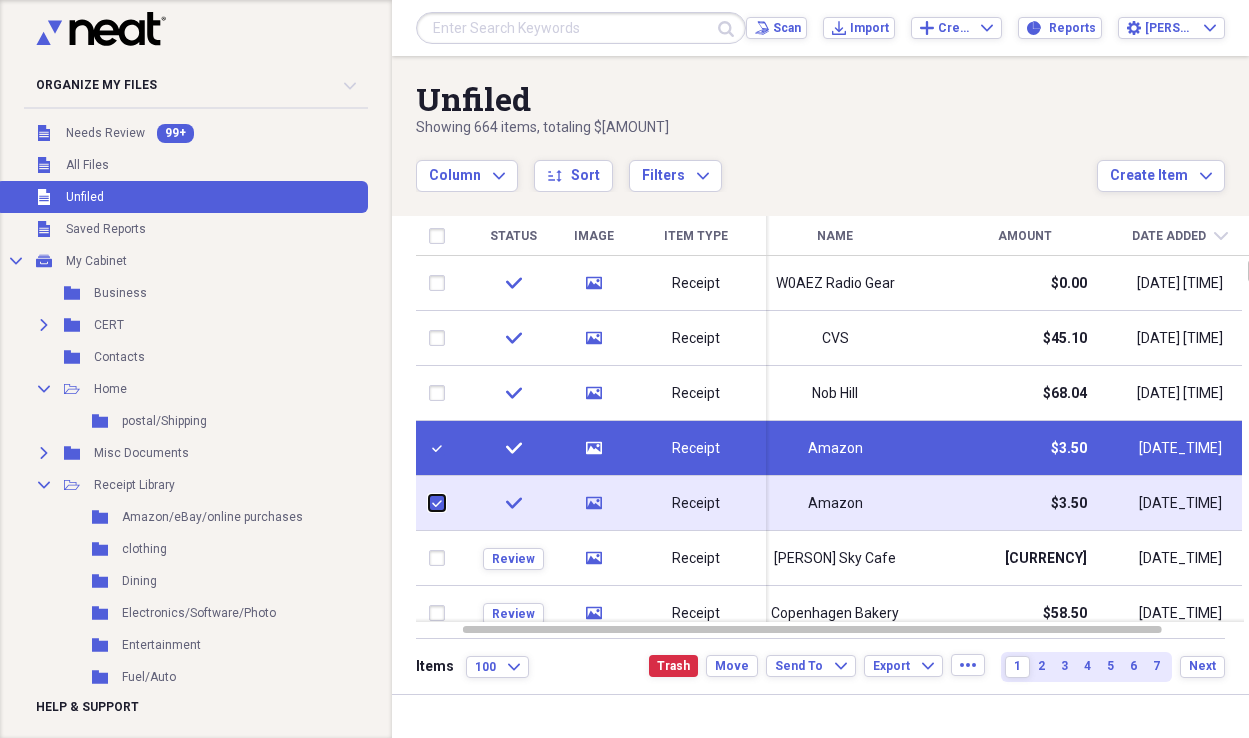 checkbox on "true" 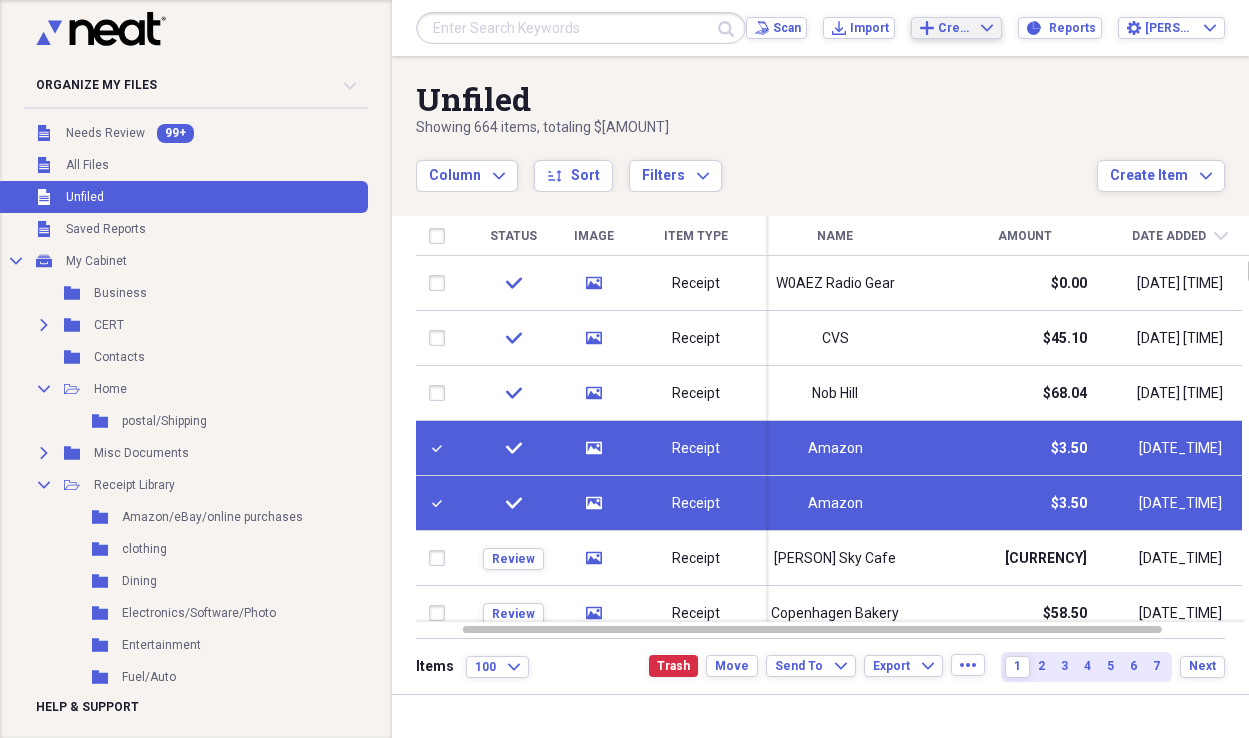 click on "Add Create Expand" at bounding box center [957, 28] 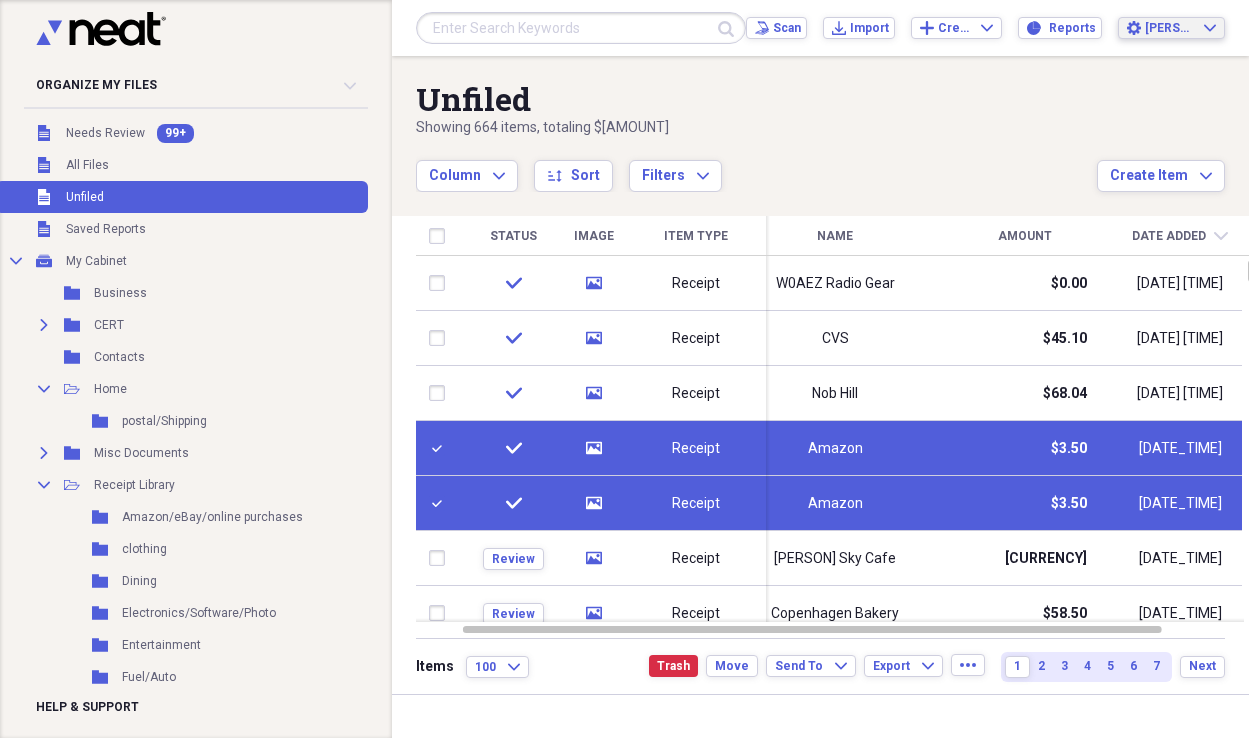 click on "Expand" 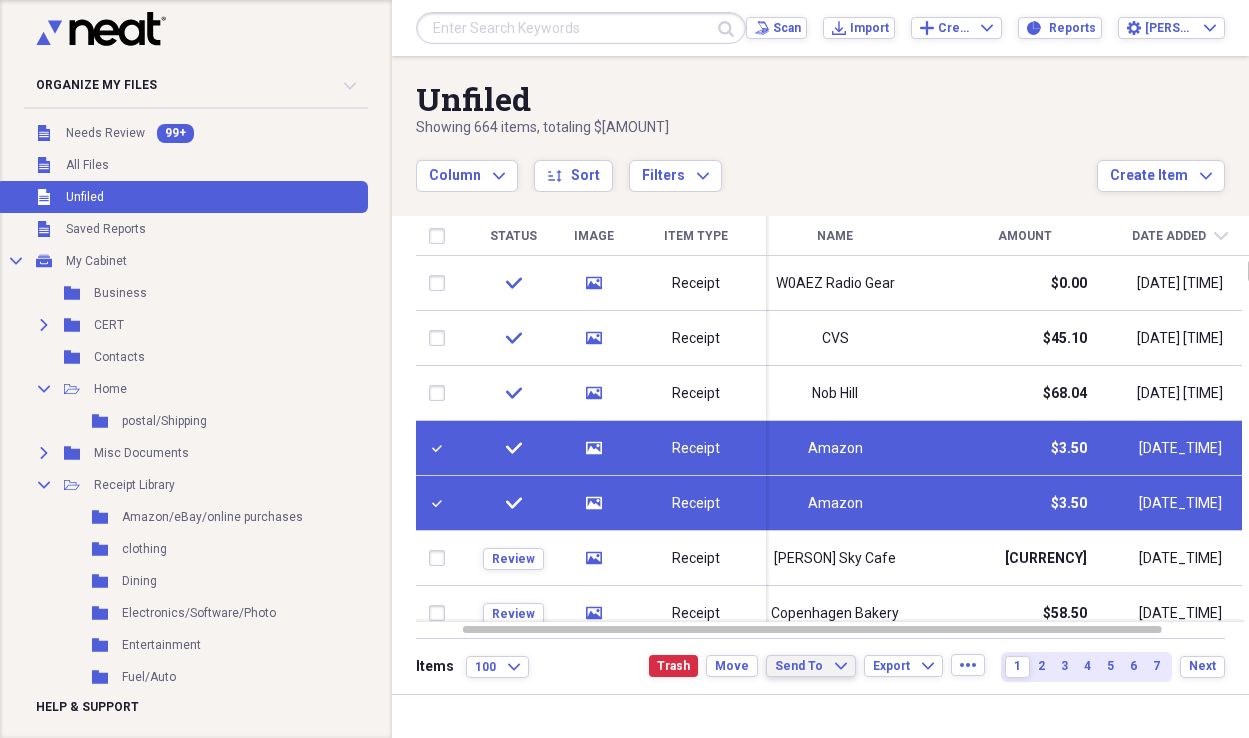 click on "Expand" 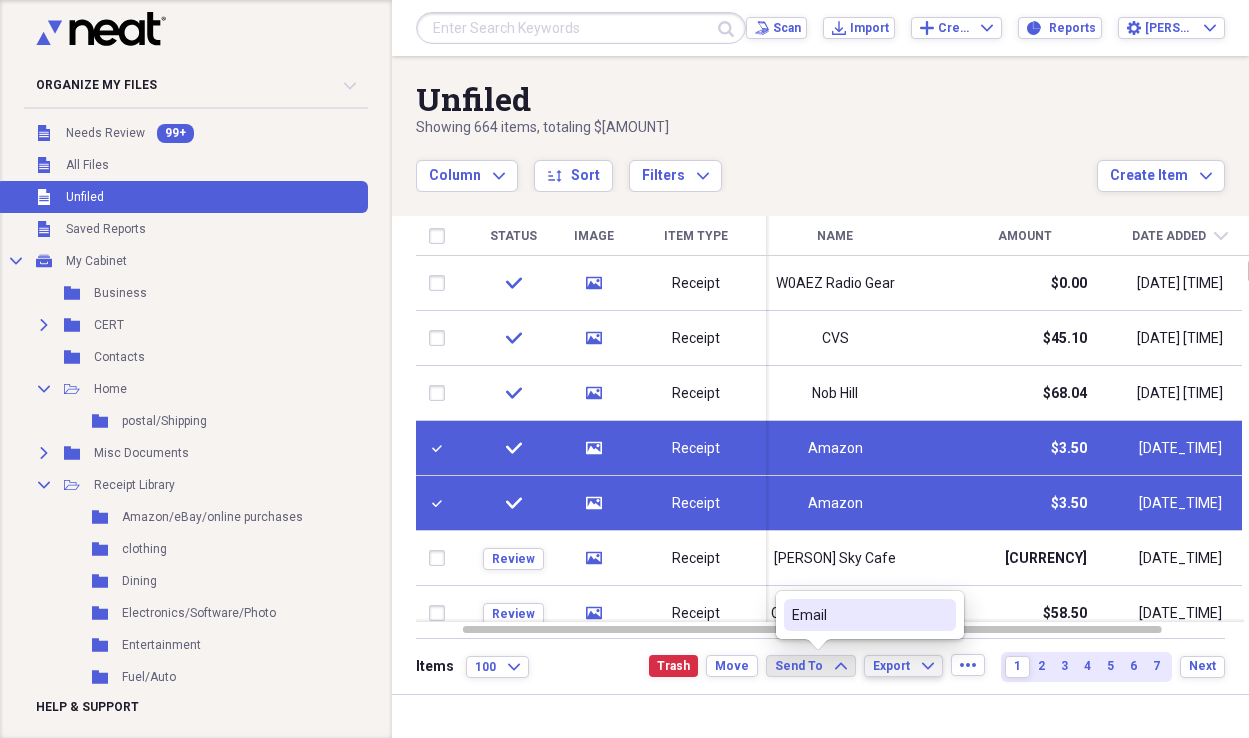 click on "Expand" 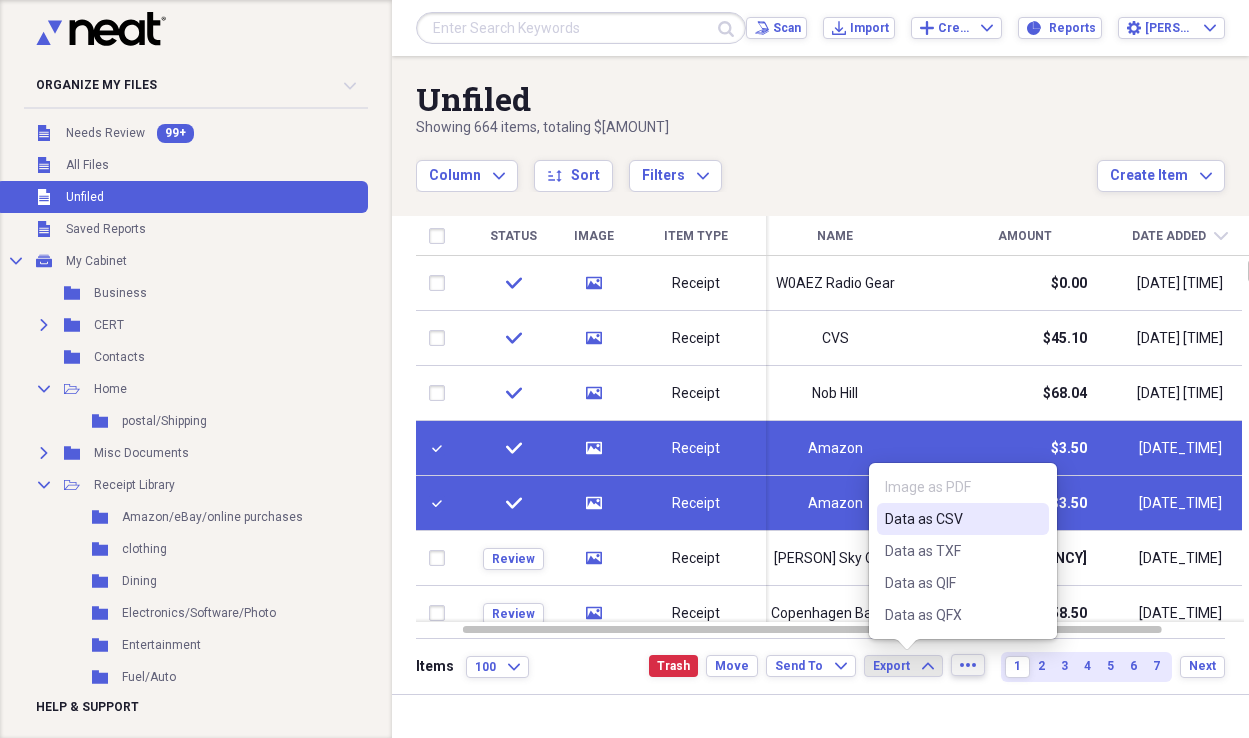 click on "more" 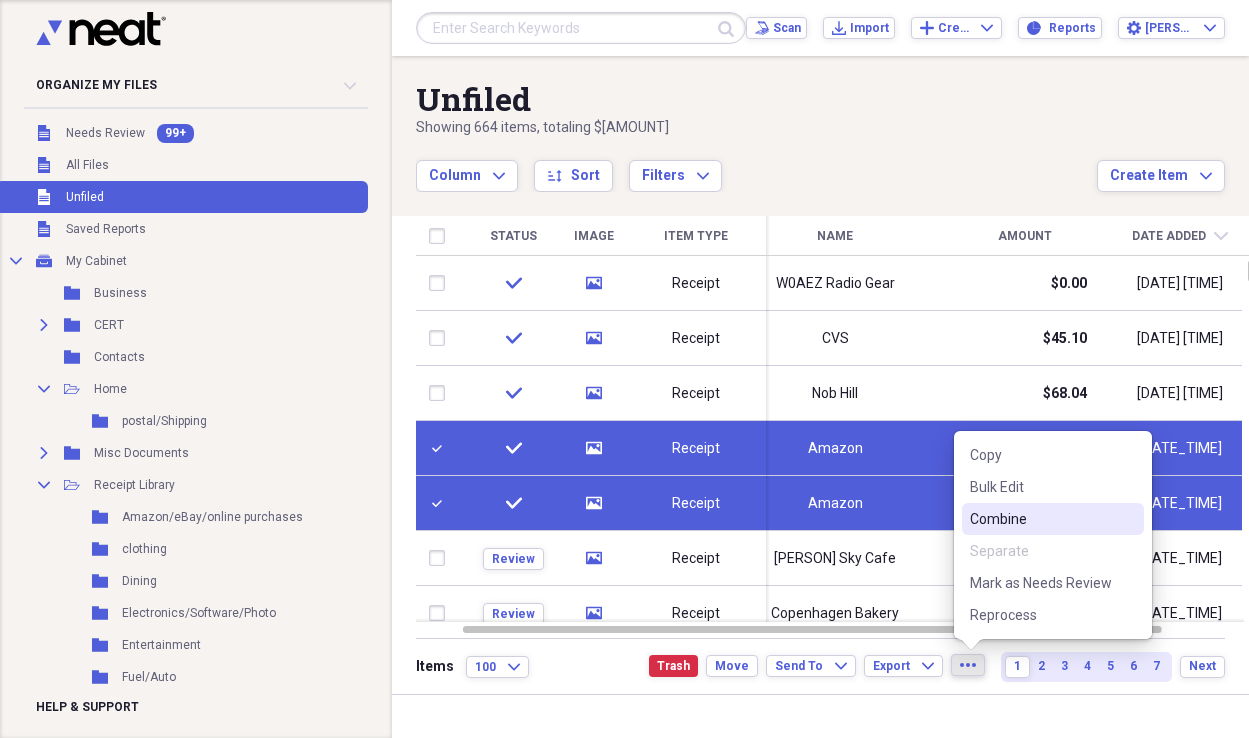 click on "Combine" at bounding box center [1041, 519] 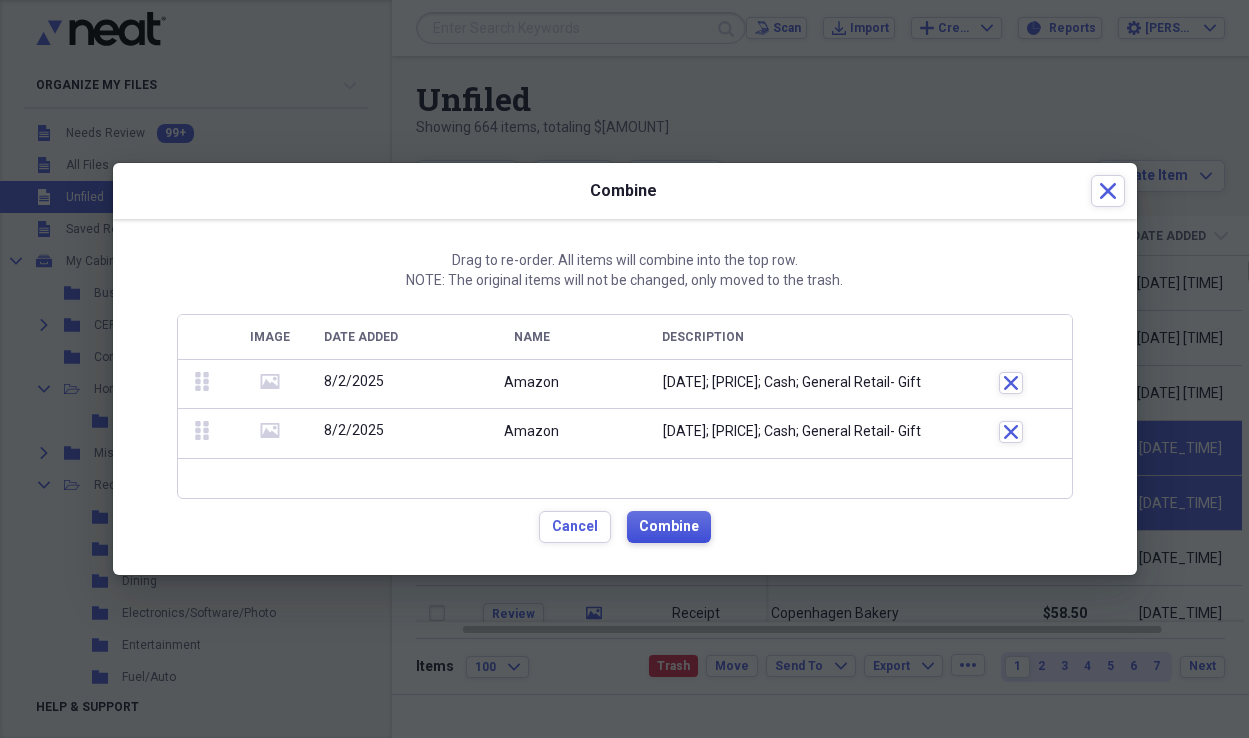 click on "Combine" at bounding box center [669, 527] 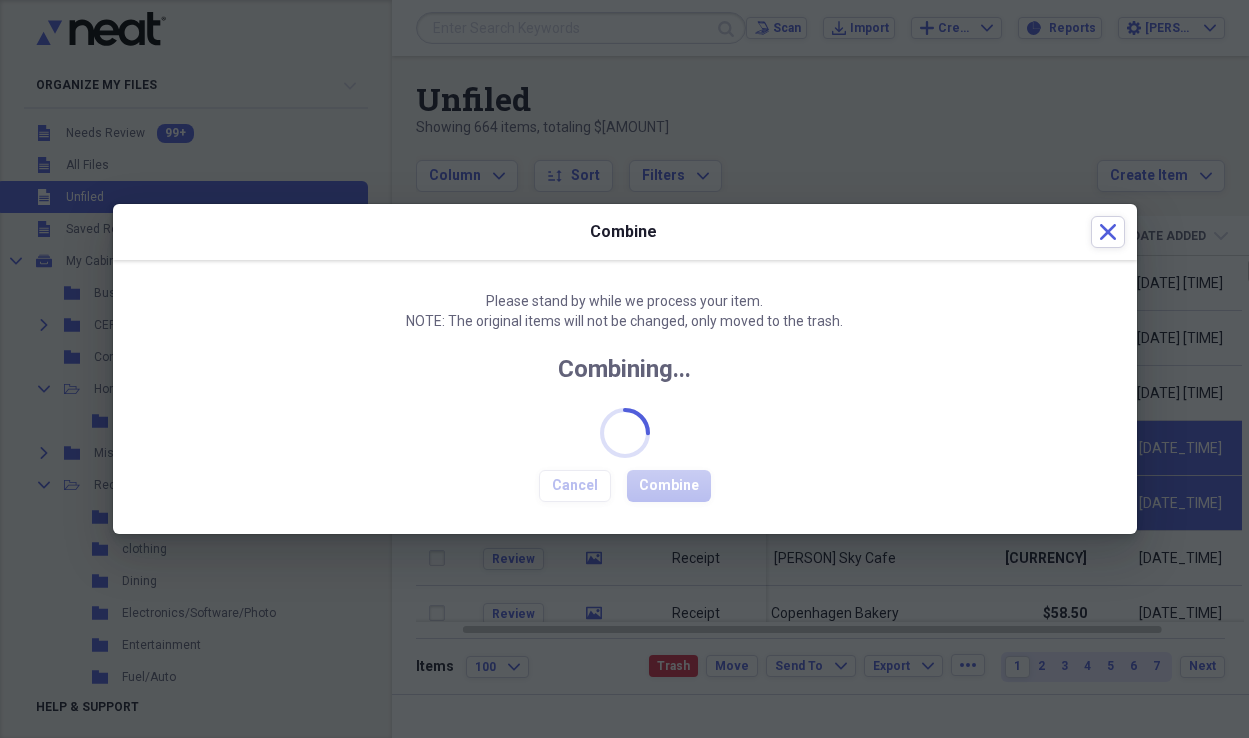 checkbox on "false" 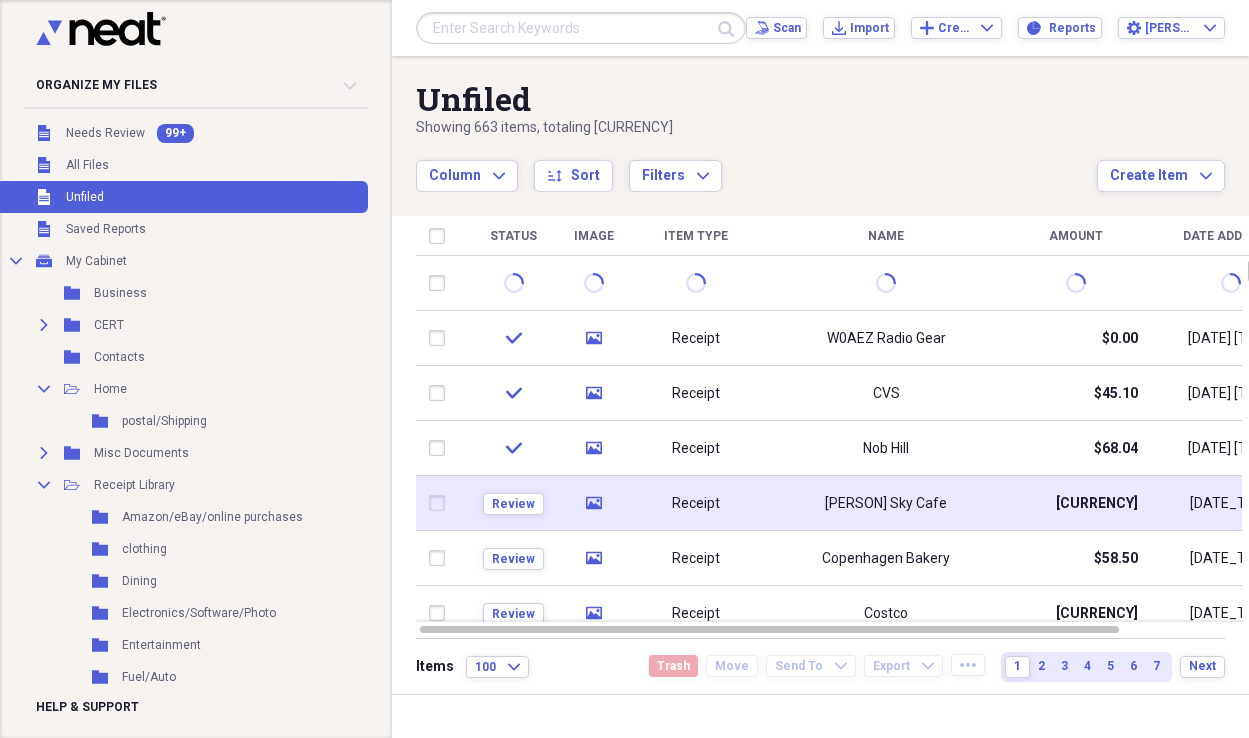 click on "Receipt" at bounding box center [696, 504] 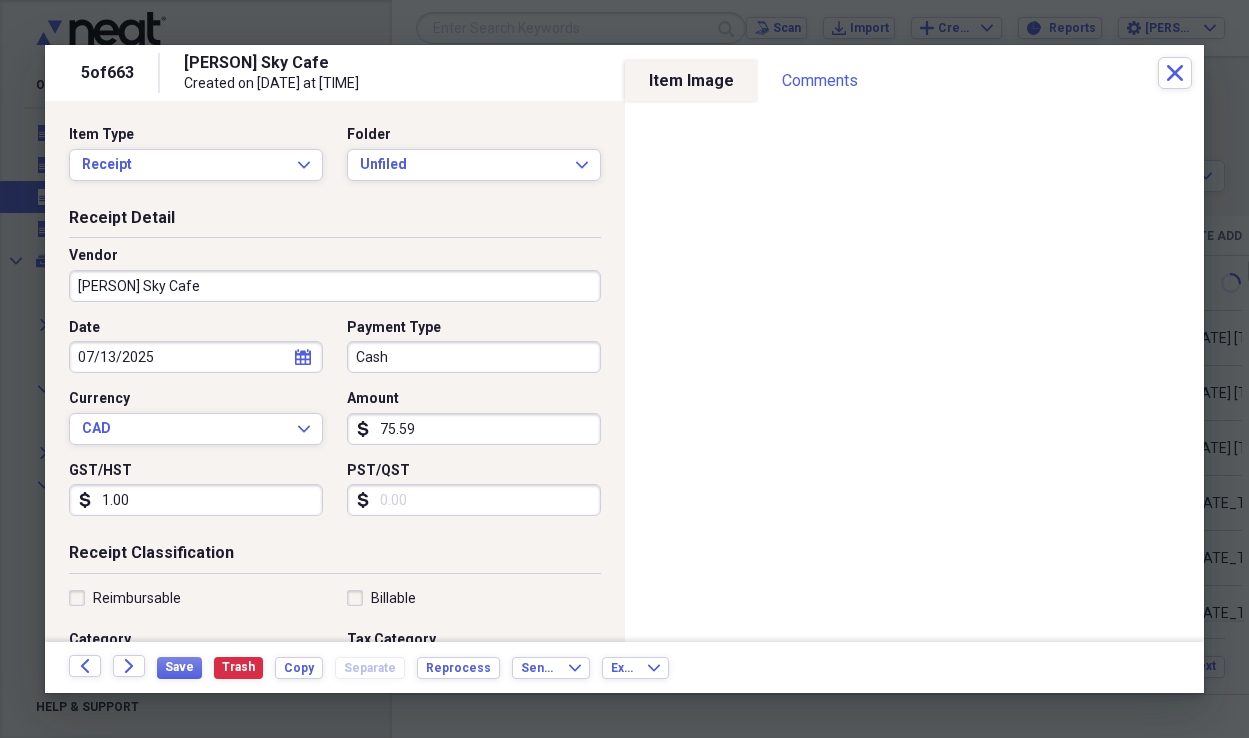 click on "75.59" at bounding box center (474, 429) 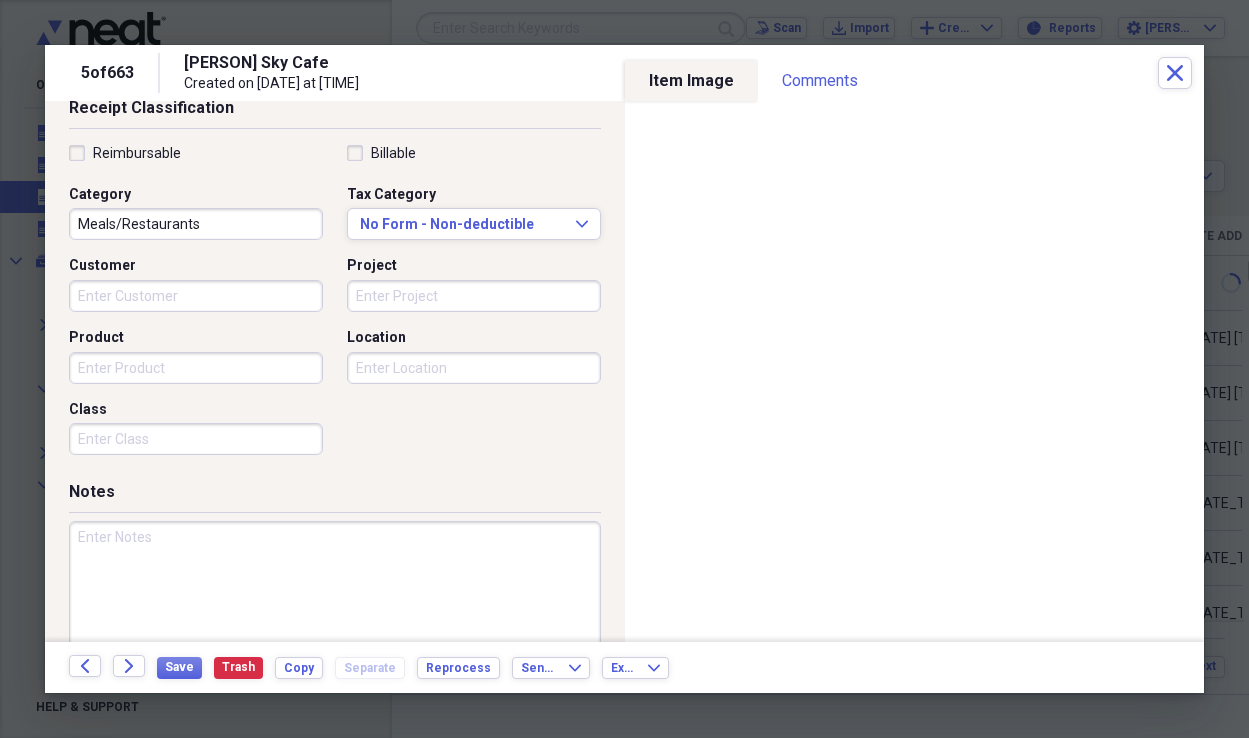 scroll, scrollTop: 473, scrollLeft: 0, axis: vertical 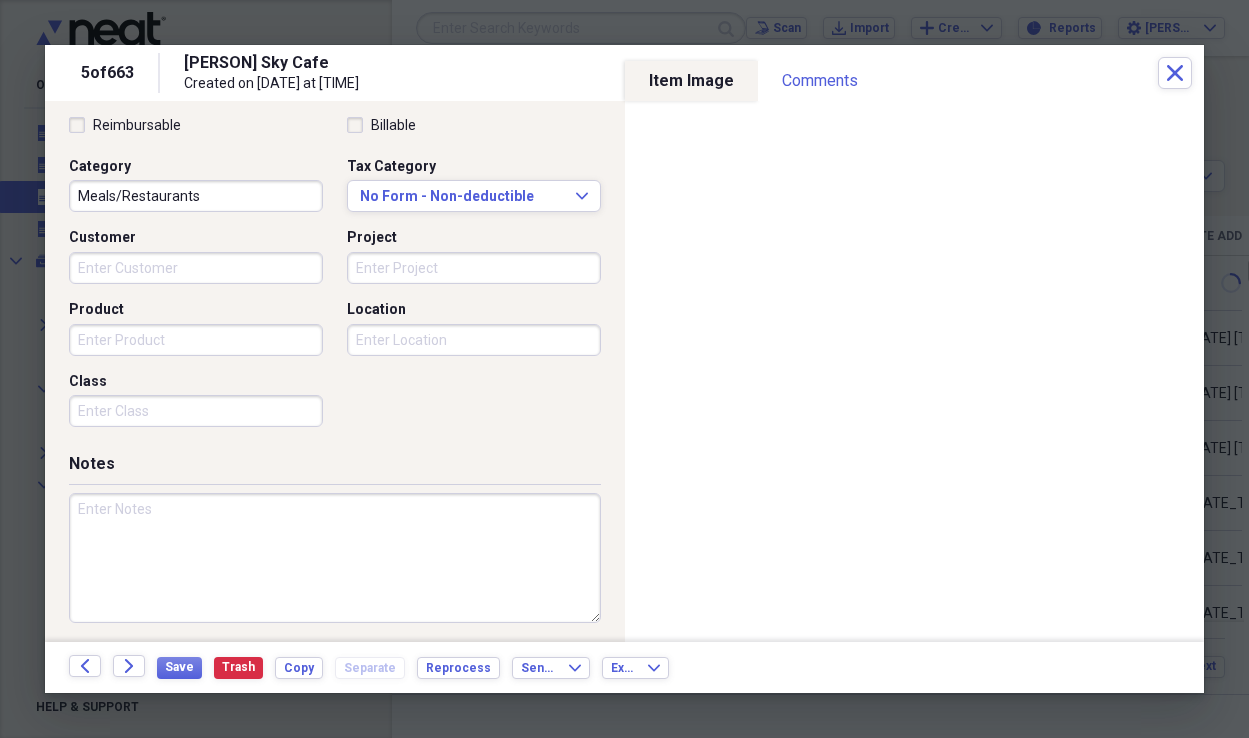 type on "86.93" 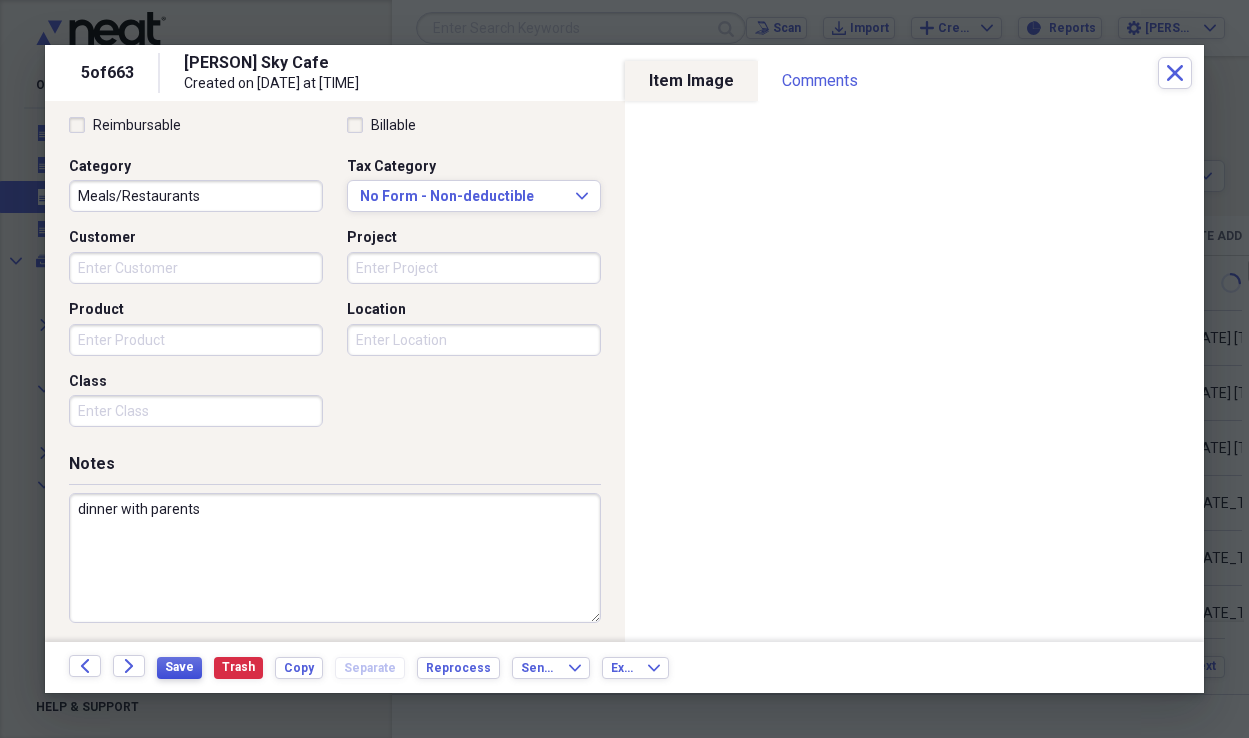 type on "dinner with parents" 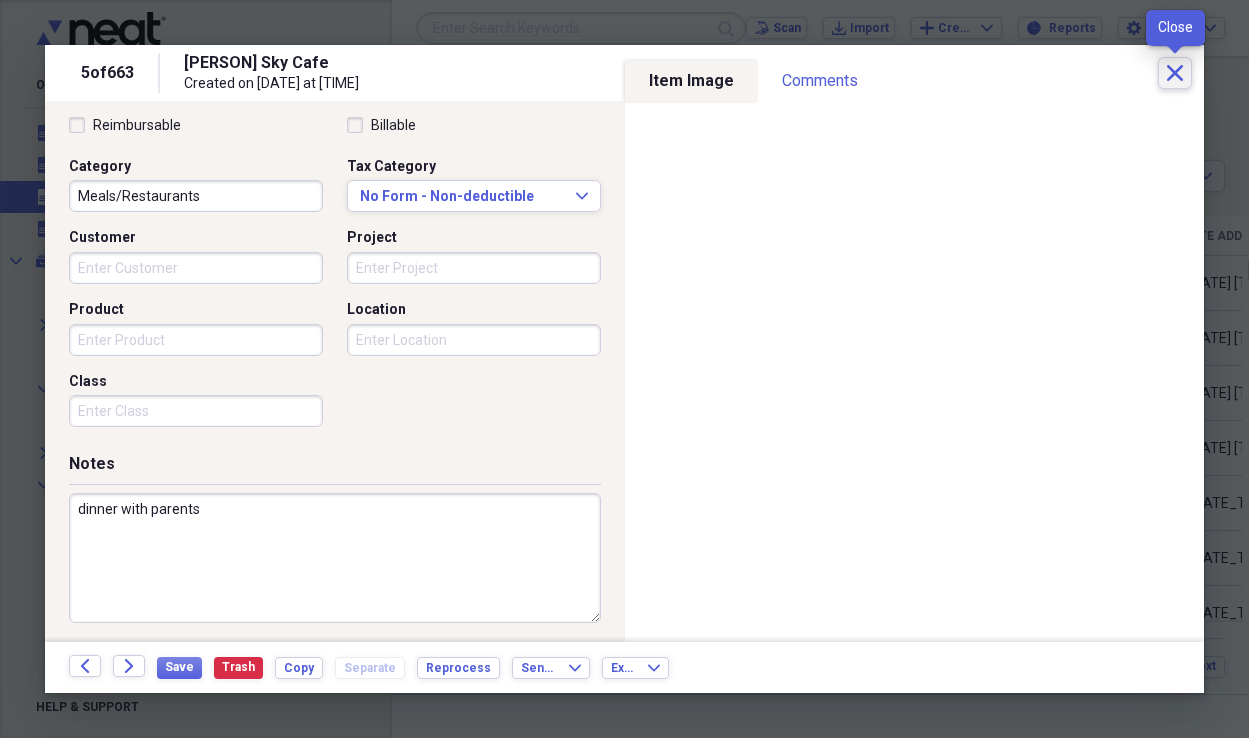 click on "Close" 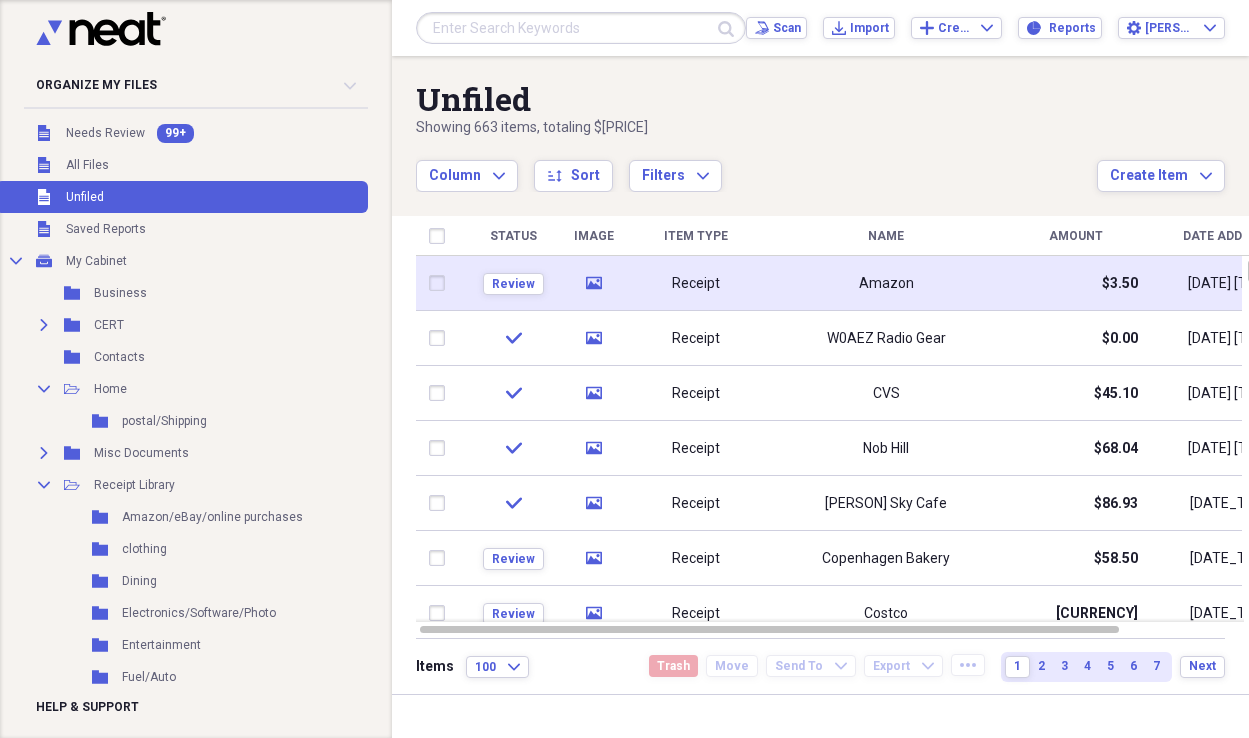 click on "Amazon" at bounding box center [886, 283] 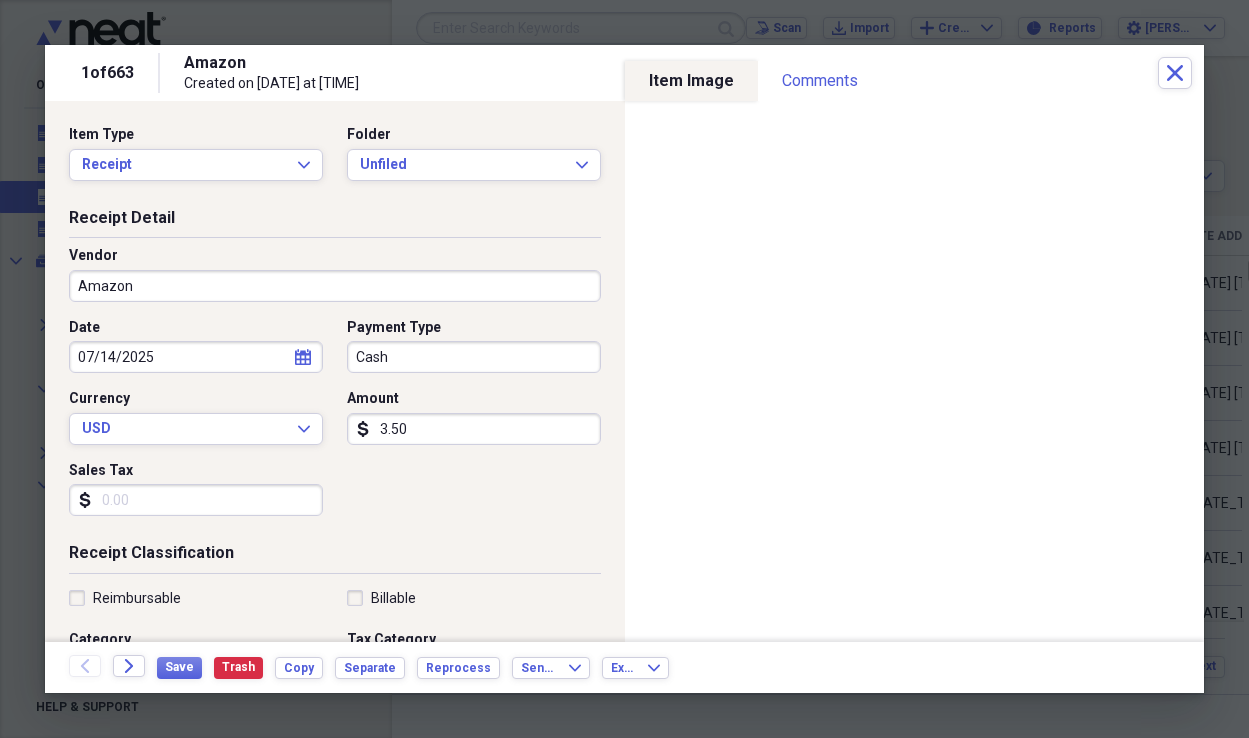 drag, startPoint x: 399, startPoint y: 427, endPoint x: 365, endPoint y: 424, distance: 34.132095 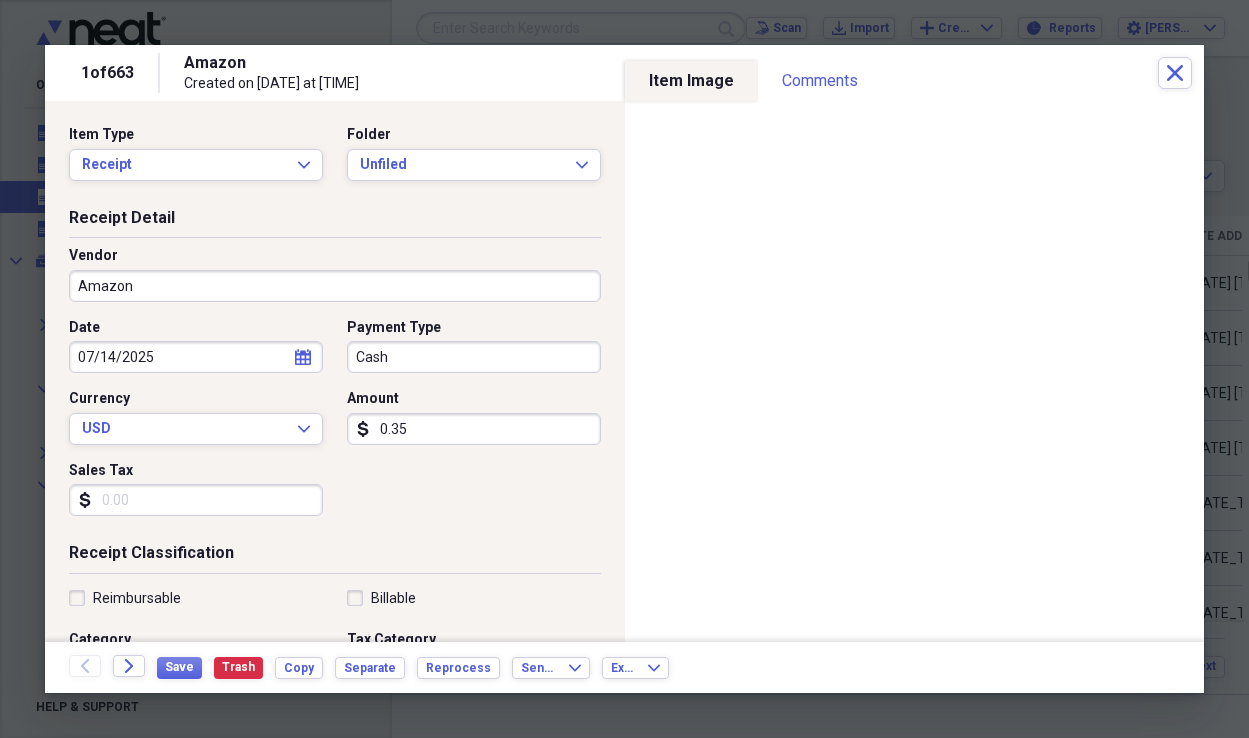 type on "0.03" 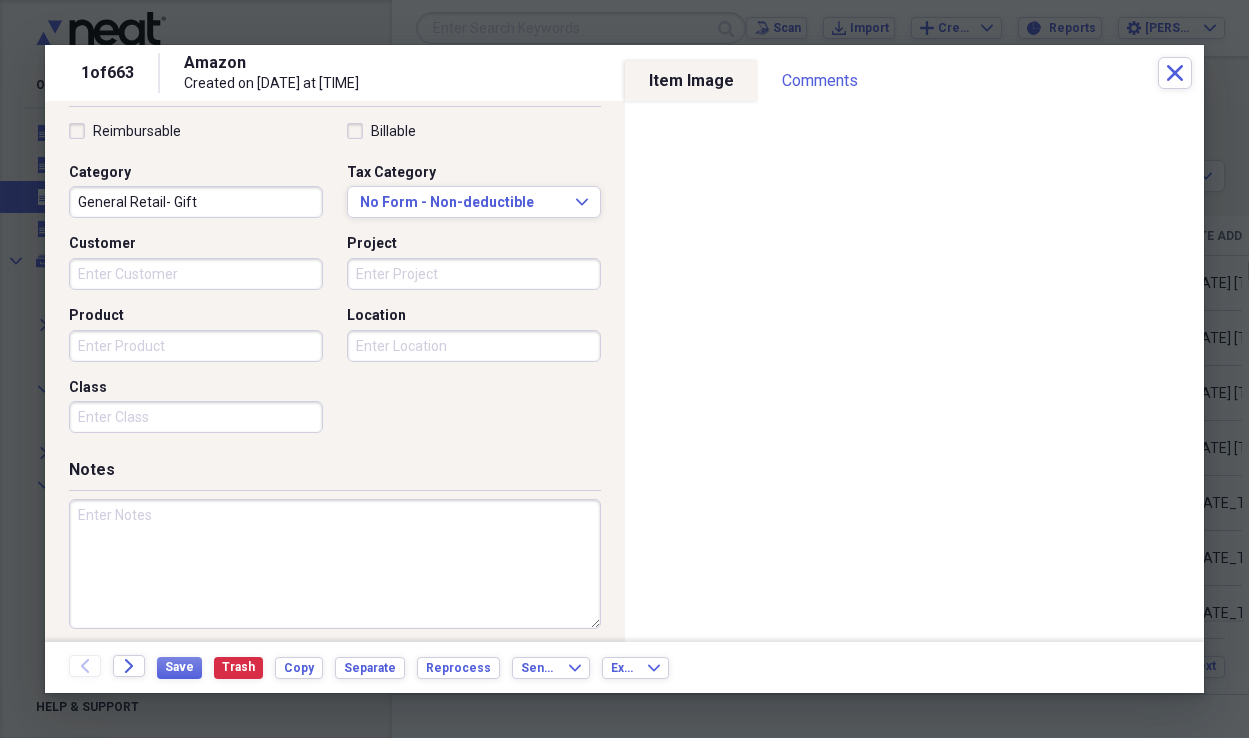 scroll, scrollTop: 473, scrollLeft: 0, axis: vertical 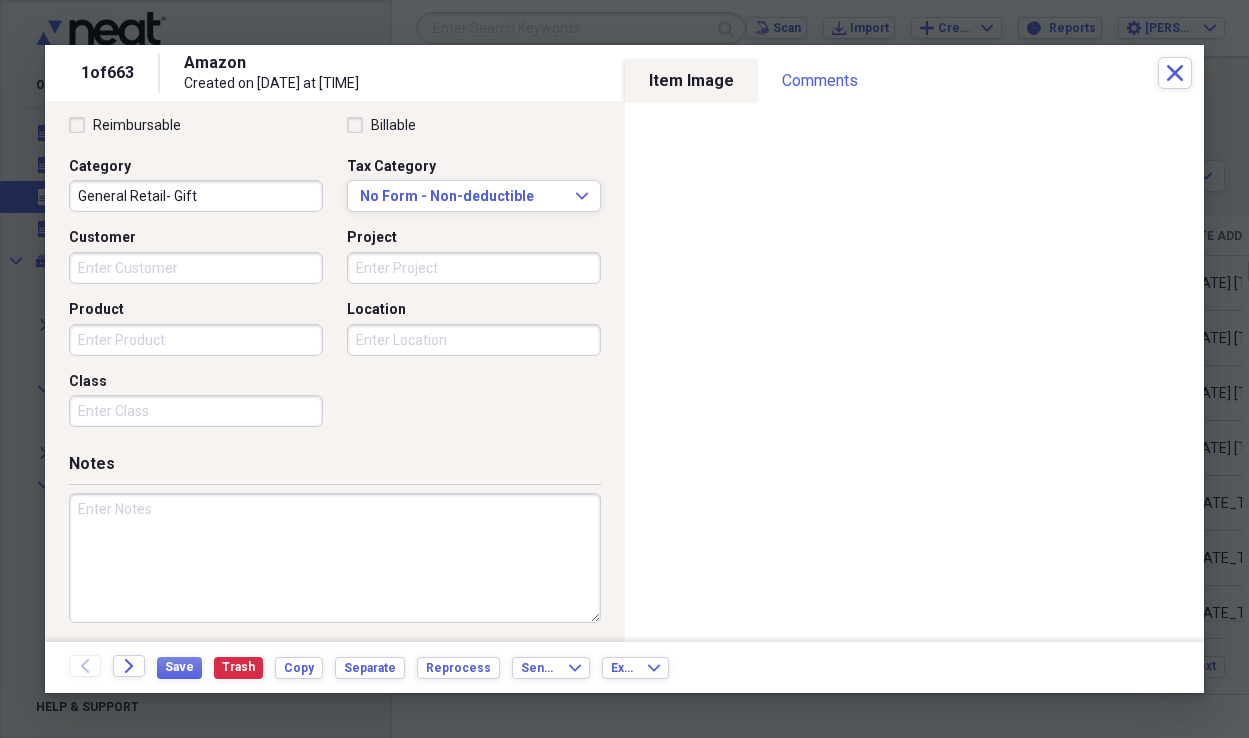 type on "0.00" 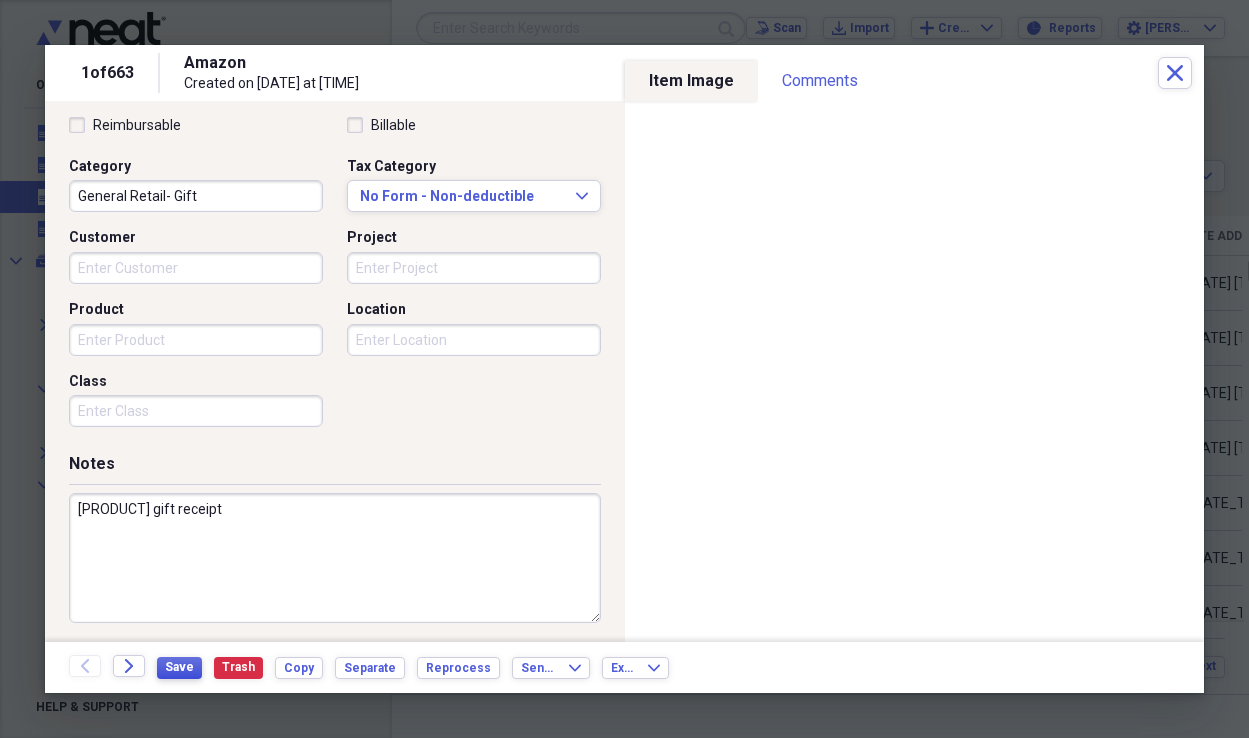 type on "[PRODUCT] gift receipt" 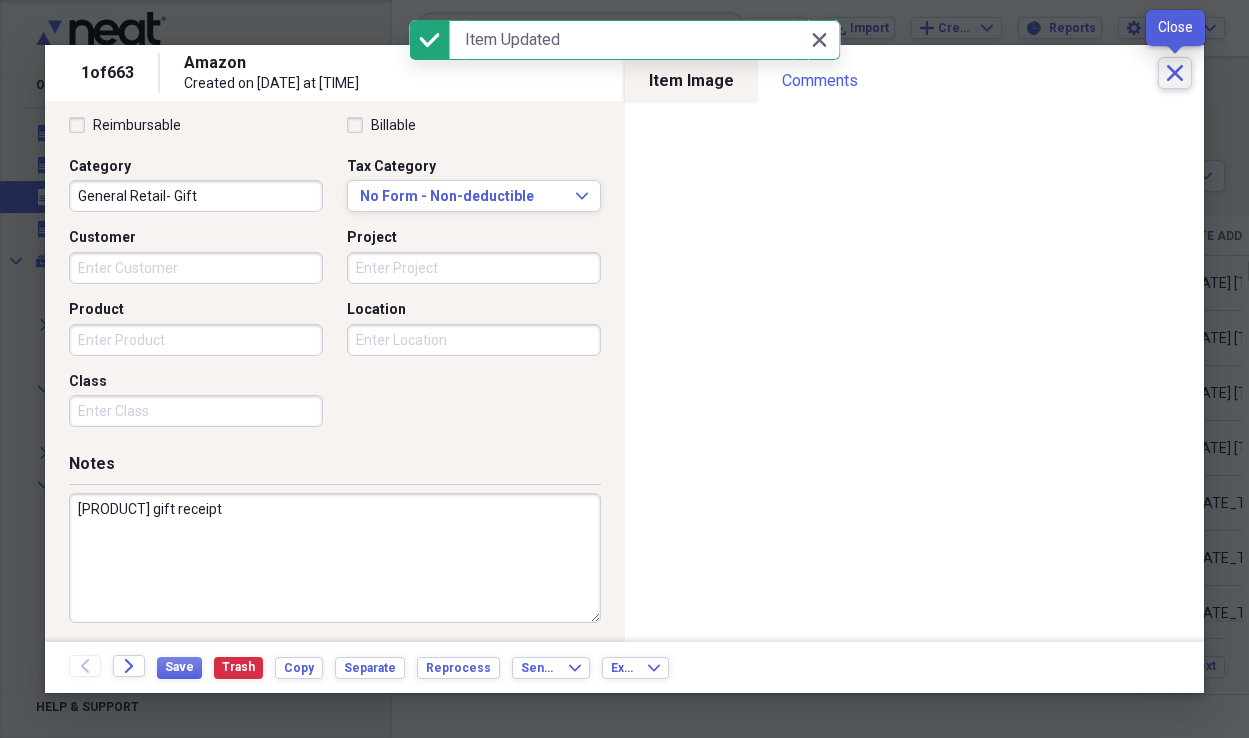 click 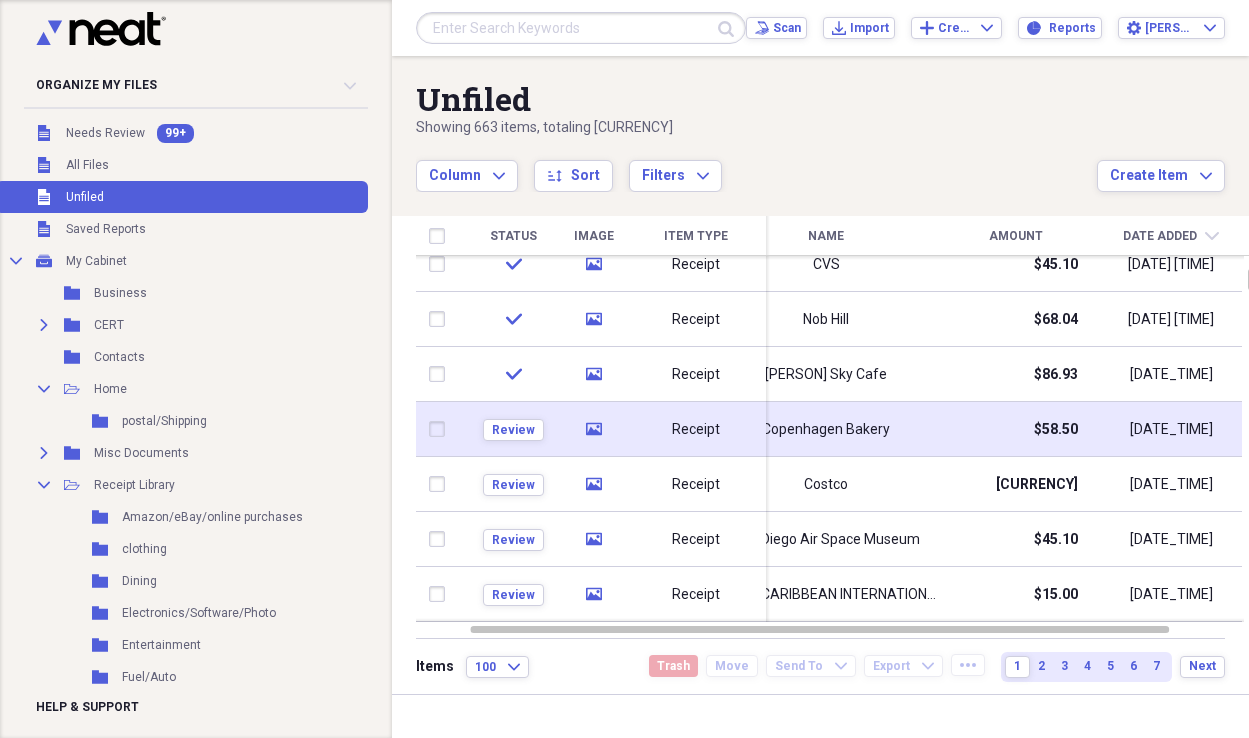 click on "Receipt" at bounding box center [696, 429] 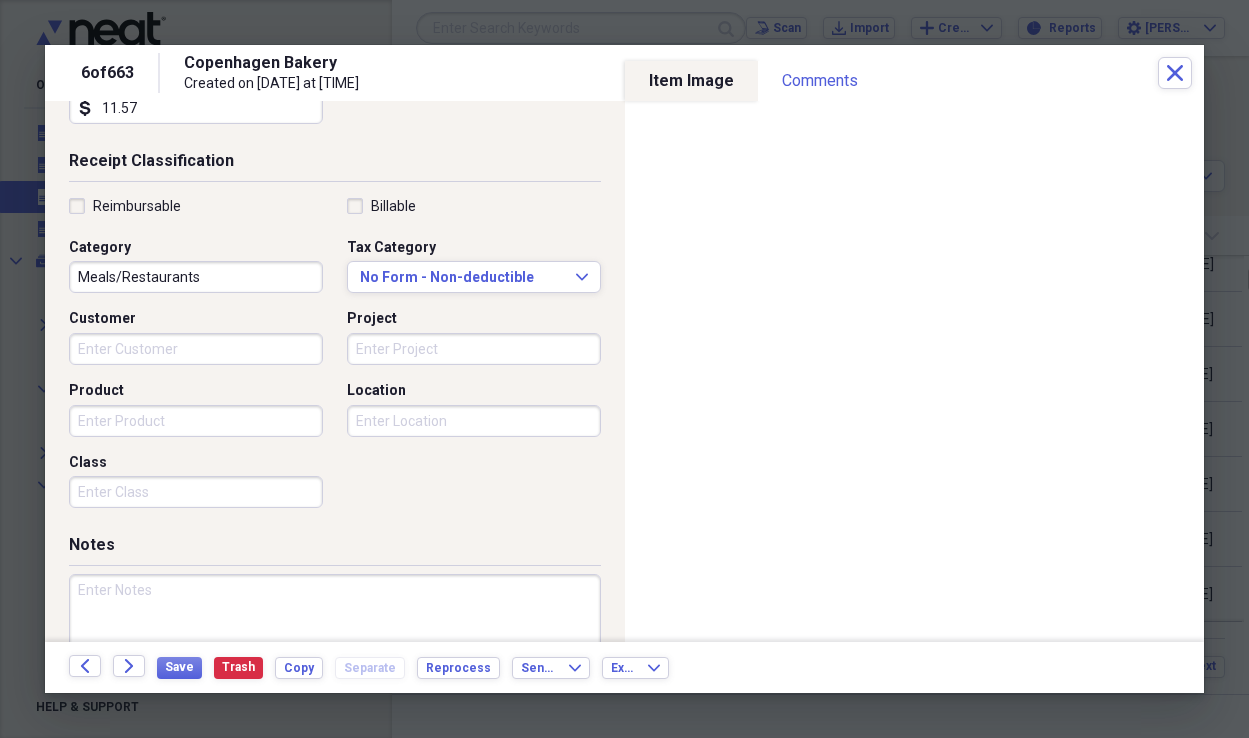 scroll, scrollTop: 397, scrollLeft: 0, axis: vertical 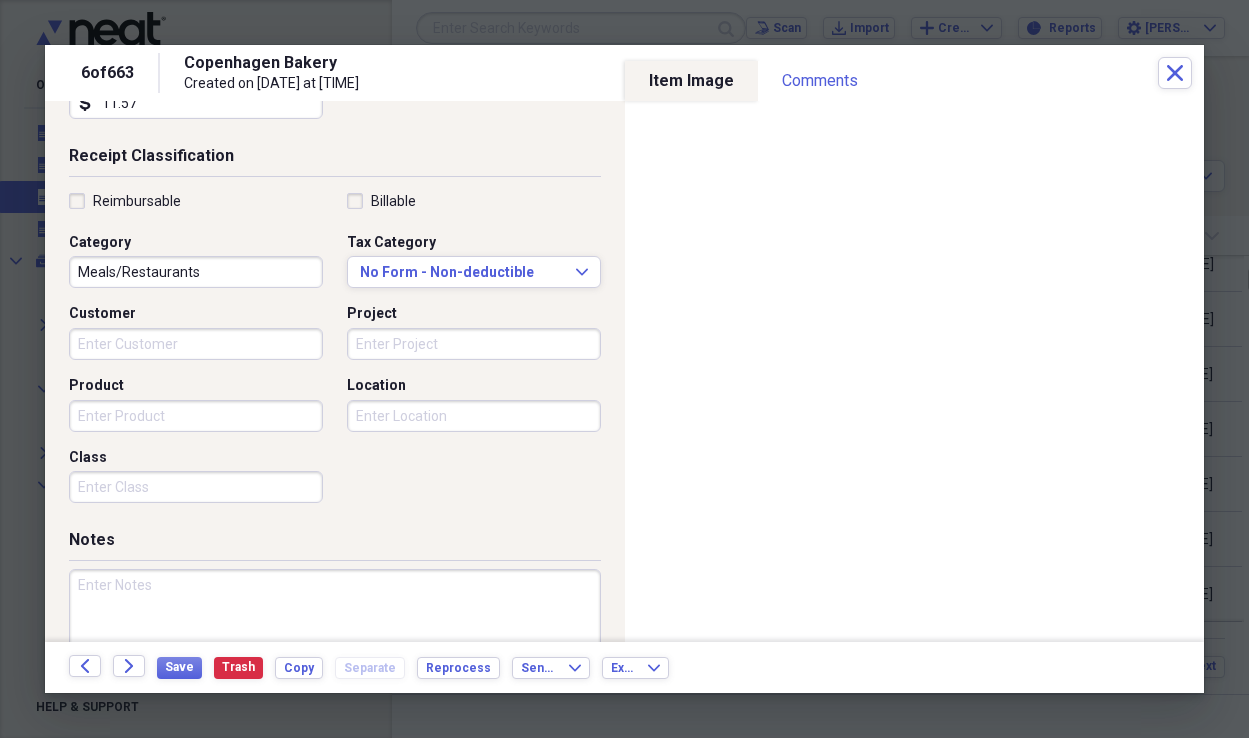 click at bounding box center [335, 634] 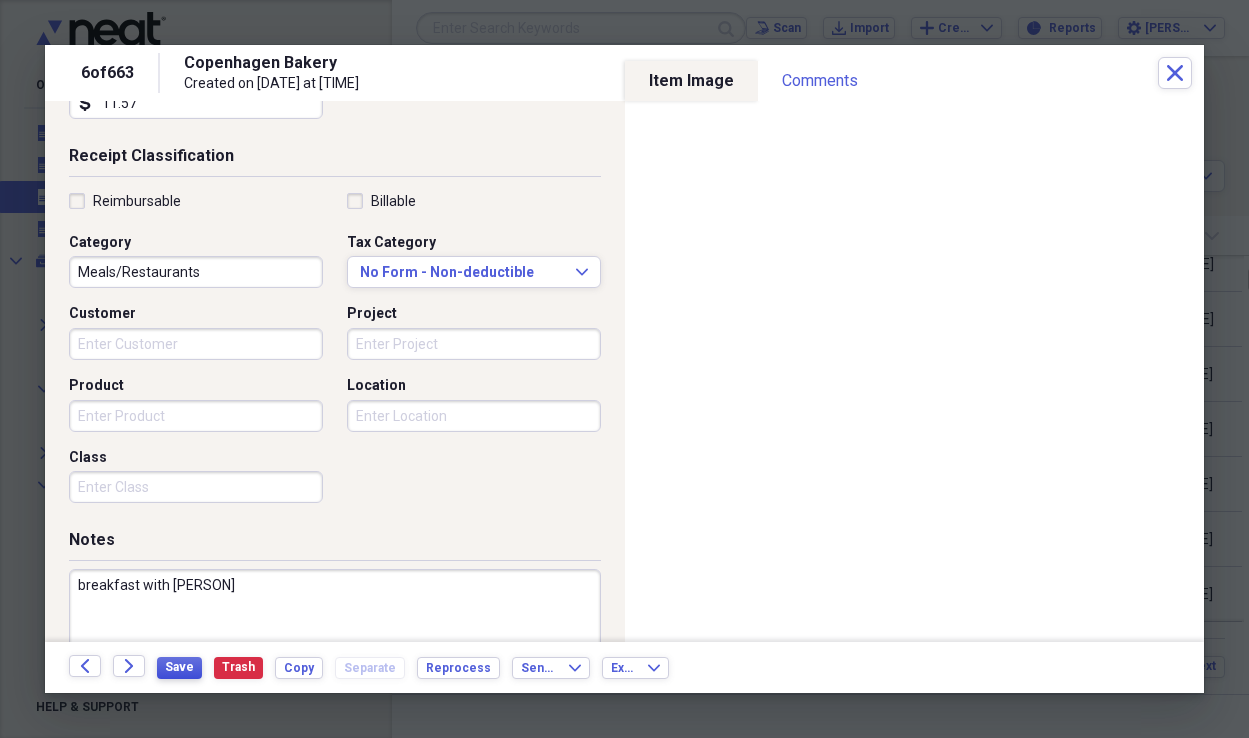 type on "breakfast with [PERSON]" 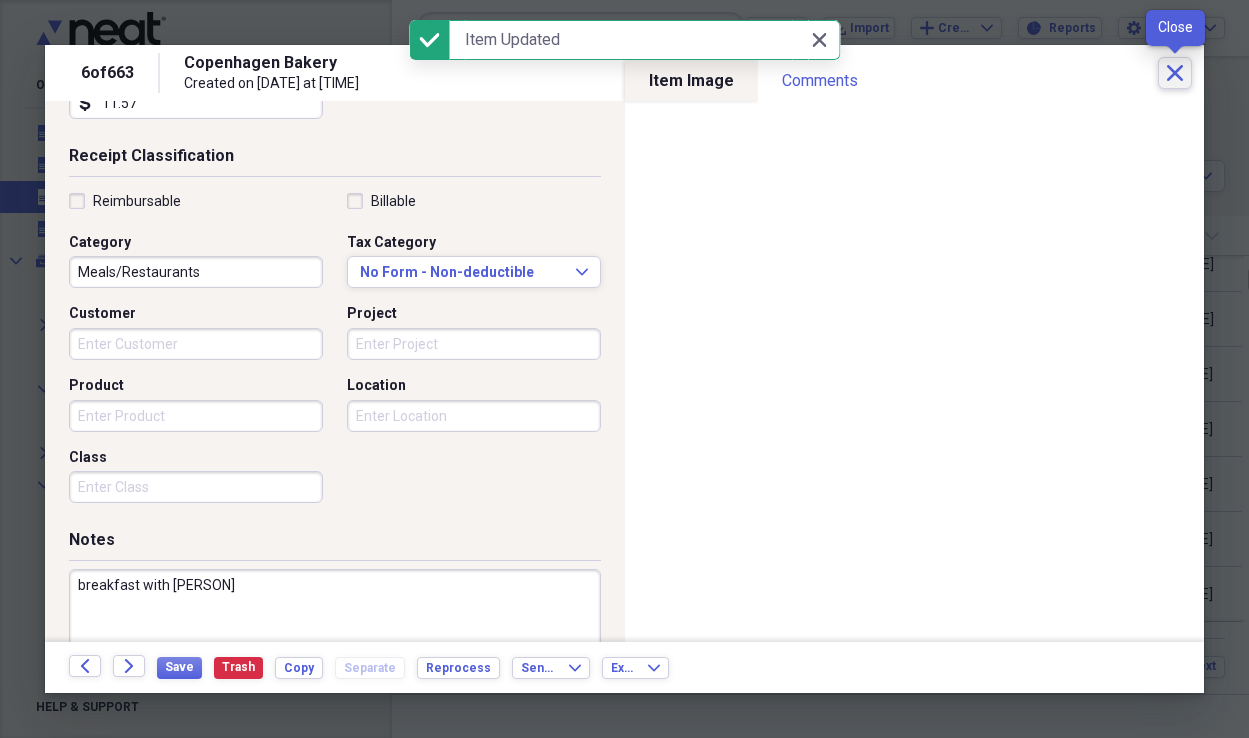 click on "Close" at bounding box center (1175, 73) 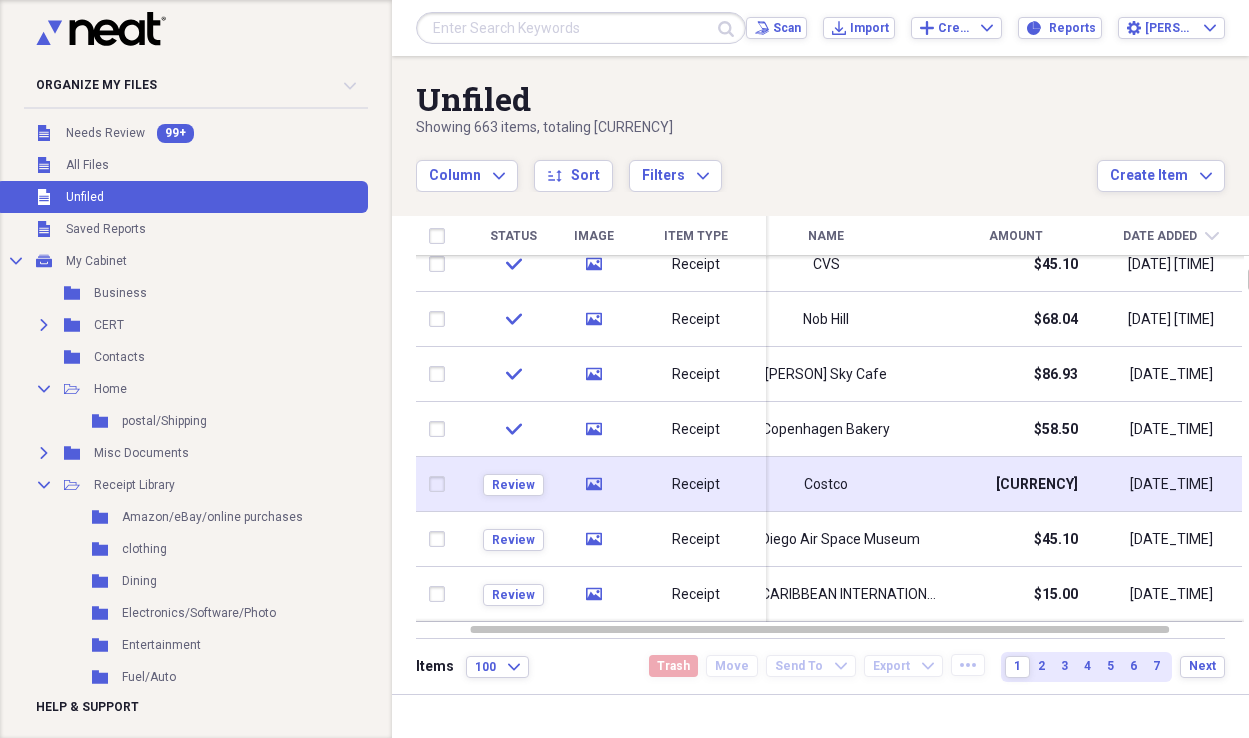 click on "Receipt" at bounding box center [696, 485] 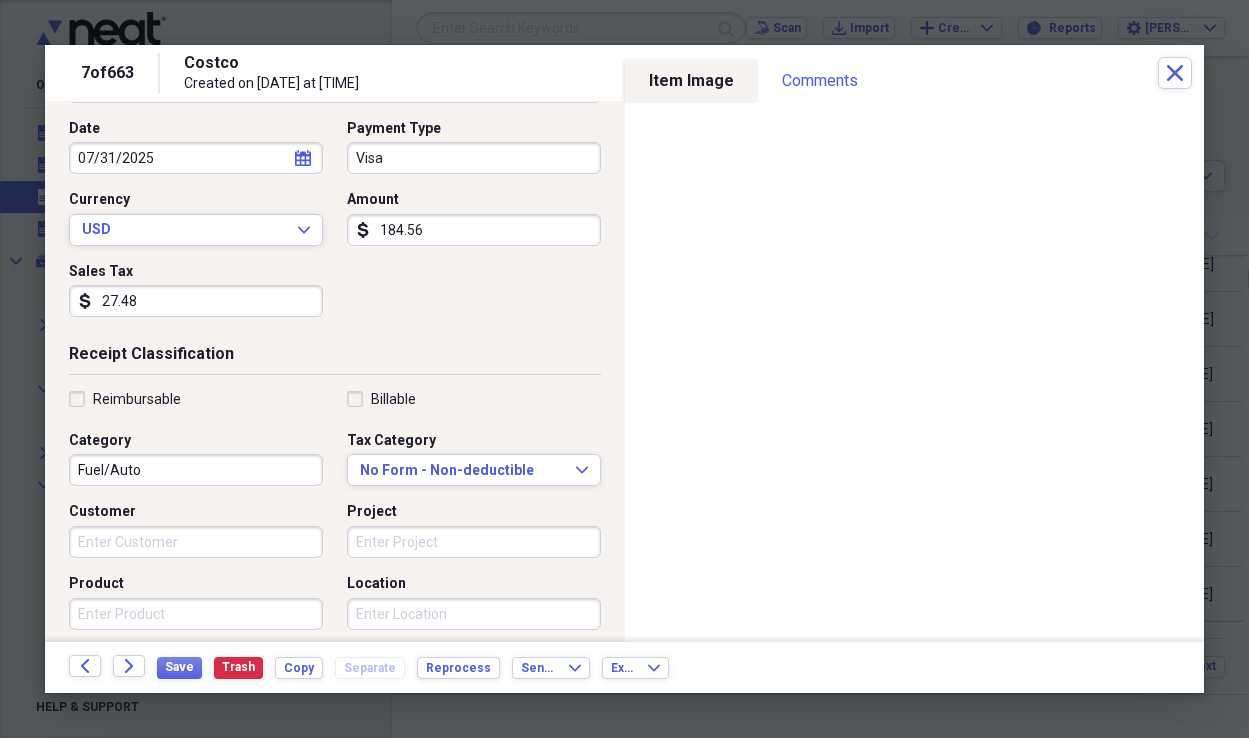 scroll, scrollTop: 209, scrollLeft: 0, axis: vertical 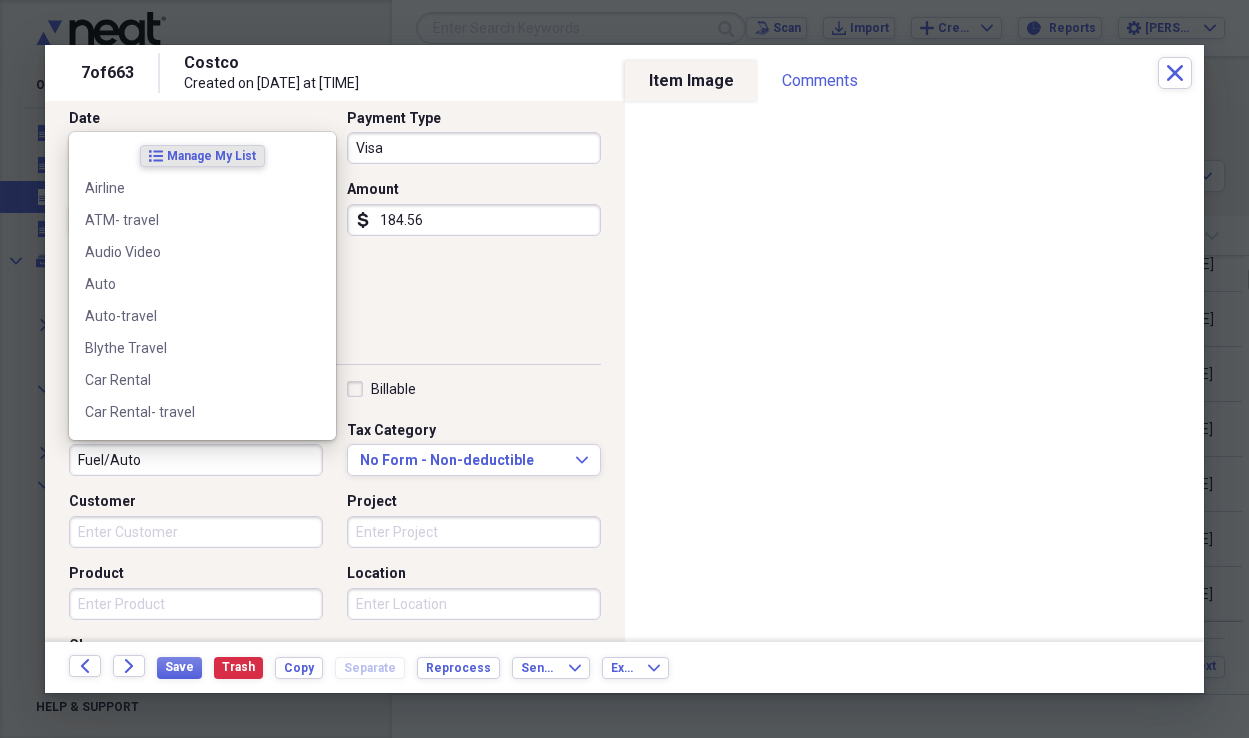 click on "Fuel/Auto" at bounding box center [196, 460] 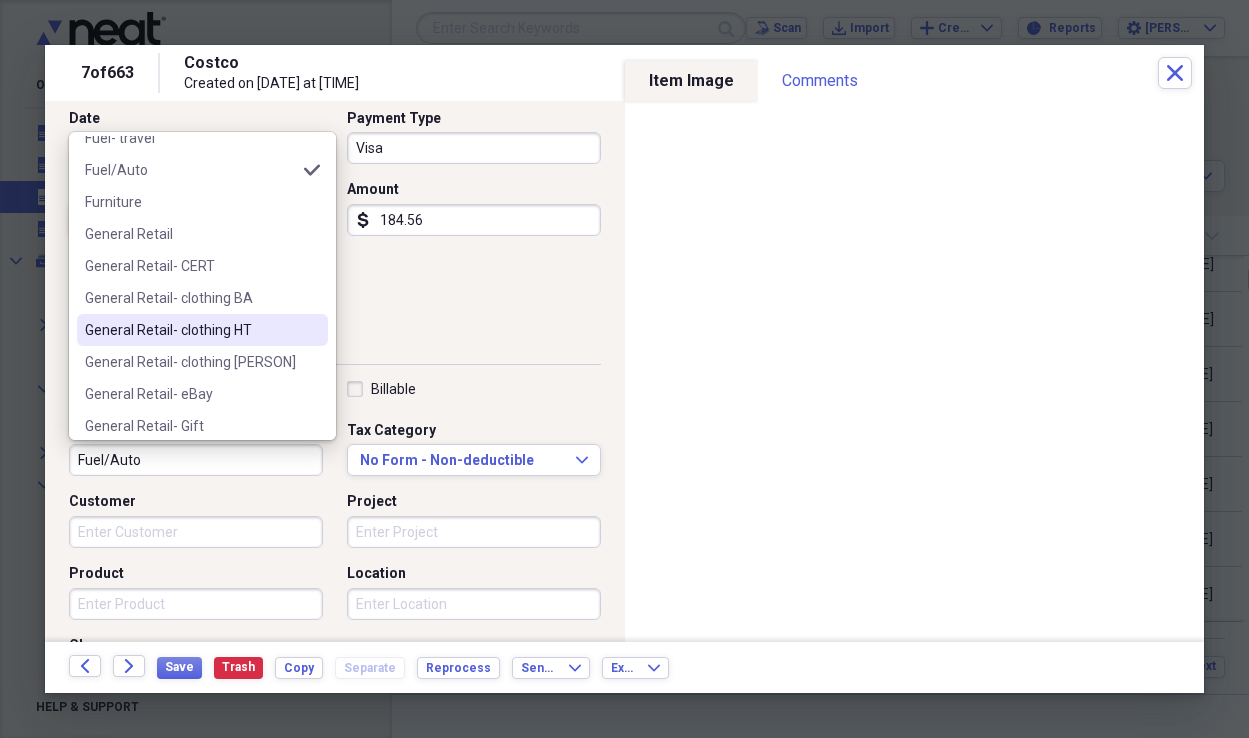 scroll, scrollTop: 759, scrollLeft: 0, axis: vertical 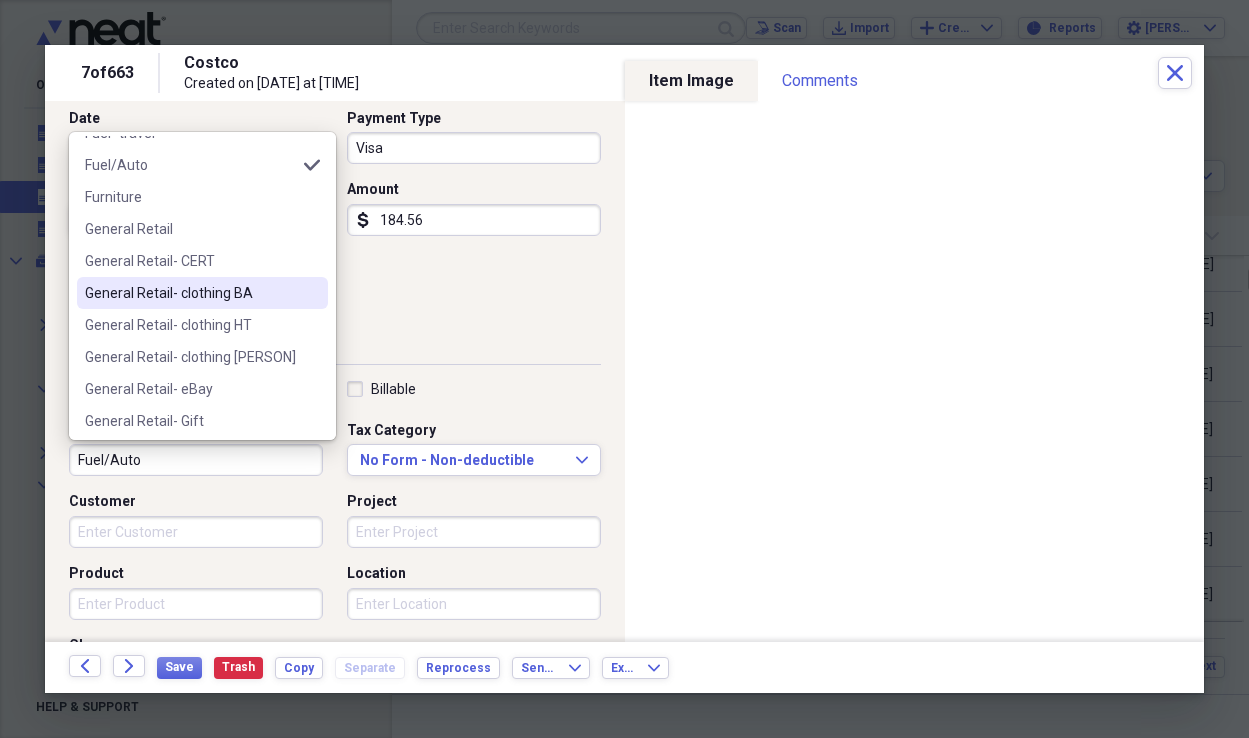 click on "General Retail- clothing BA" at bounding box center (190, 293) 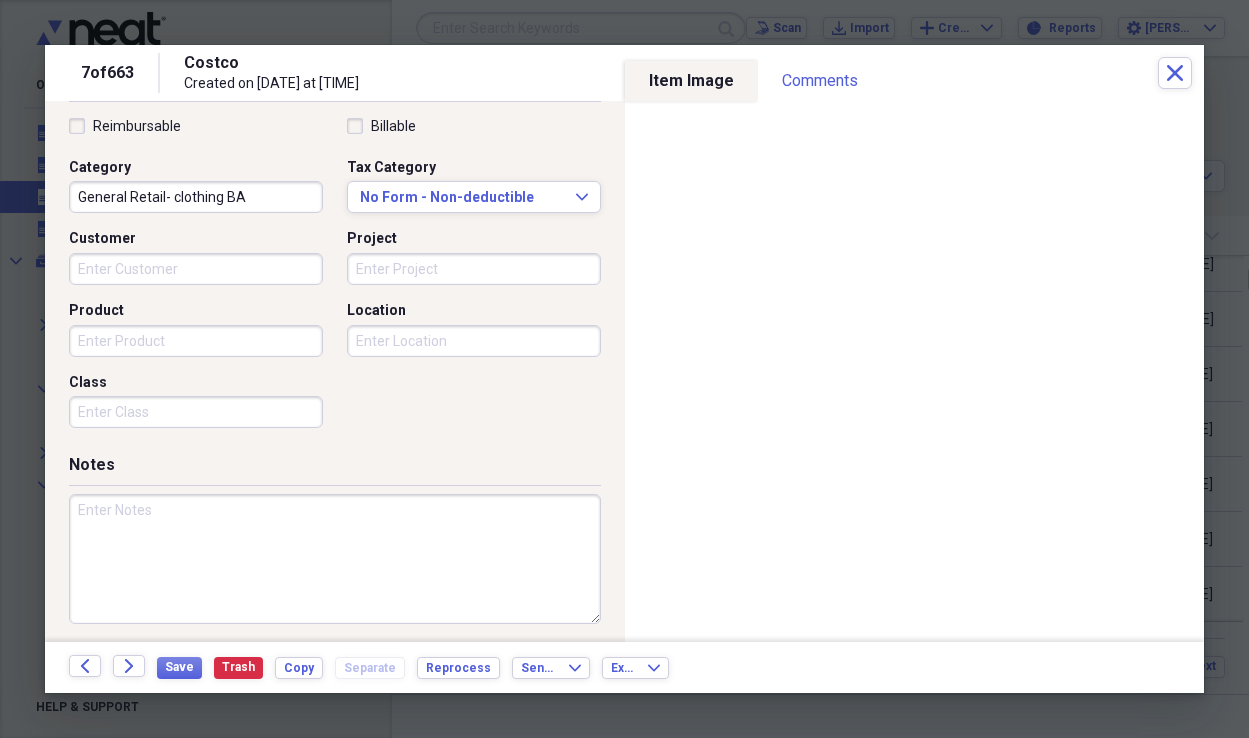 scroll, scrollTop: 473, scrollLeft: 0, axis: vertical 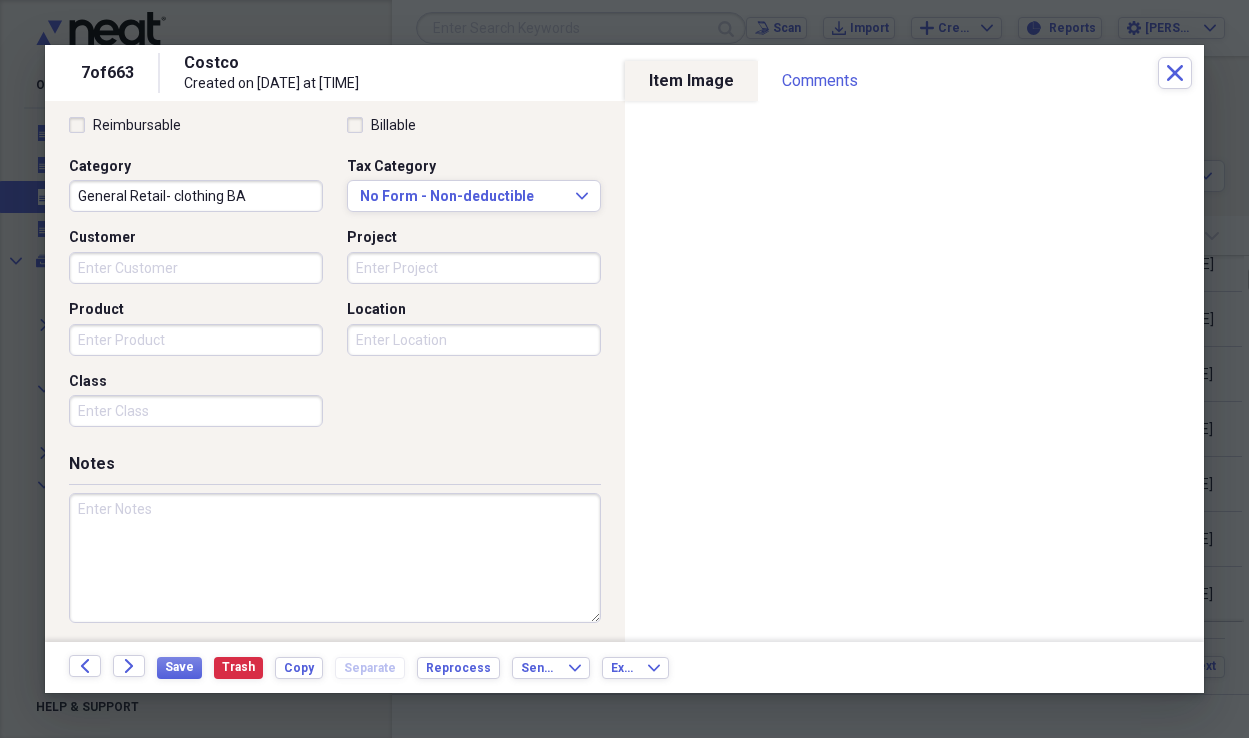 click at bounding box center (335, 558) 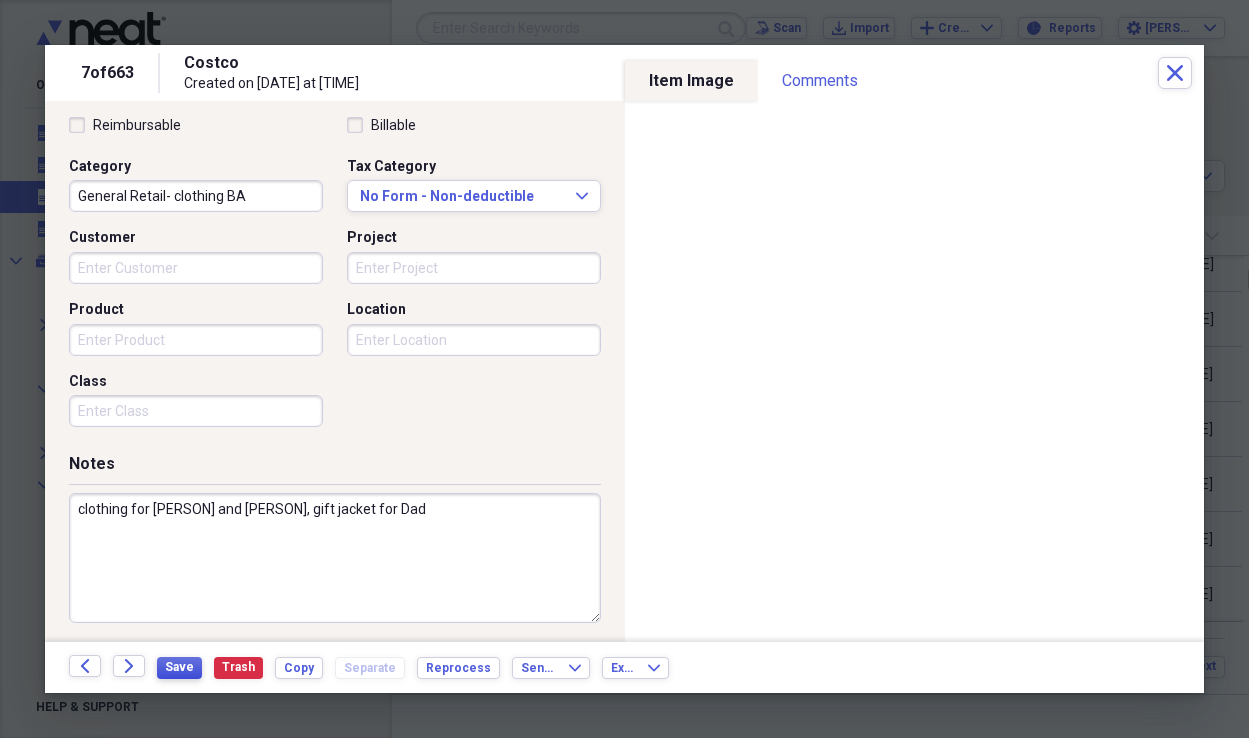 type on "clothing for [PERSON] and [PERSON], gift jacket for Dad" 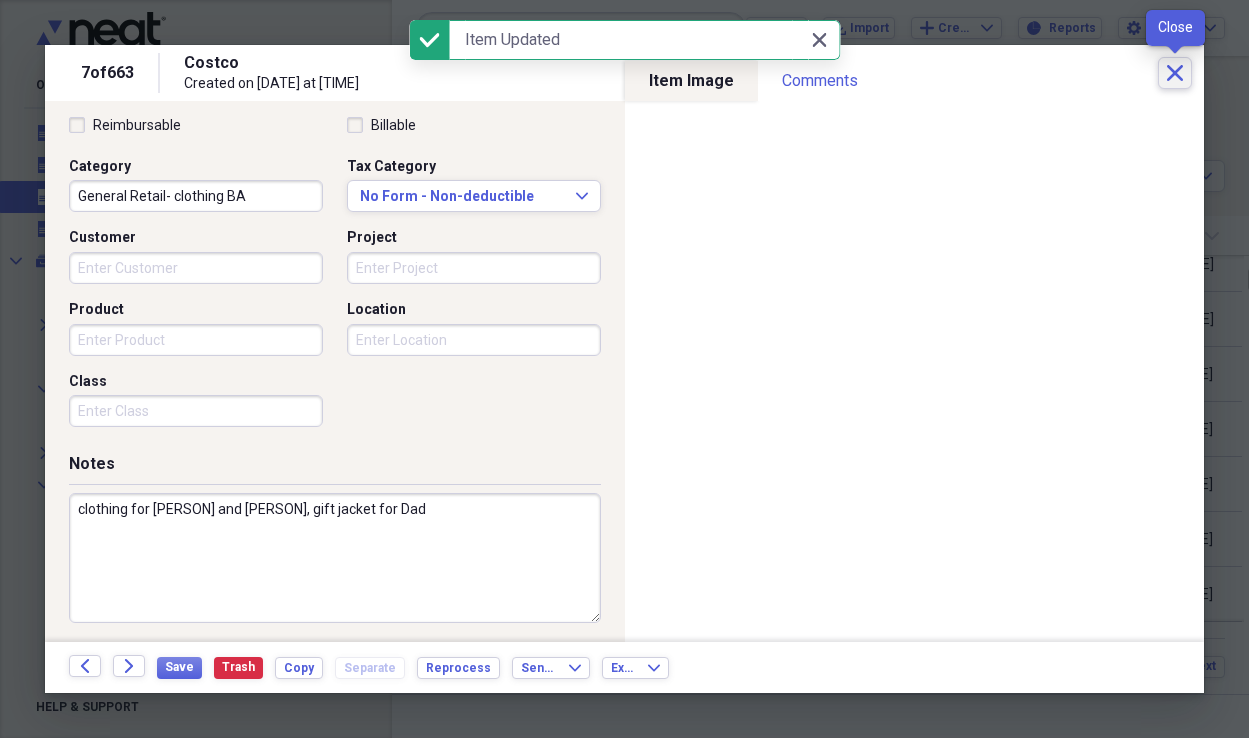 click on "Close" 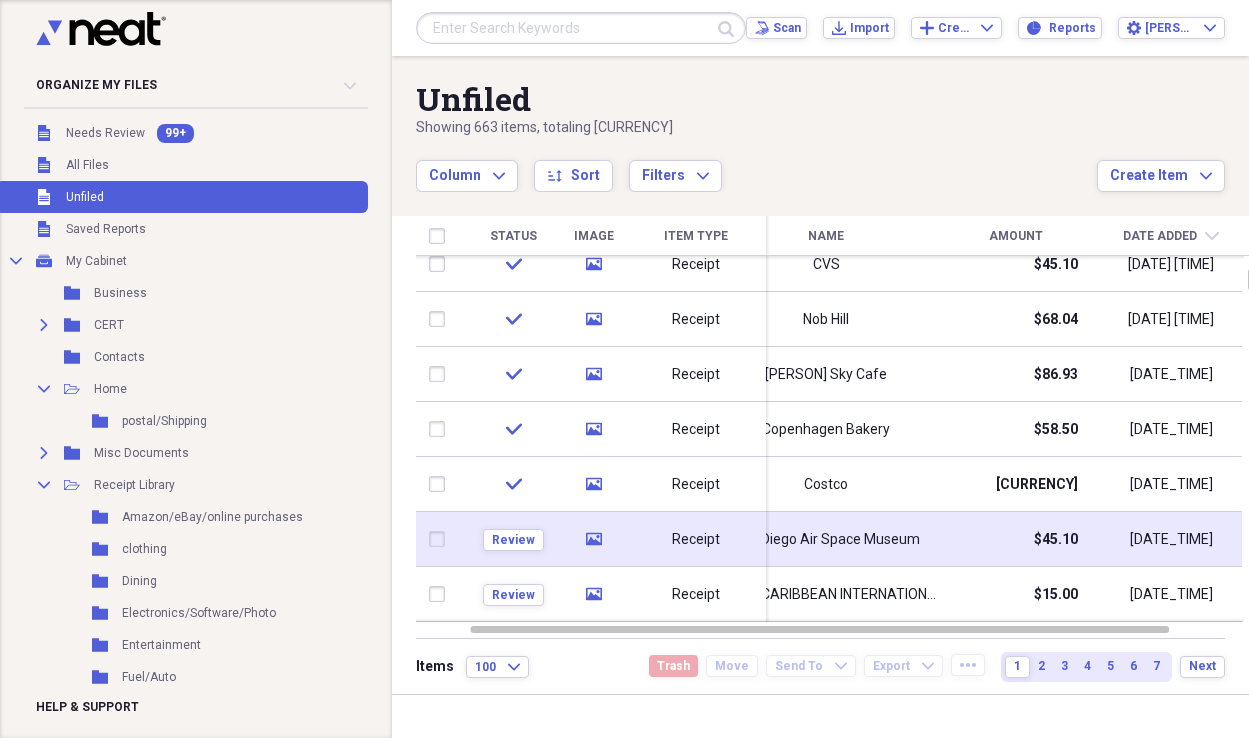 click on "Receipt" at bounding box center (696, 539) 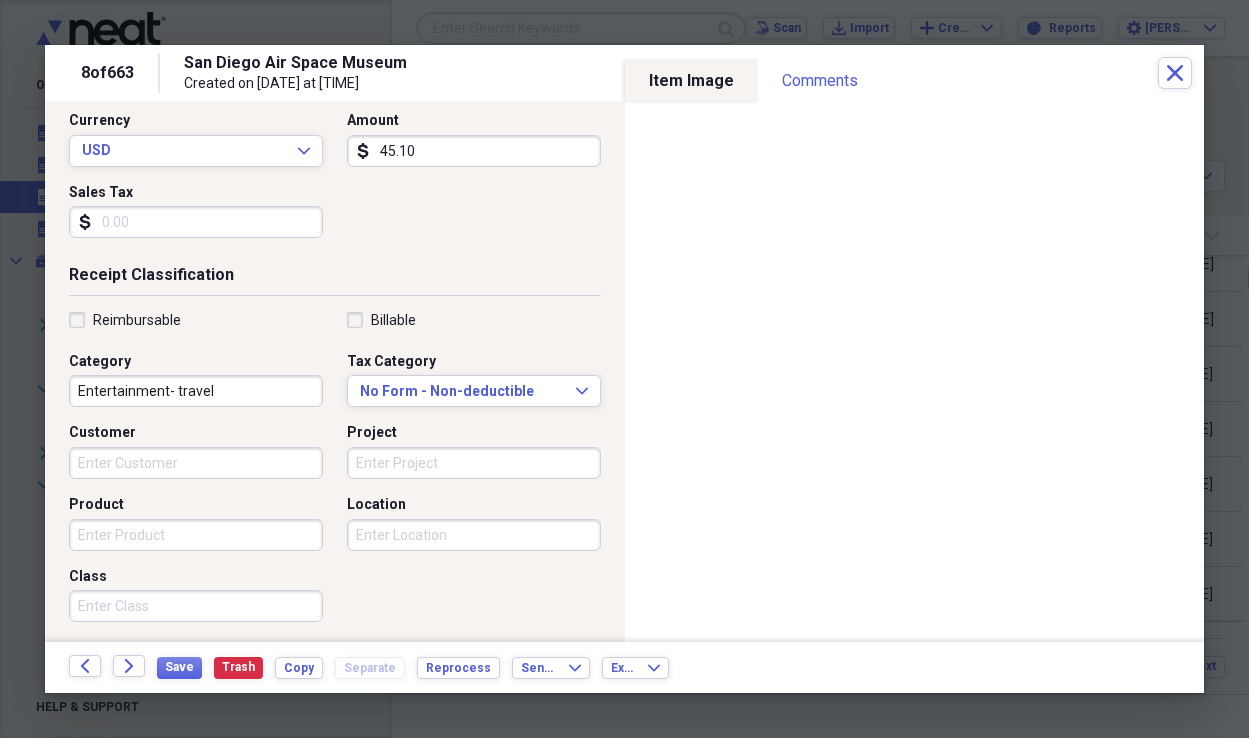 scroll, scrollTop: 285, scrollLeft: 0, axis: vertical 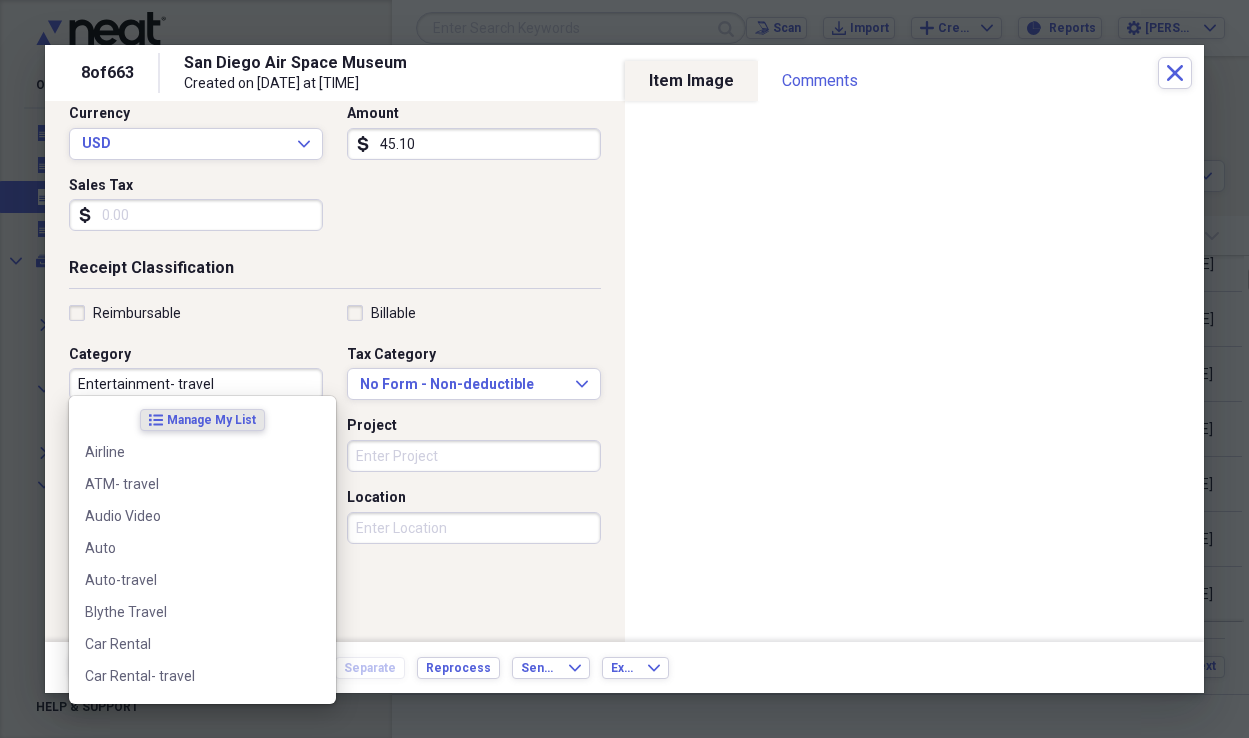 click on "Entertainment- travel" at bounding box center (196, 384) 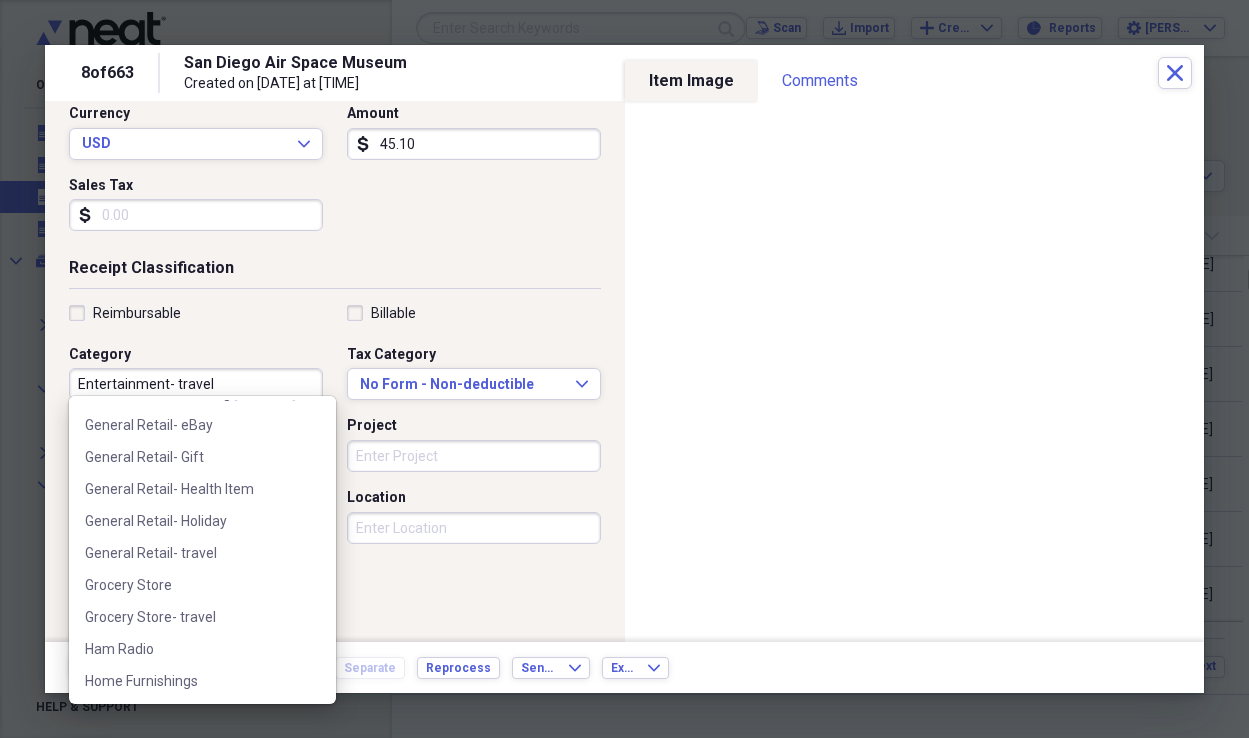 scroll, scrollTop: 980, scrollLeft: 0, axis: vertical 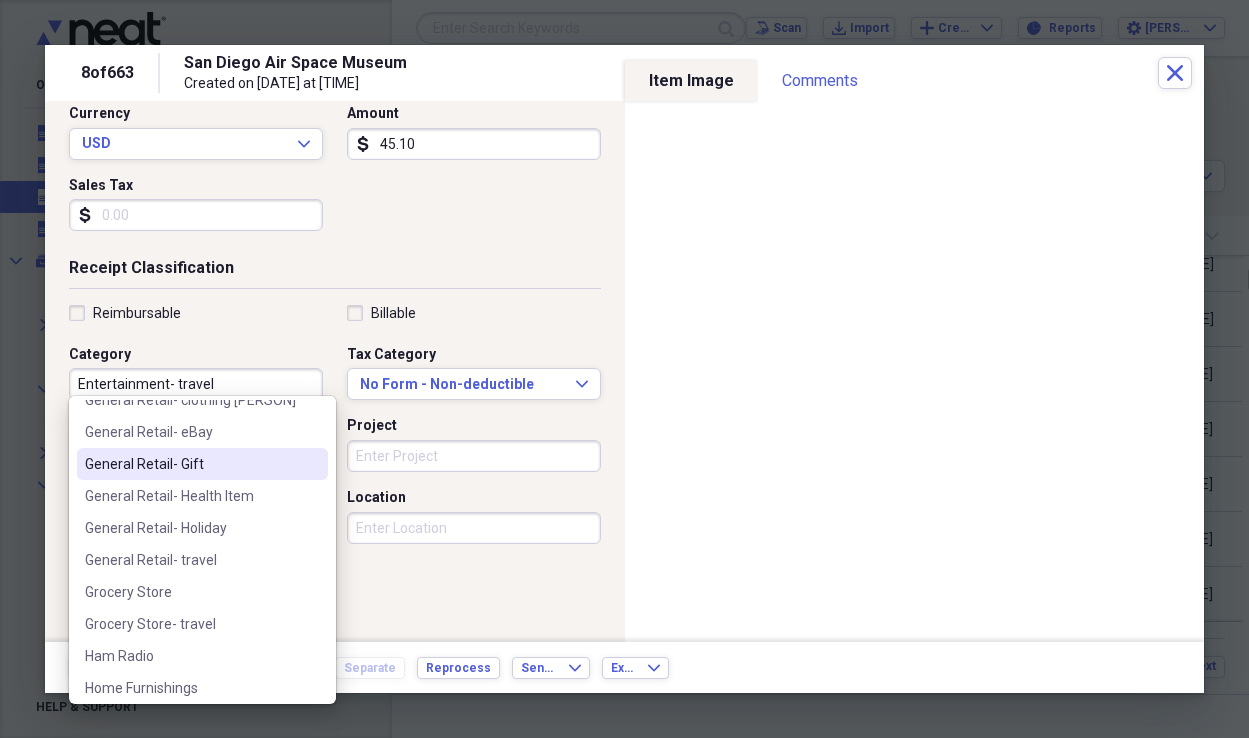 click on "General Retail- Gift" at bounding box center (202, 464) 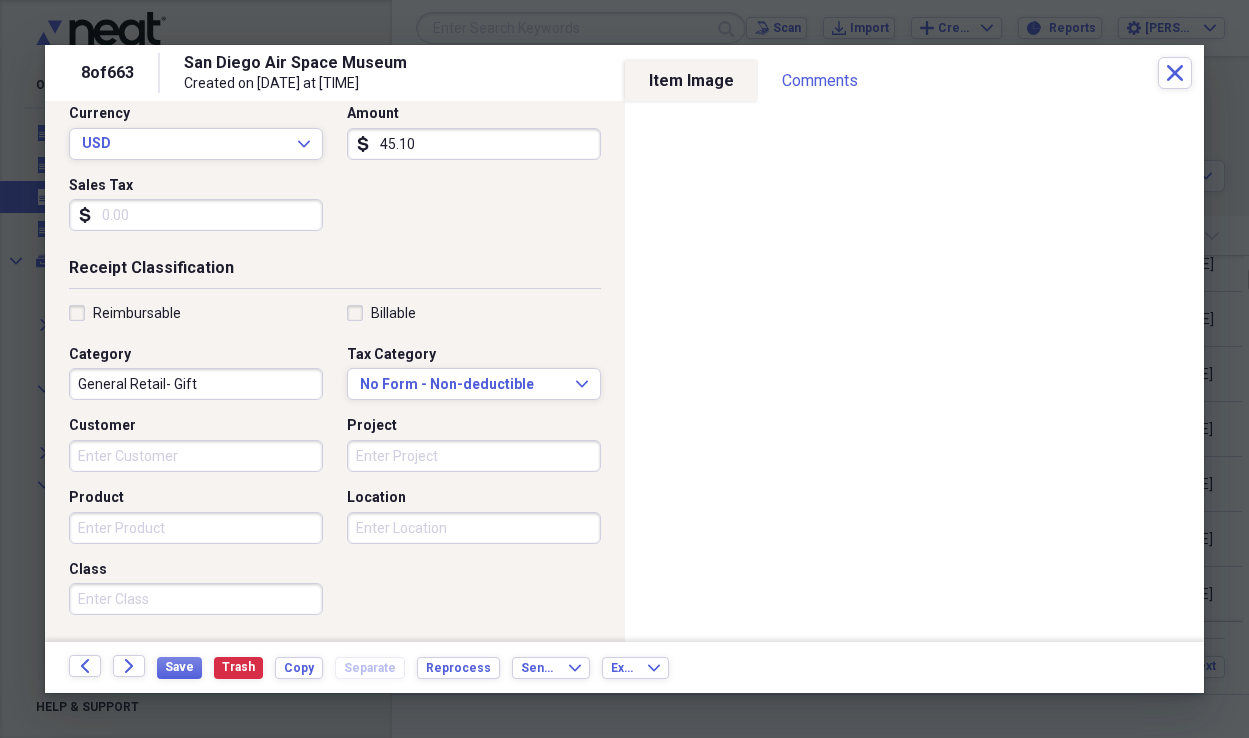 click on "Reimbursable Billable Category General Retail- Gift Tax Category No Form - Non-deductible Expand Customer Project Product Location Class" at bounding box center (335, 464) 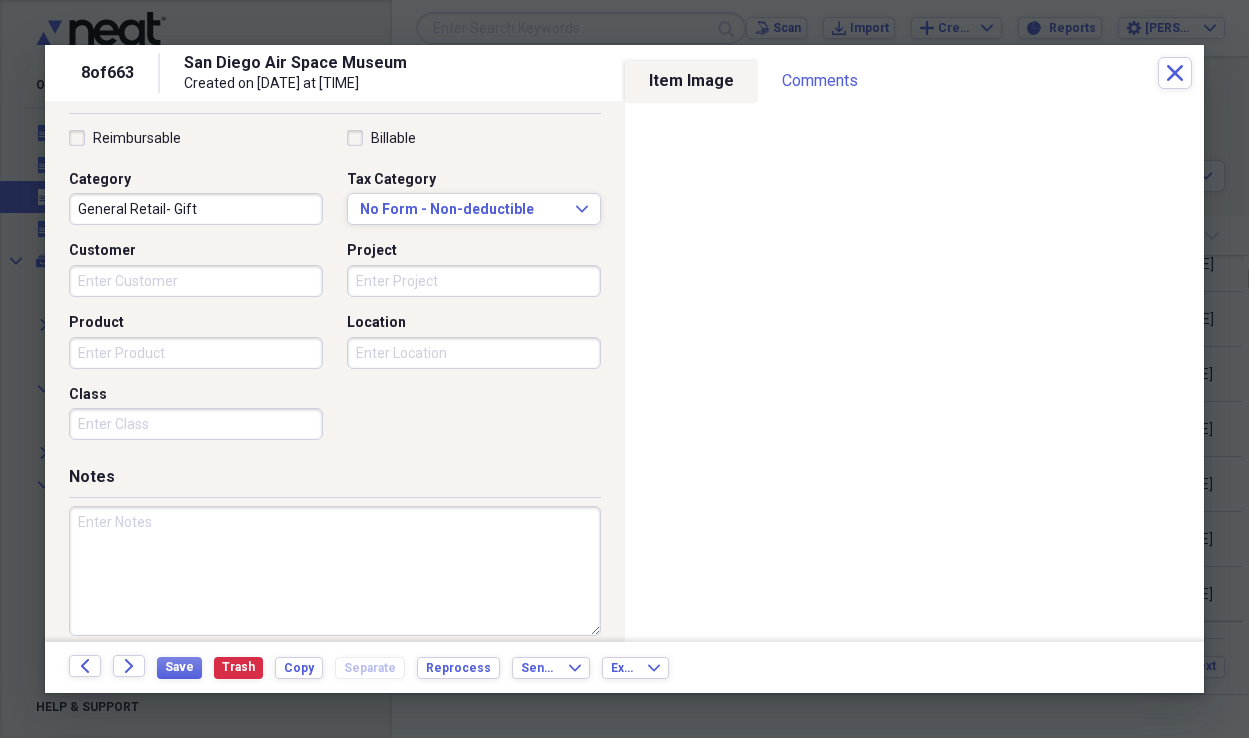 scroll, scrollTop: 473, scrollLeft: 0, axis: vertical 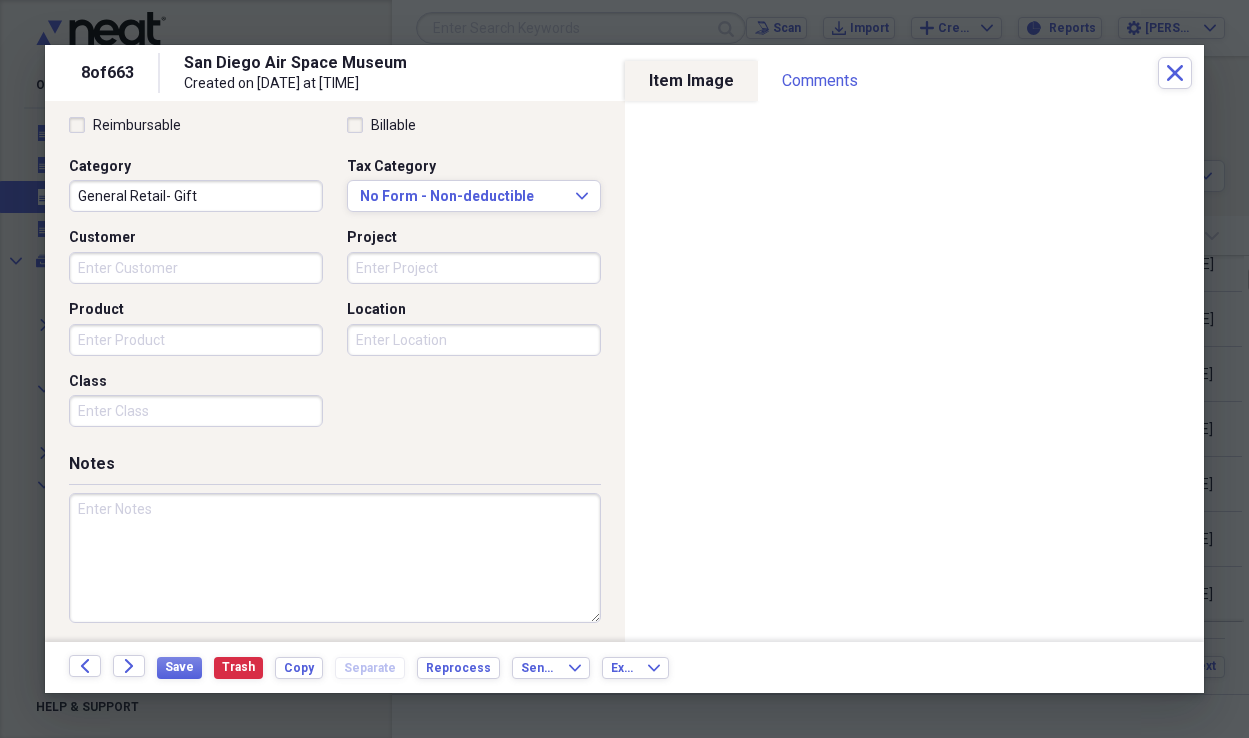 click at bounding box center (335, 558) 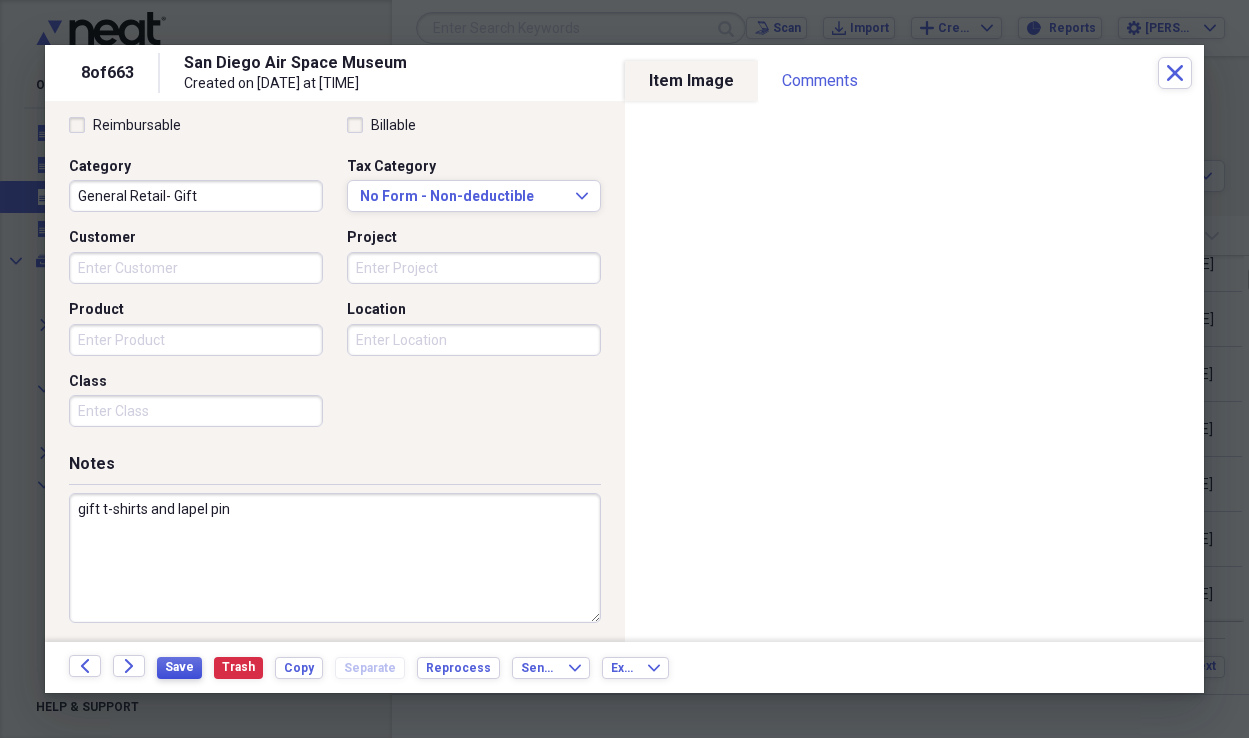 type on "gift t-shirts and lapel pin" 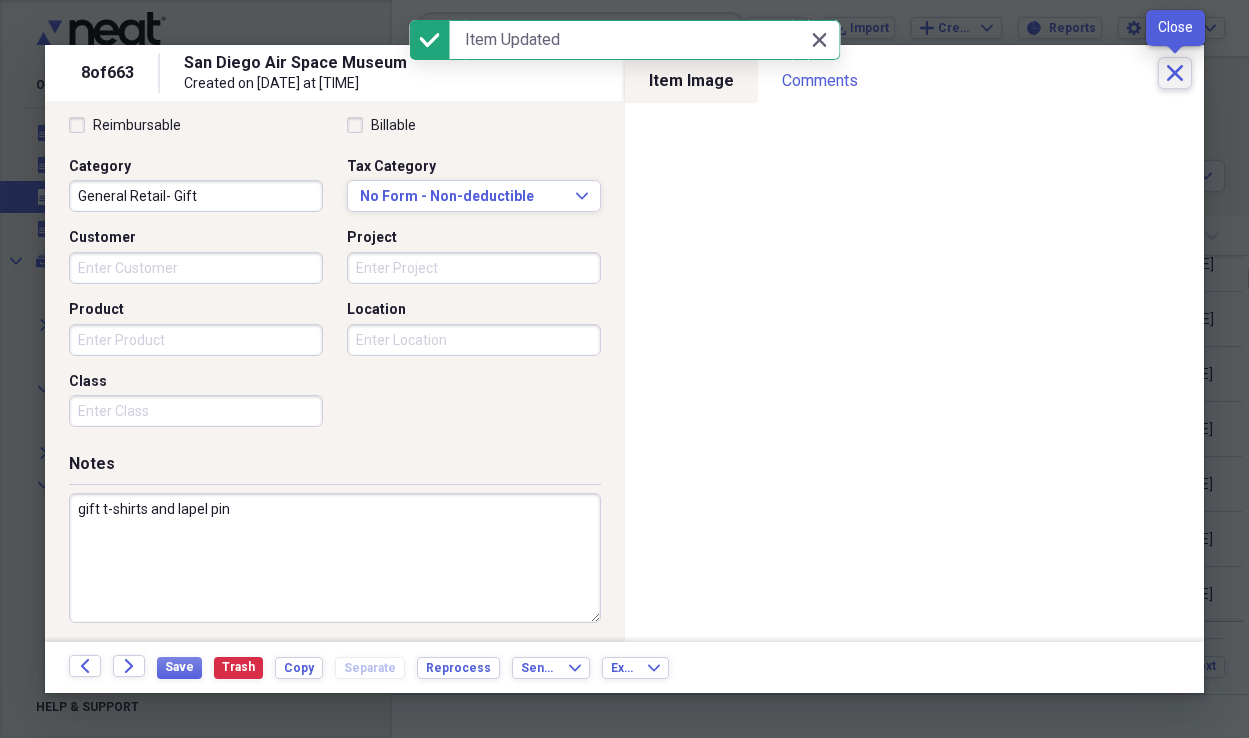 click on "Close" 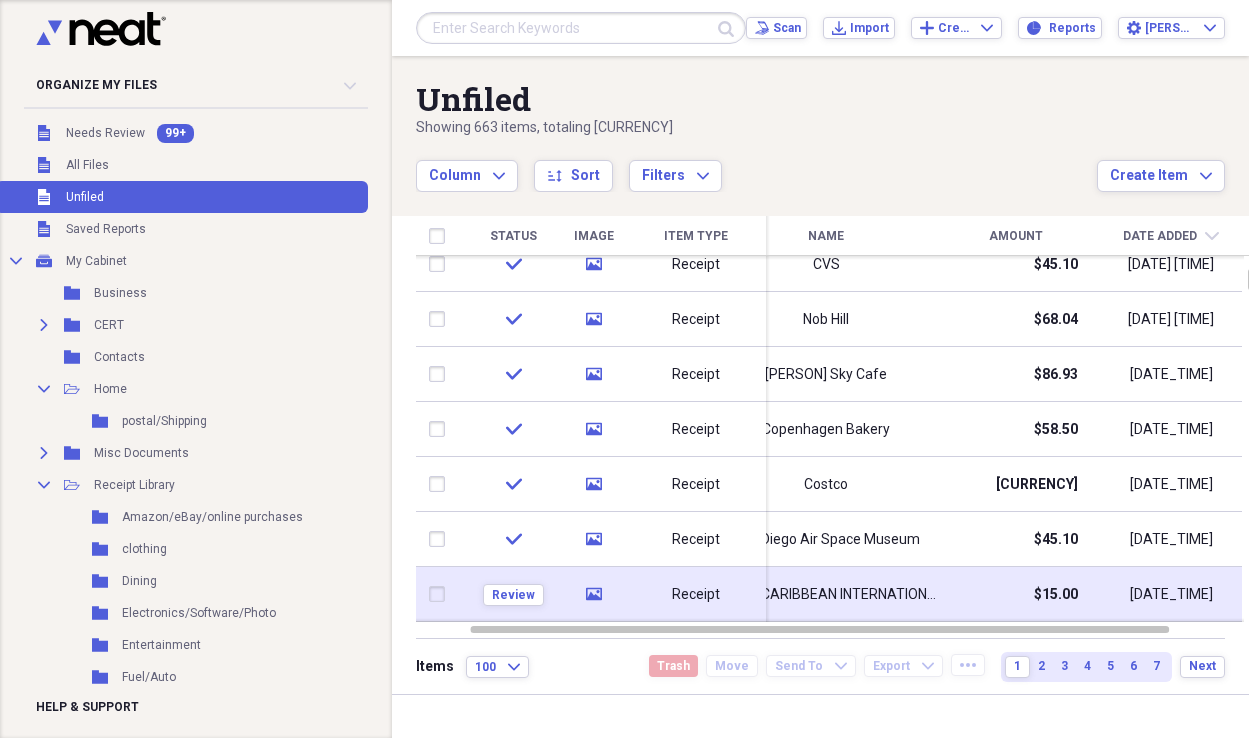 click on "Receipt" at bounding box center [696, 595] 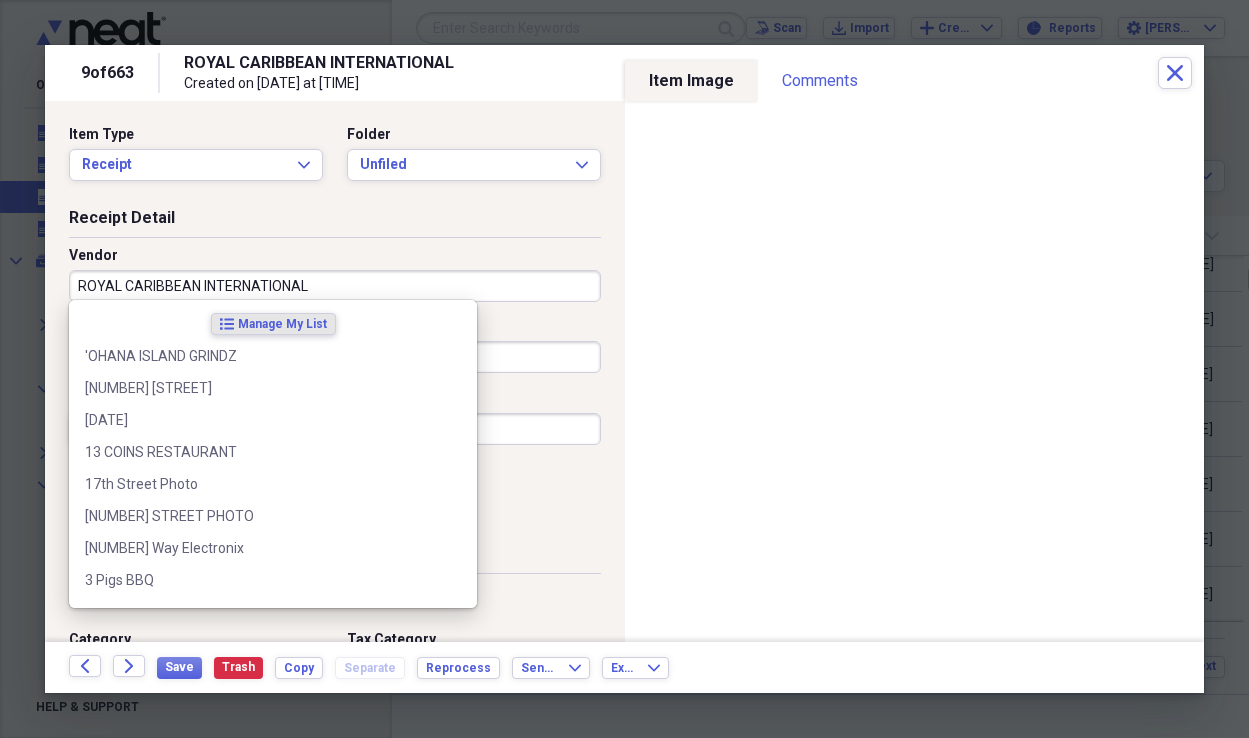 click on "ROYAL CARIBBEAN INTERNATIONAL" at bounding box center [335, 286] 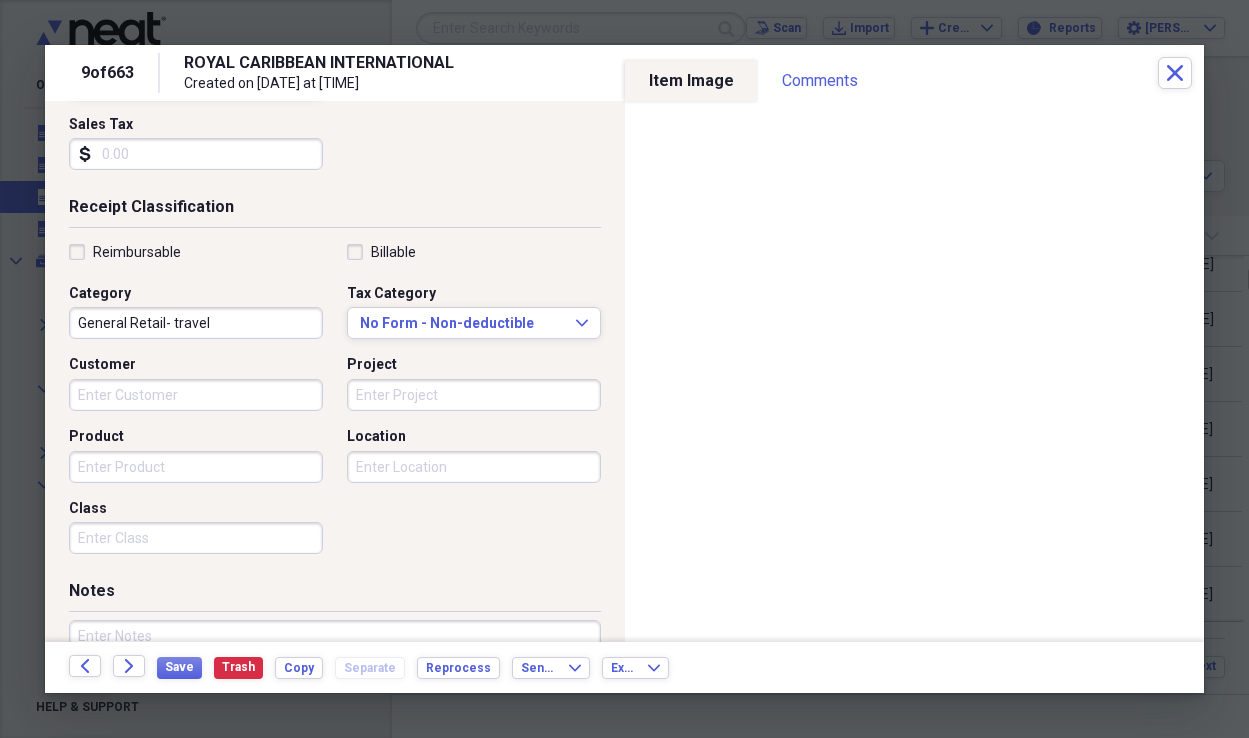scroll, scrollTop: 473, scrollLeft: 0, axis: vertical 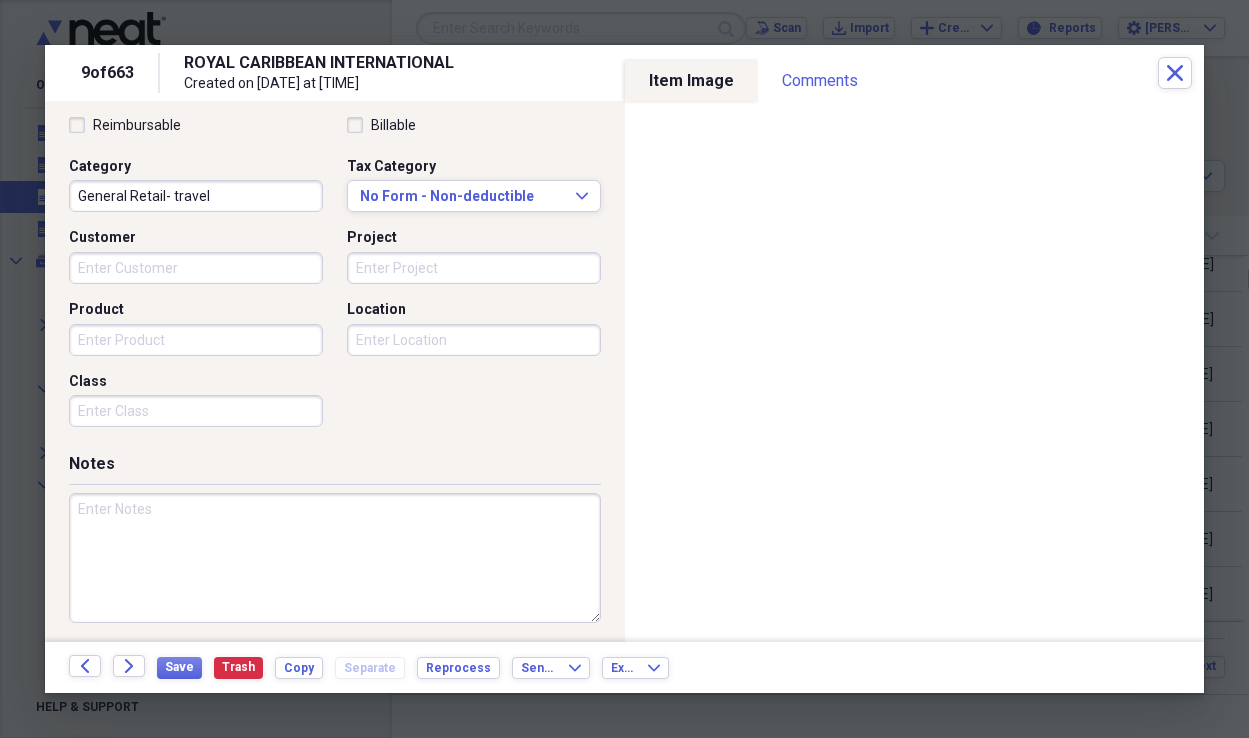 click at bounding box center [335, 558] 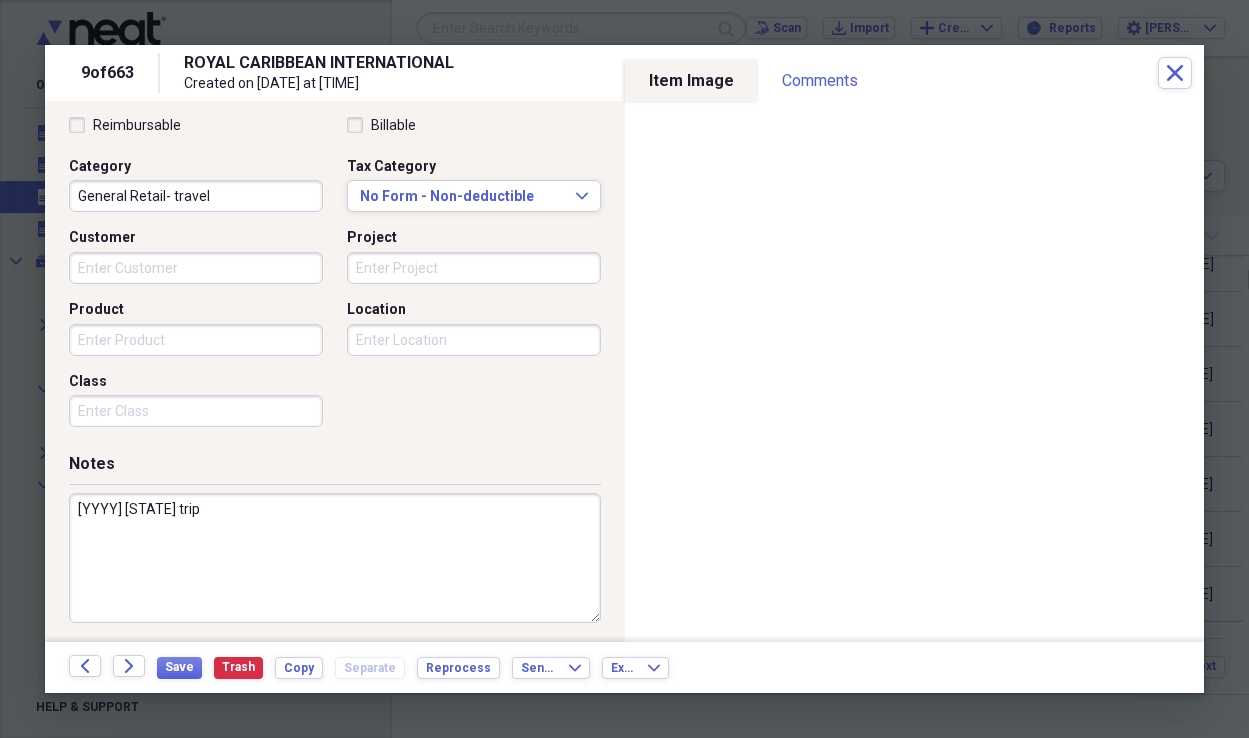 drag, startPoint x: 157, startPoint y: 500, endPoint x: 175, endPoint y: 503, distance: 18.248287 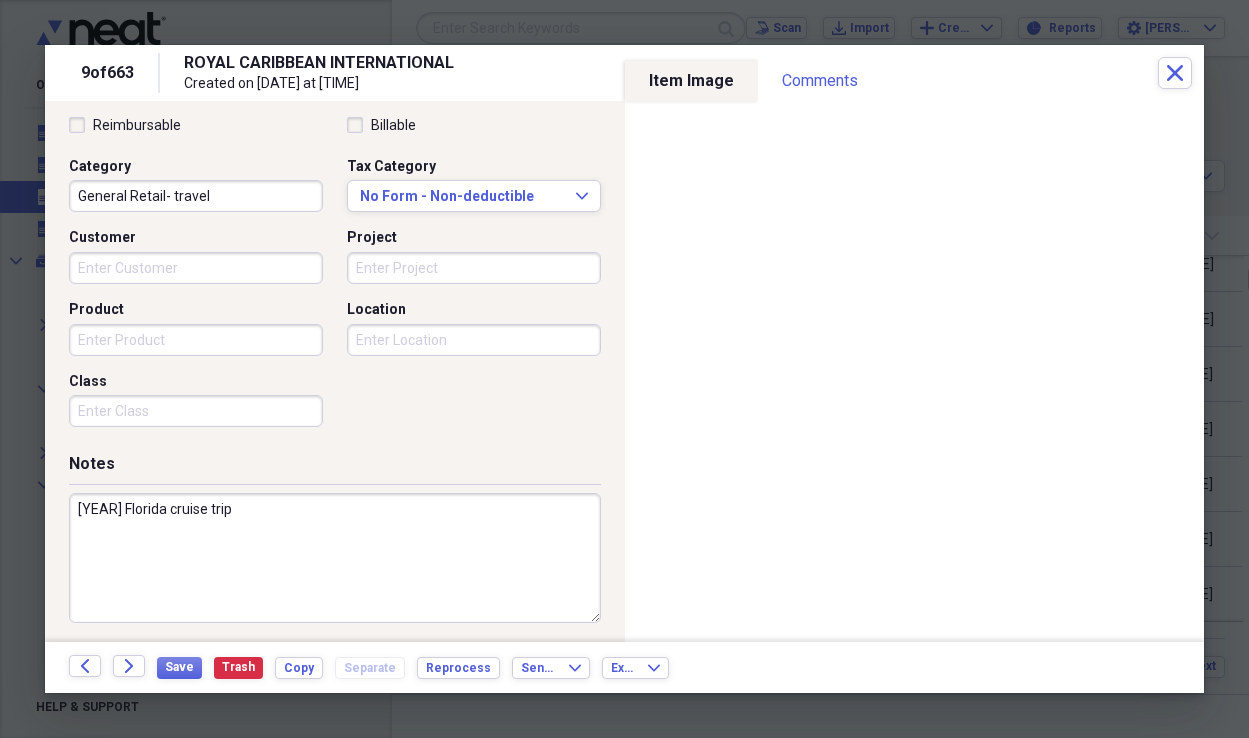 click on "[YEAR] Florida cruise trip" at bounding box center (335, 558) 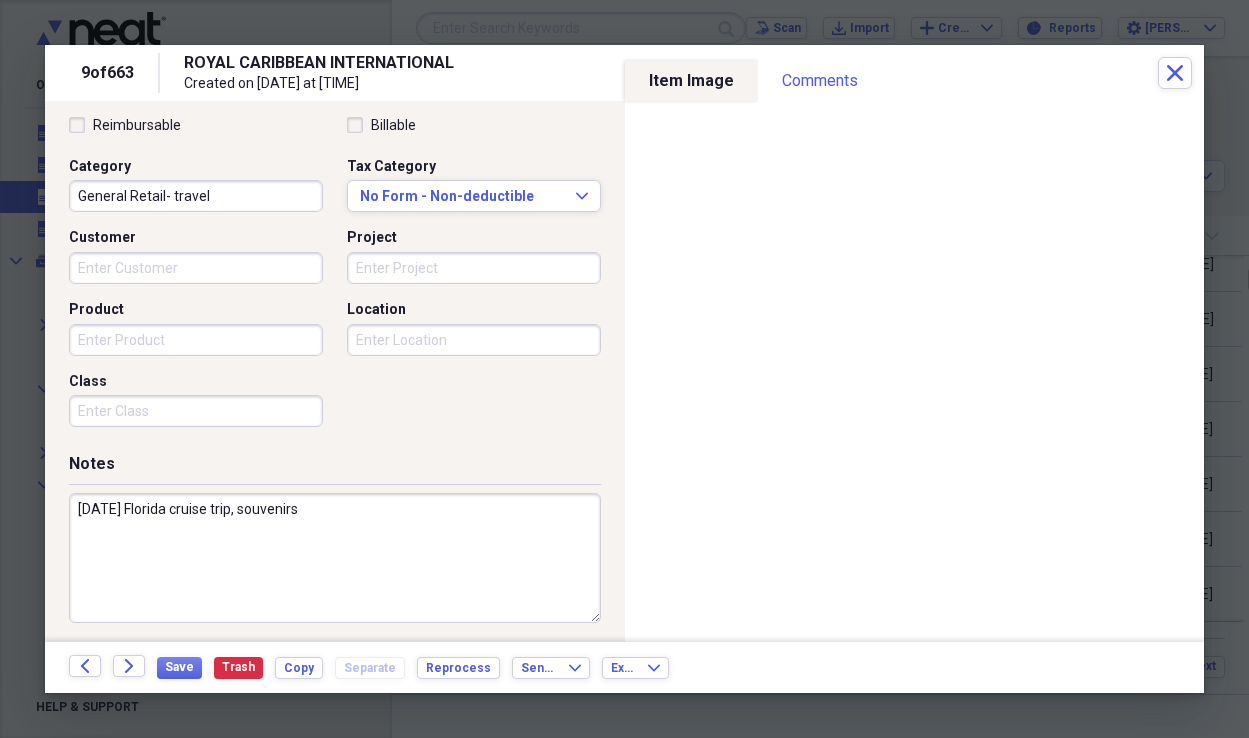 drag, startPoint x: 224, startPoint y: 506, endPoint x: 60, endPoint y: 503, distance: 164.02744 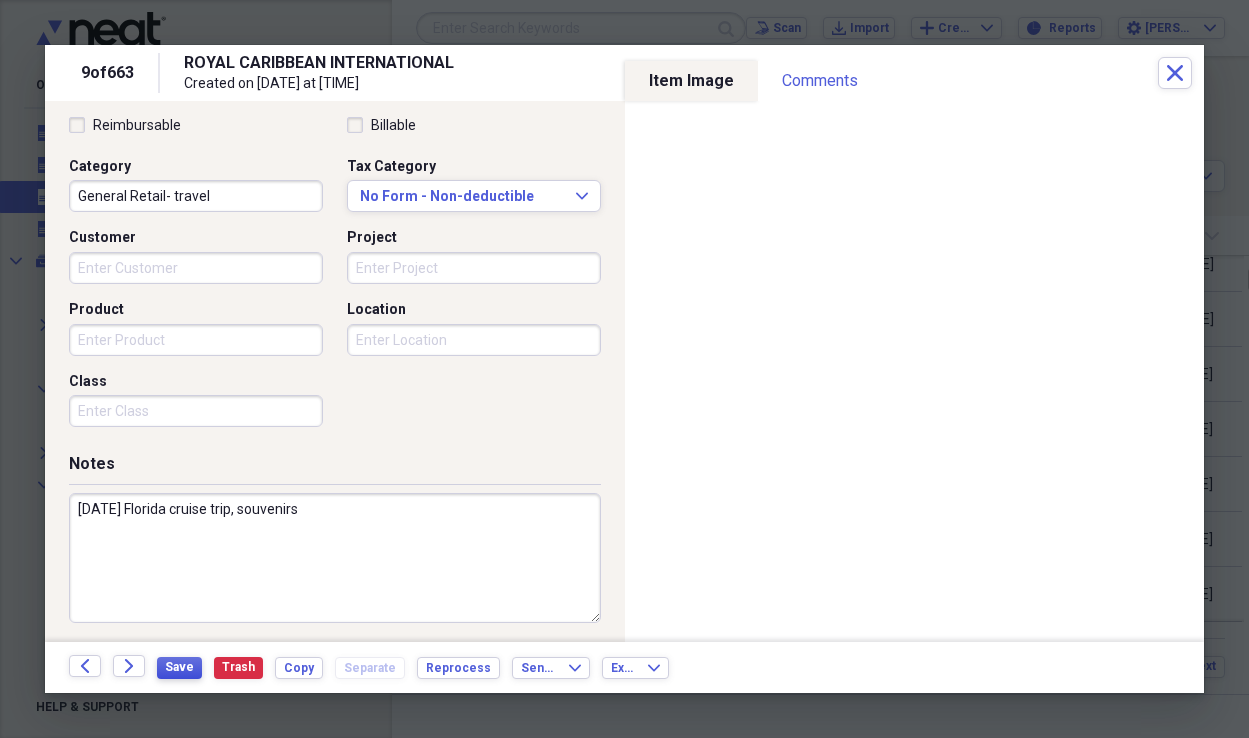 type on "[DATE] Florida cruise trip, souvenirs" 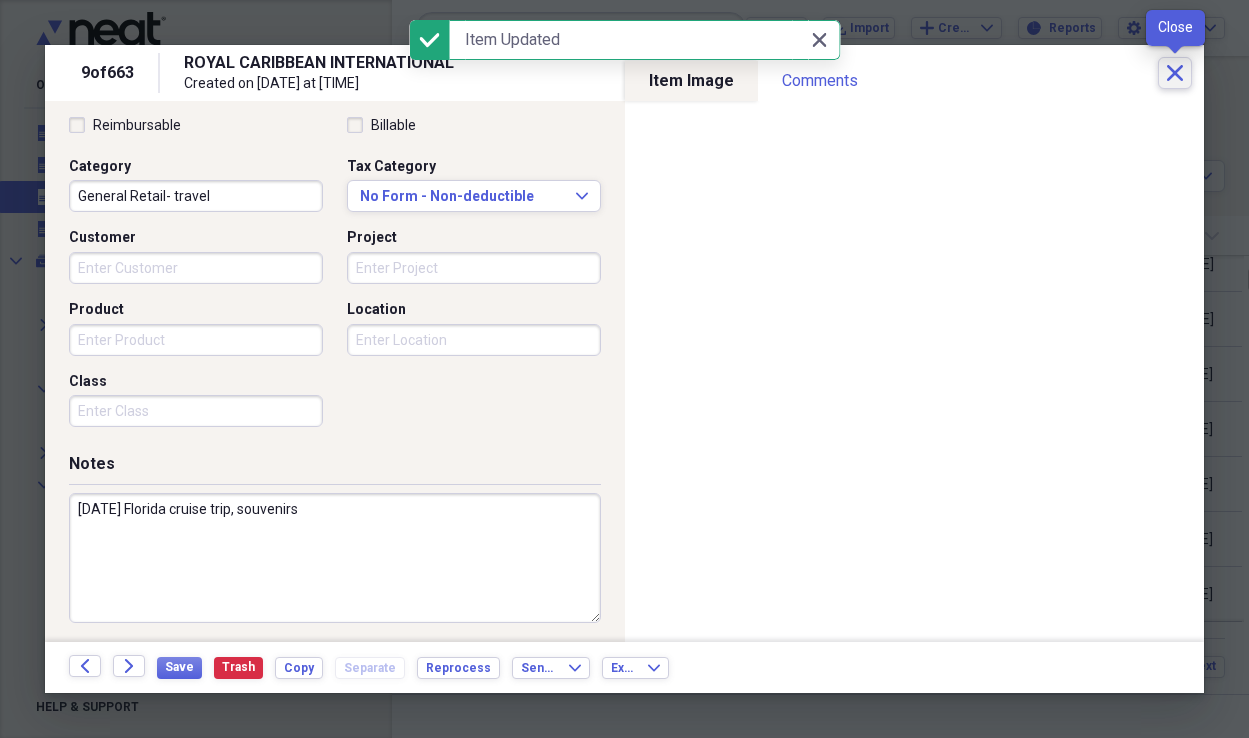 click 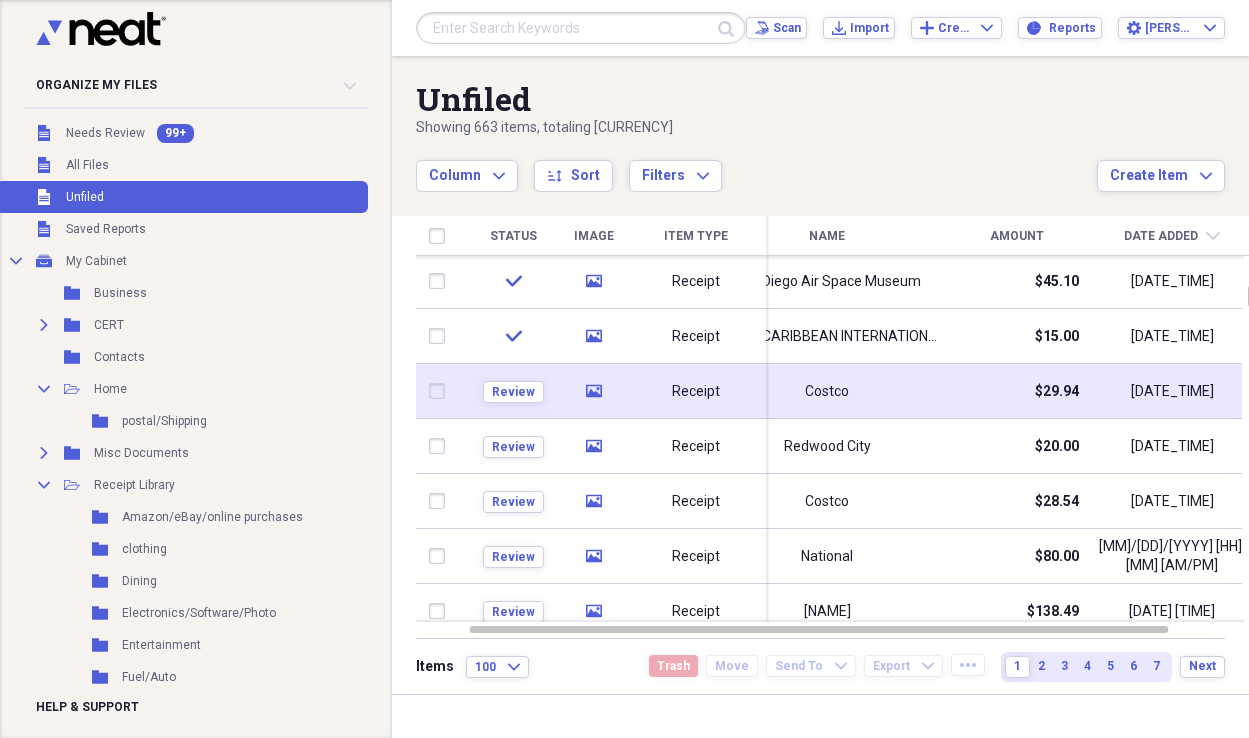 click on "Receipt" at bounding box center [696, 392] 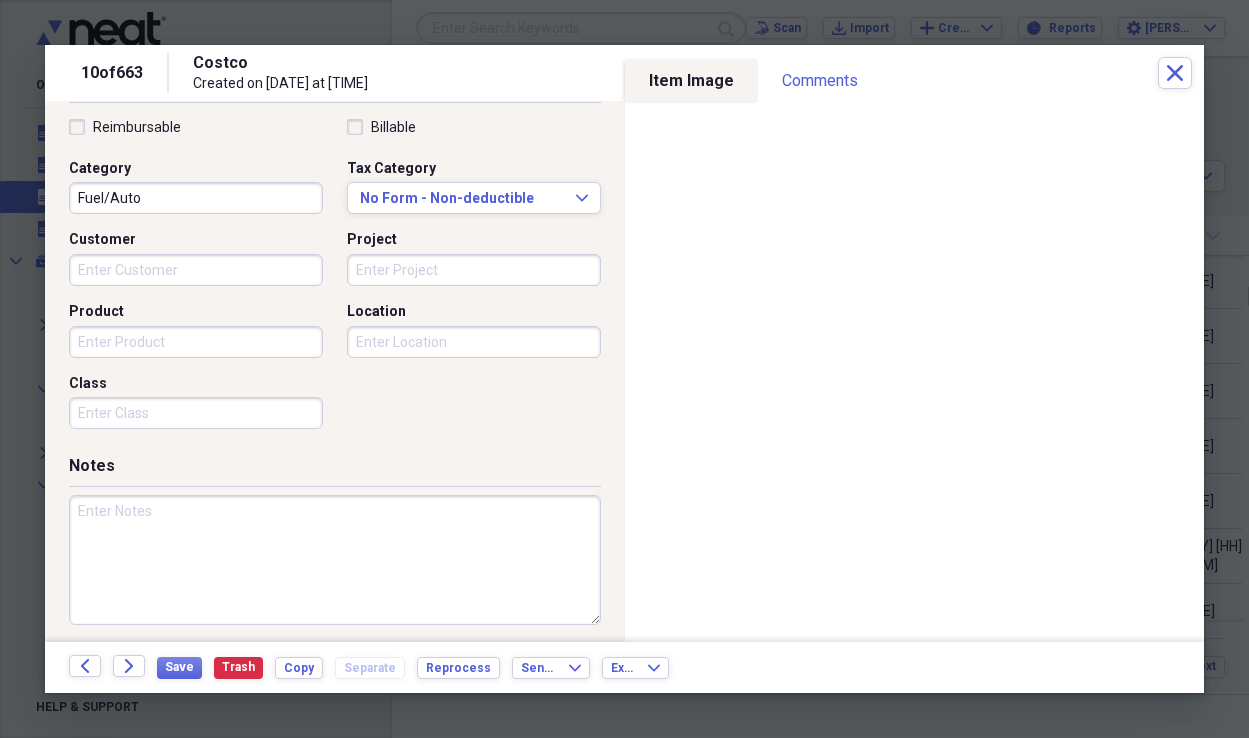 scroll, scrollTop: 473, scrollLeft: 0, axis: vertical 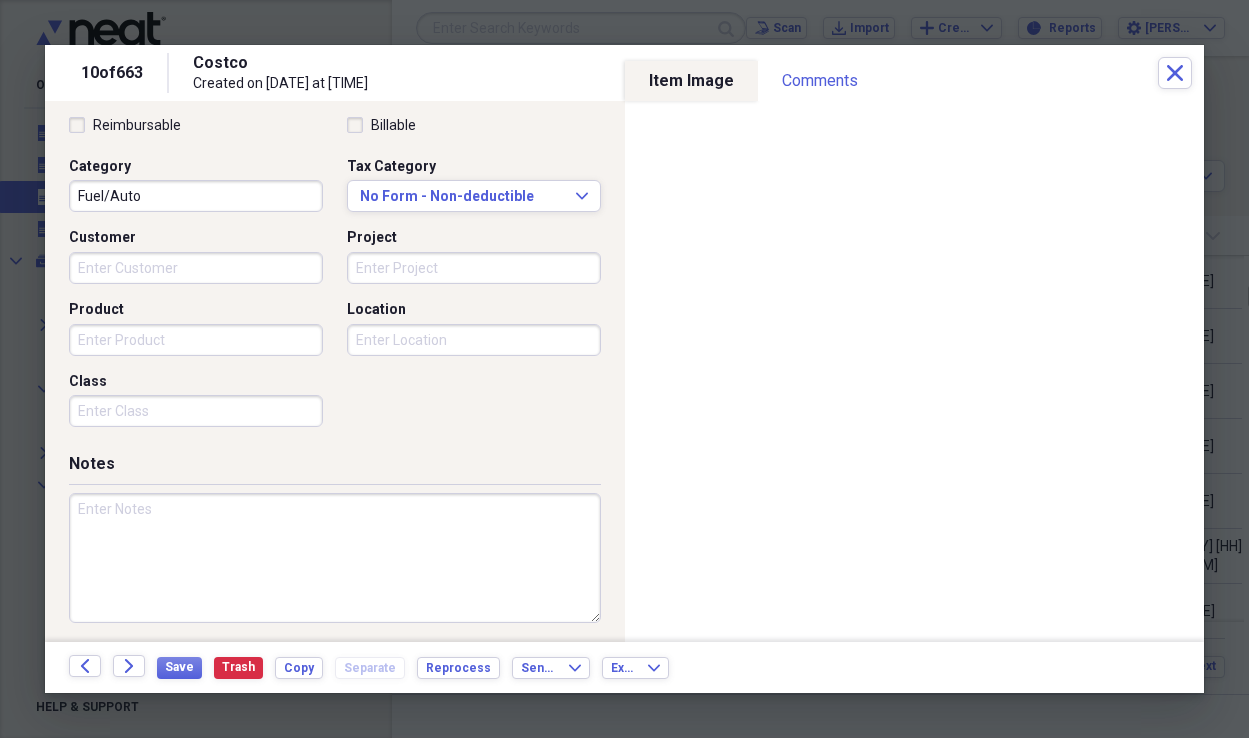 click at bounding box center (335, 558) 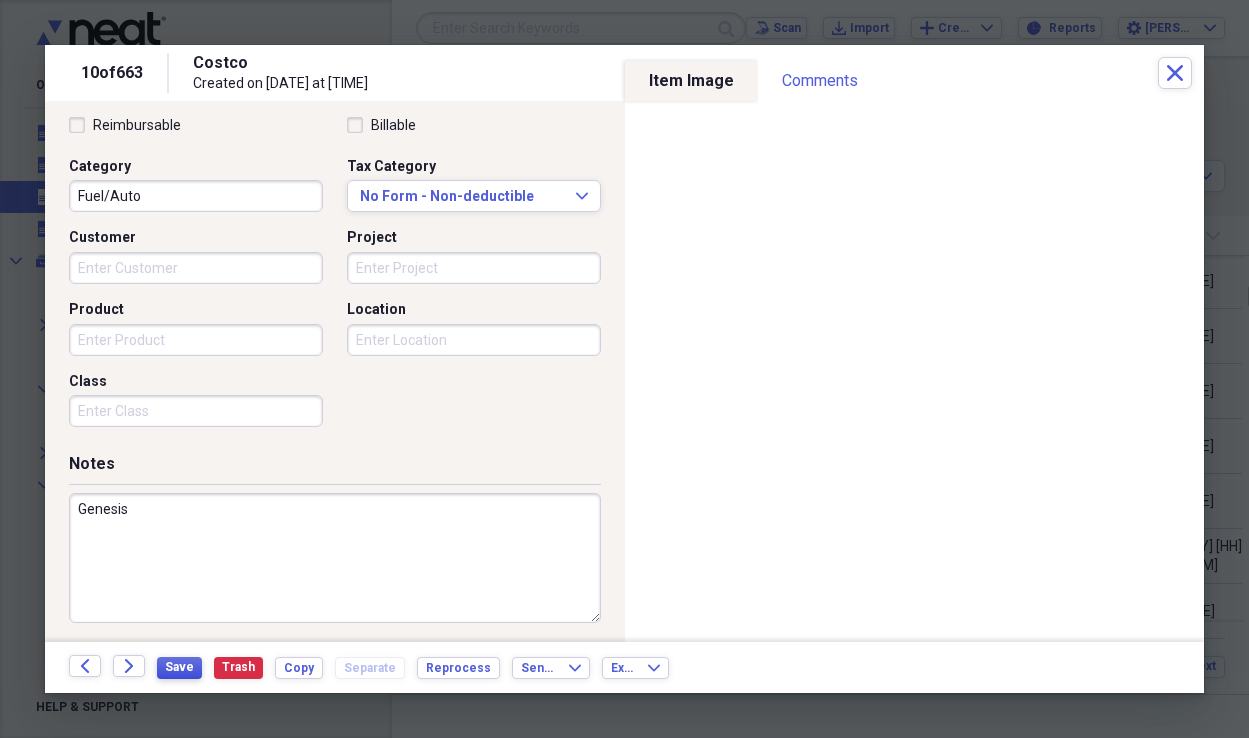 type on "Genesis" 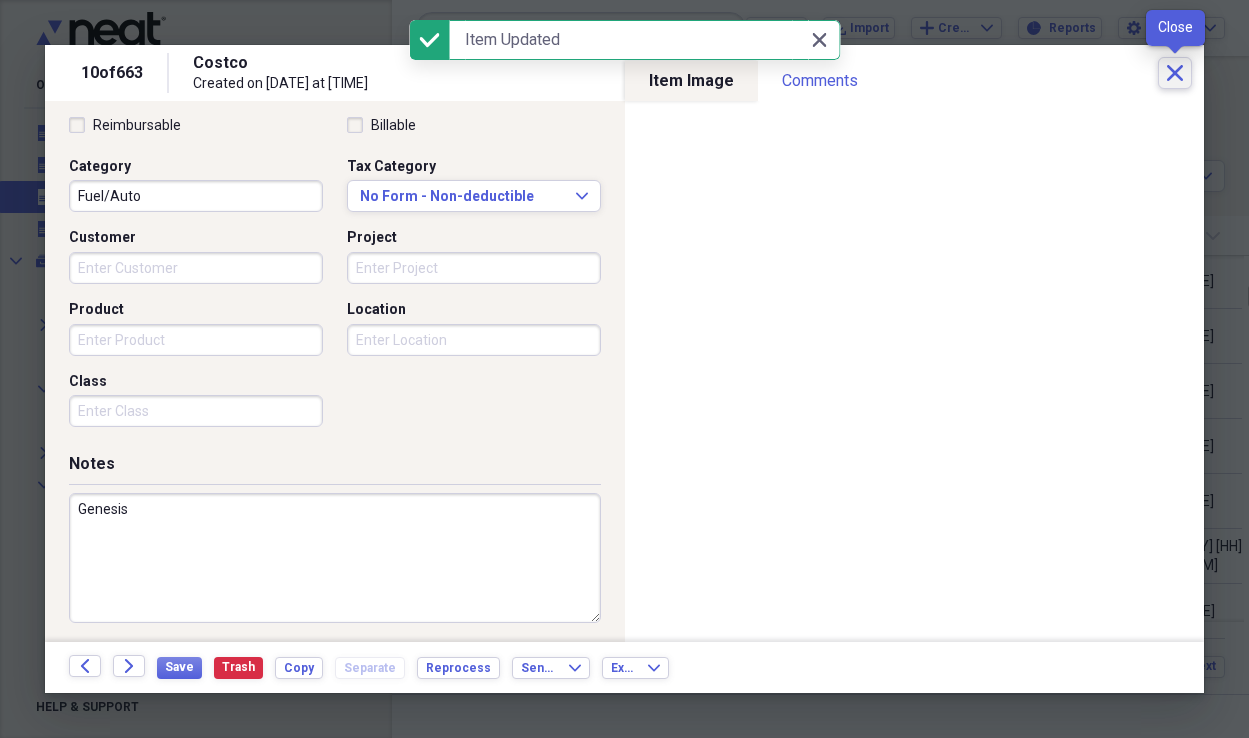 click on "Close" 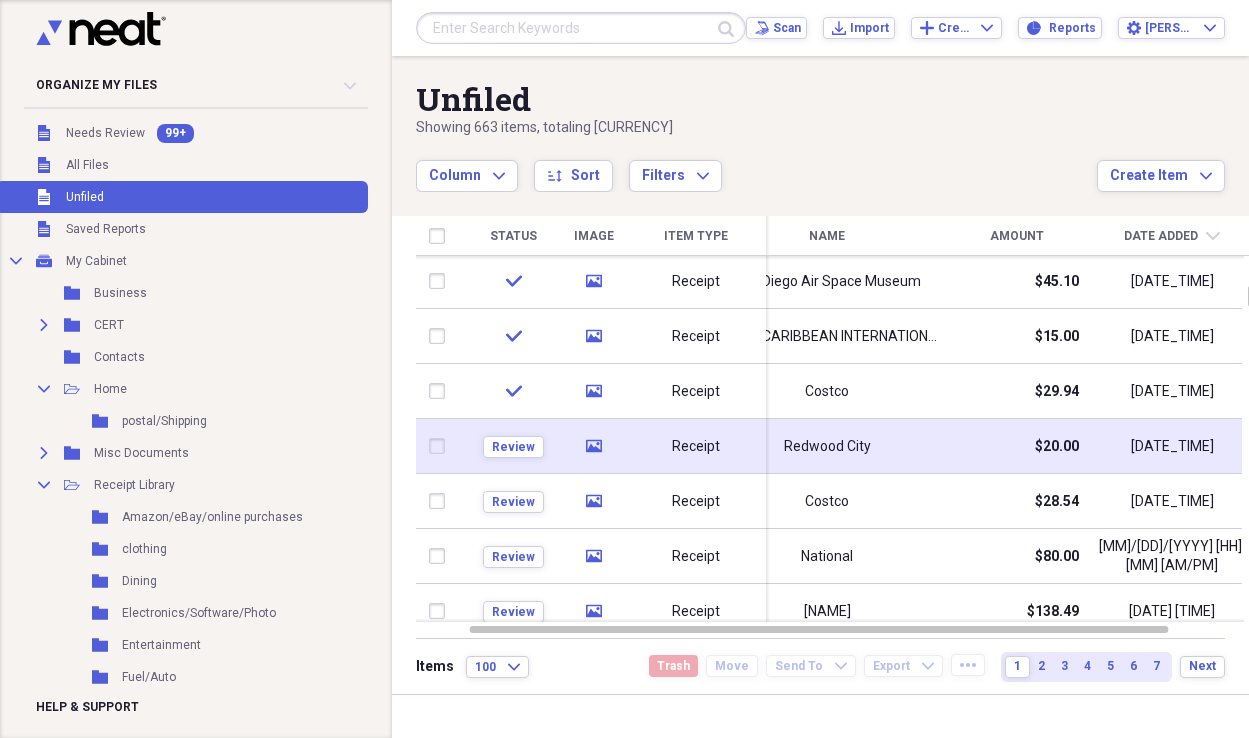 click on "Redwood City" at bounding box center [827, 447] 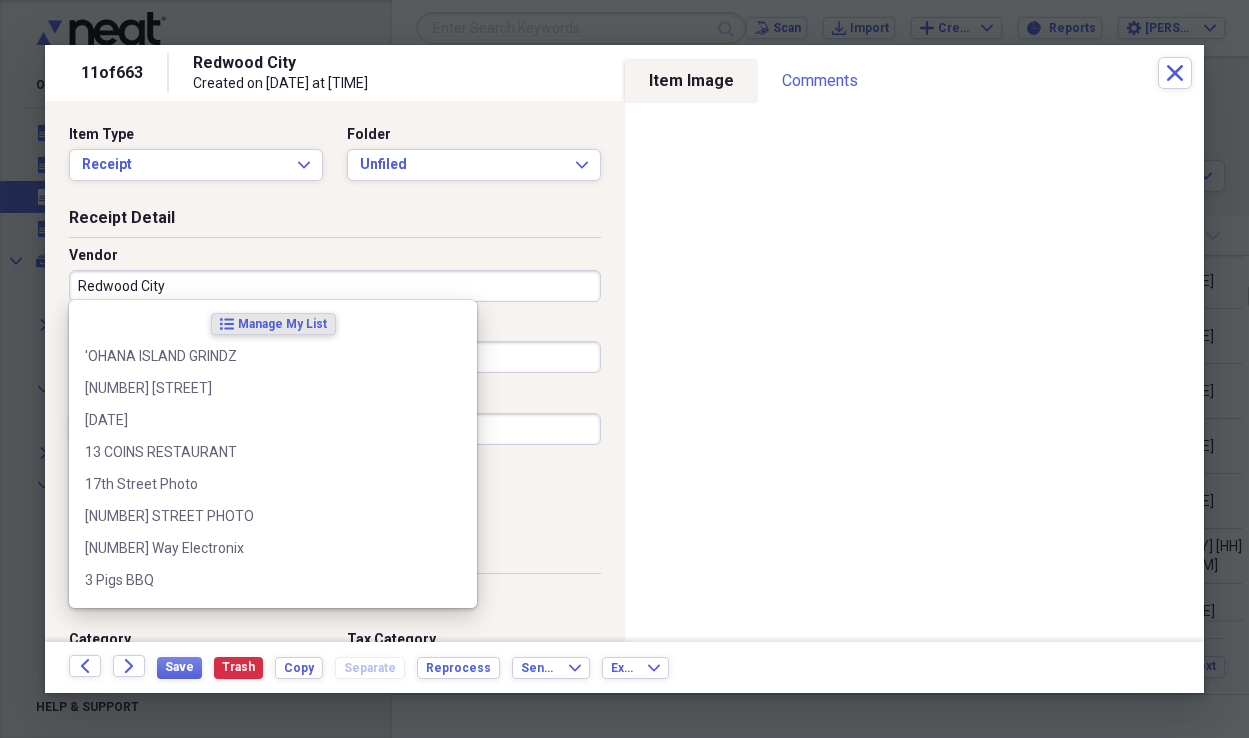 drag, startPoint x: 83, startPoint y: 289, endPoint x: 234, endPoint y: 285, distance: 151.05296 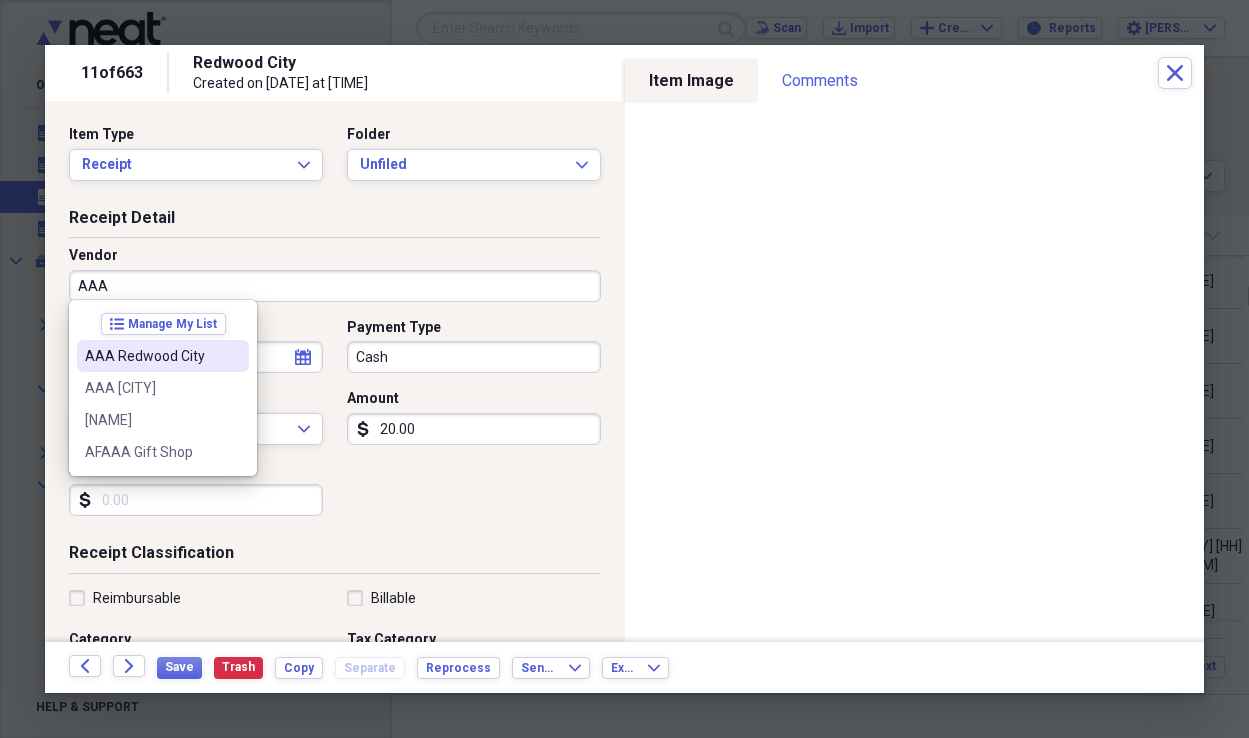 click on "AAA Redwood City" at bounding box center (151, 356) 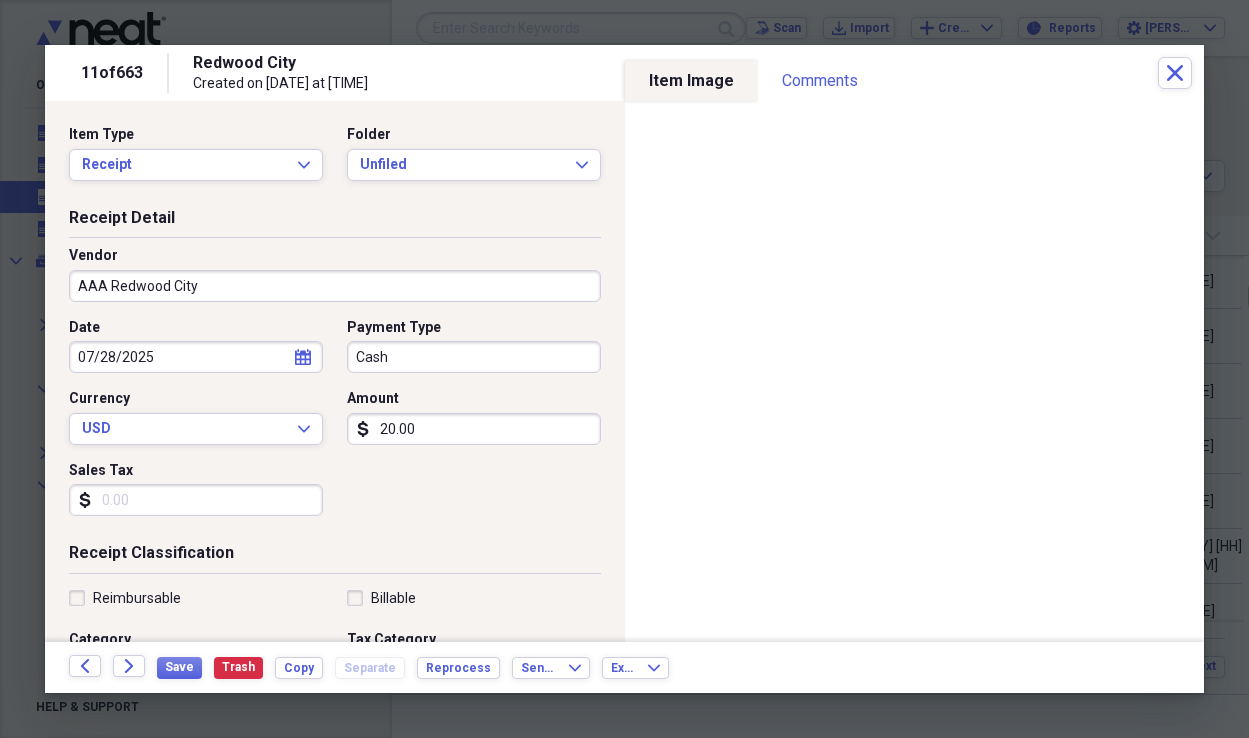 drag, startPoint x: 378, startPoint y: 424, endPoint x: 354, endPoint y: 422, distance: 24.083189 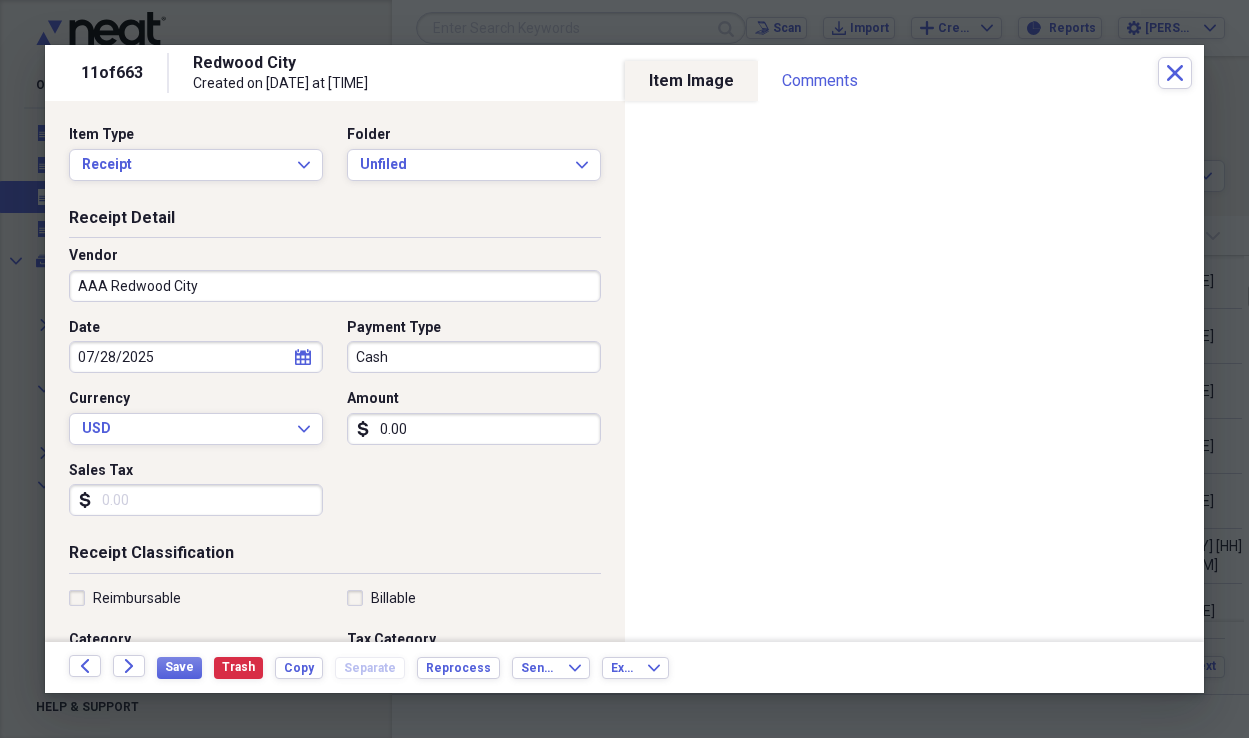 type on "0.00" 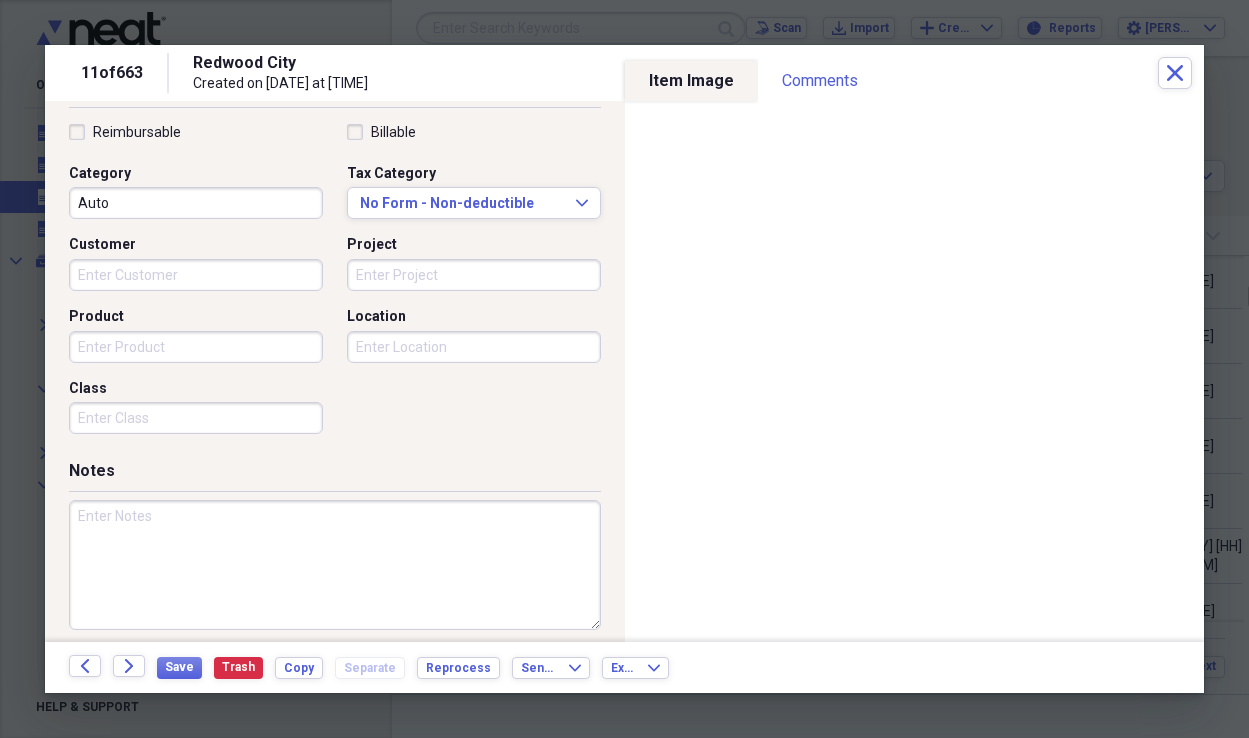 scroll, scrollTop: 471, scrollLeft: 0, axis: vertical 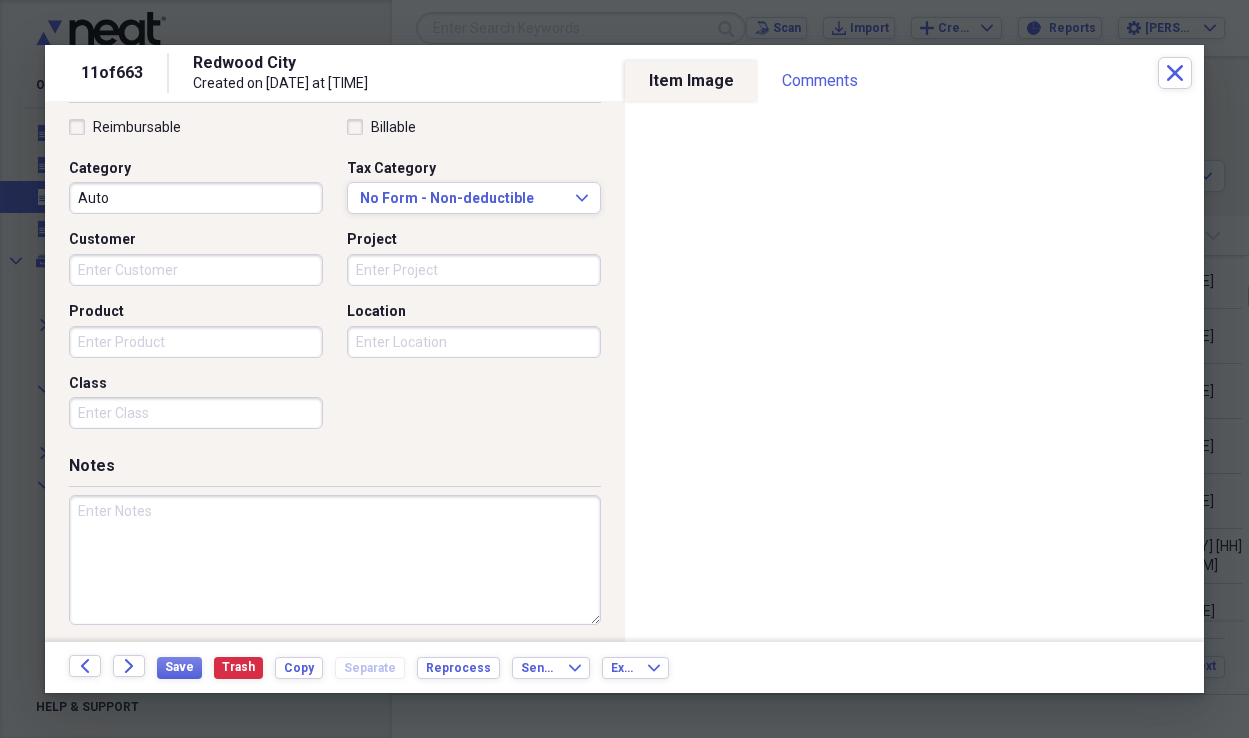 click on "Auto" at bounding box center [196, 198] 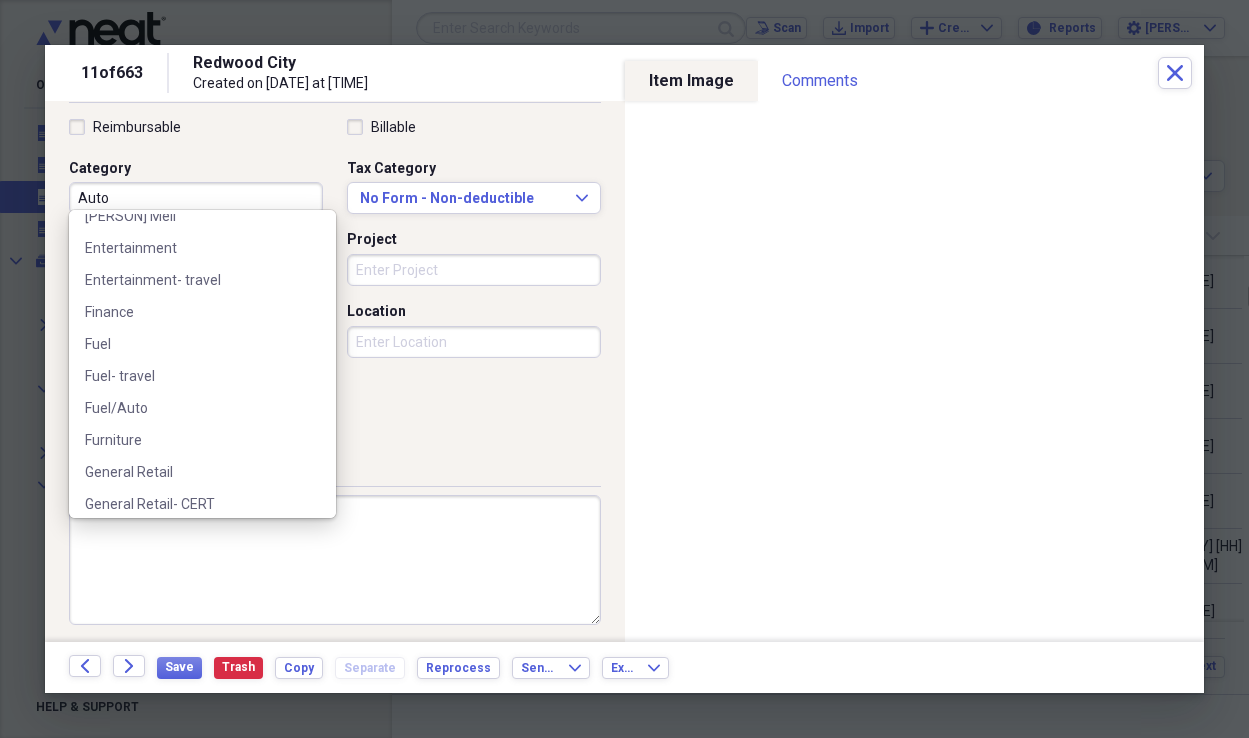 scroll, scrollTop: 593, scrollLeft: 0, axis: vertical 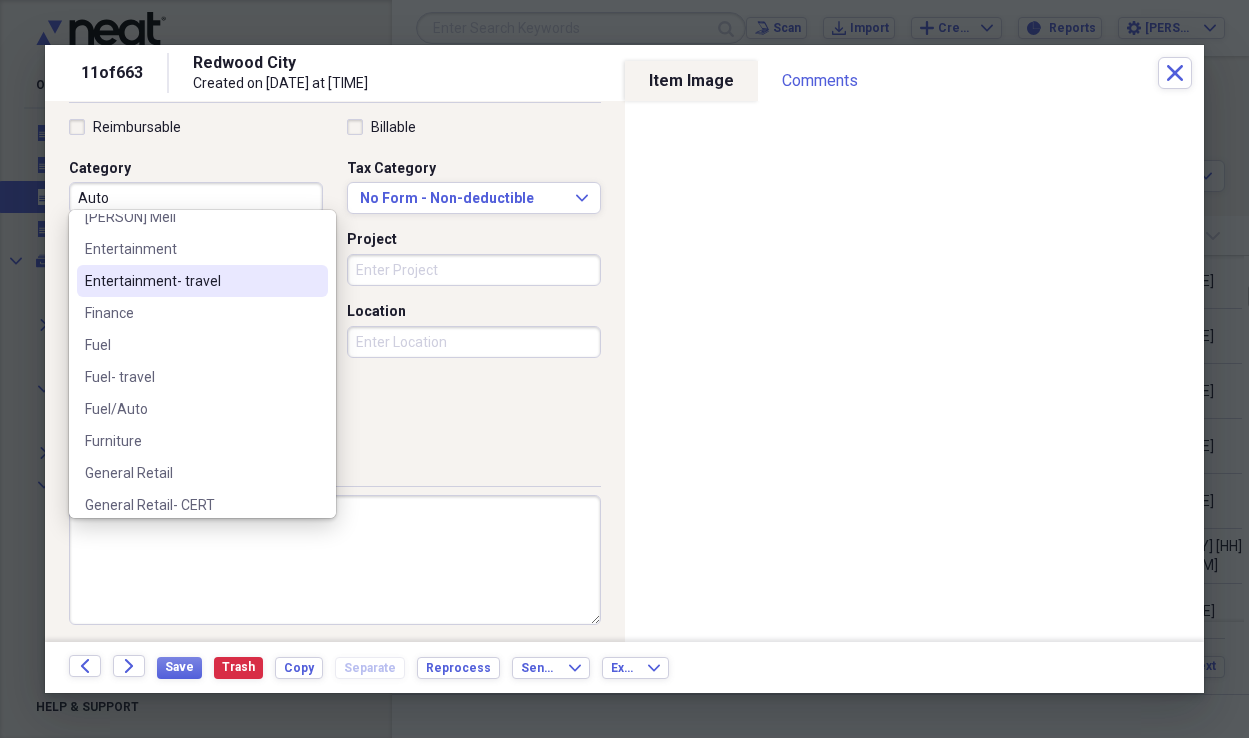 click on "Entertainment- travel" at bounding box center [190, 281] 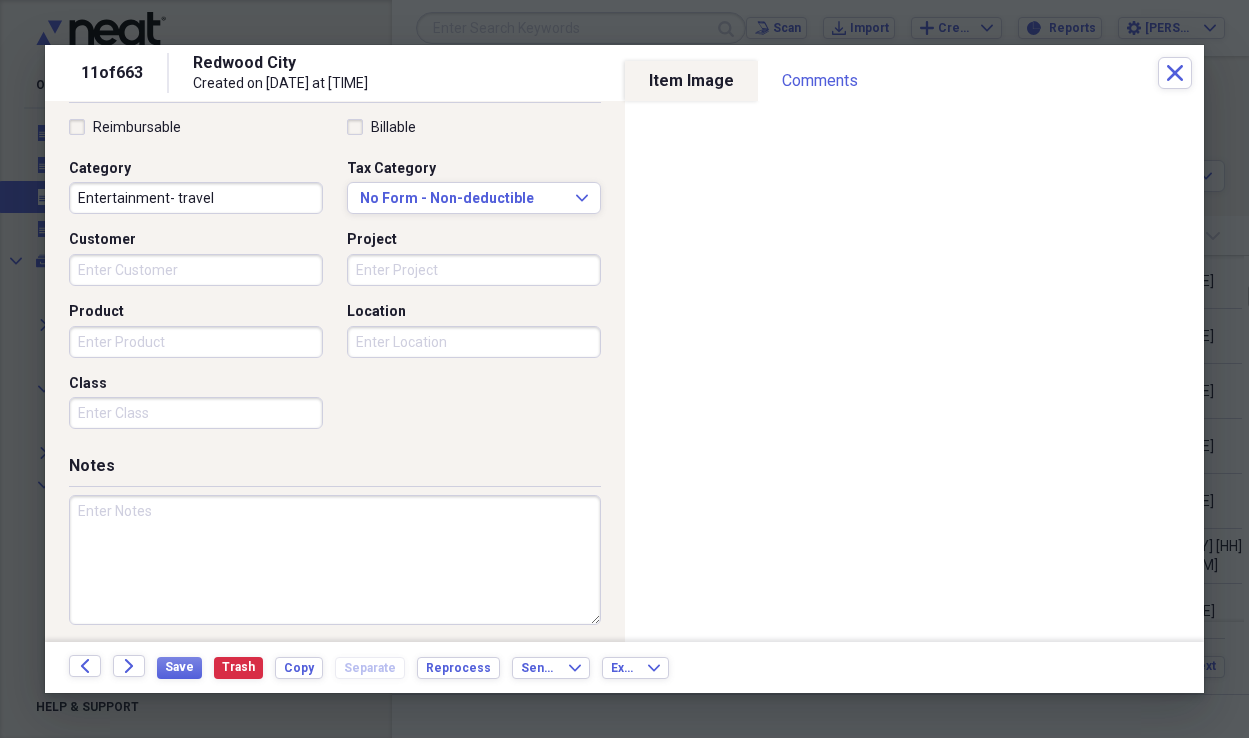 click at bounding box center [335, 560] 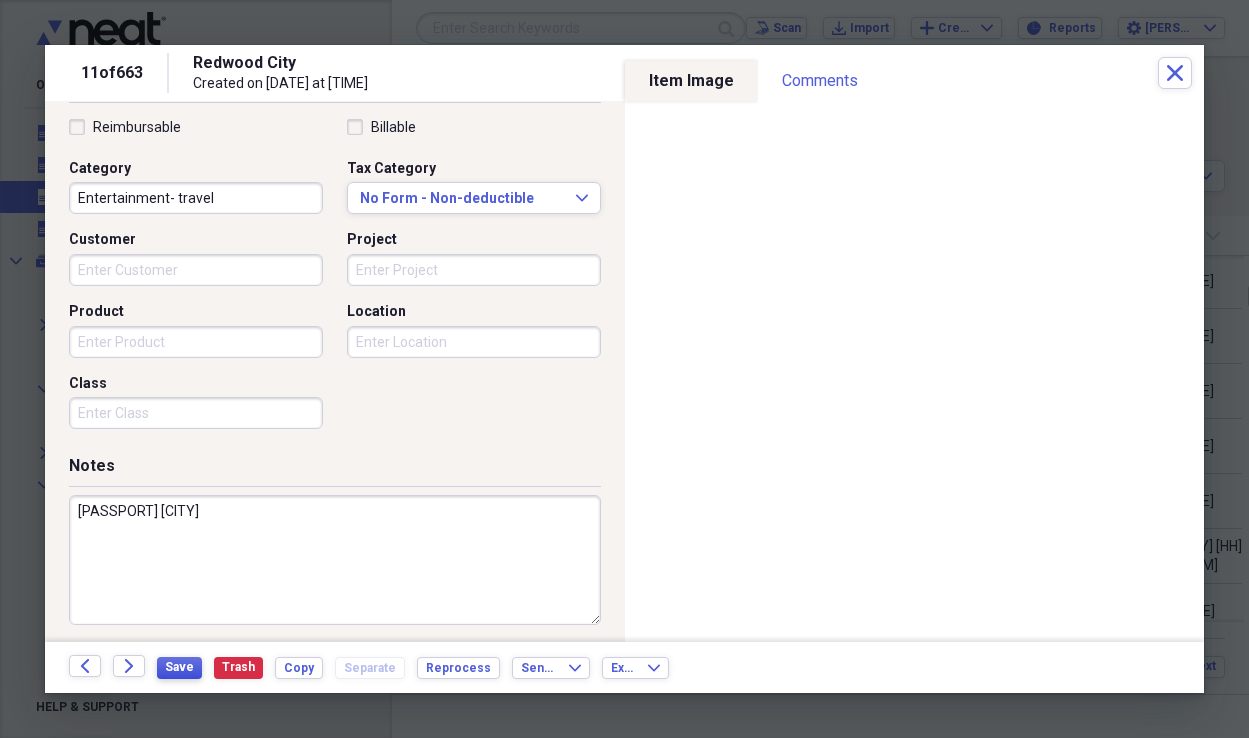 type on "[PASSPORT] [CITY]" 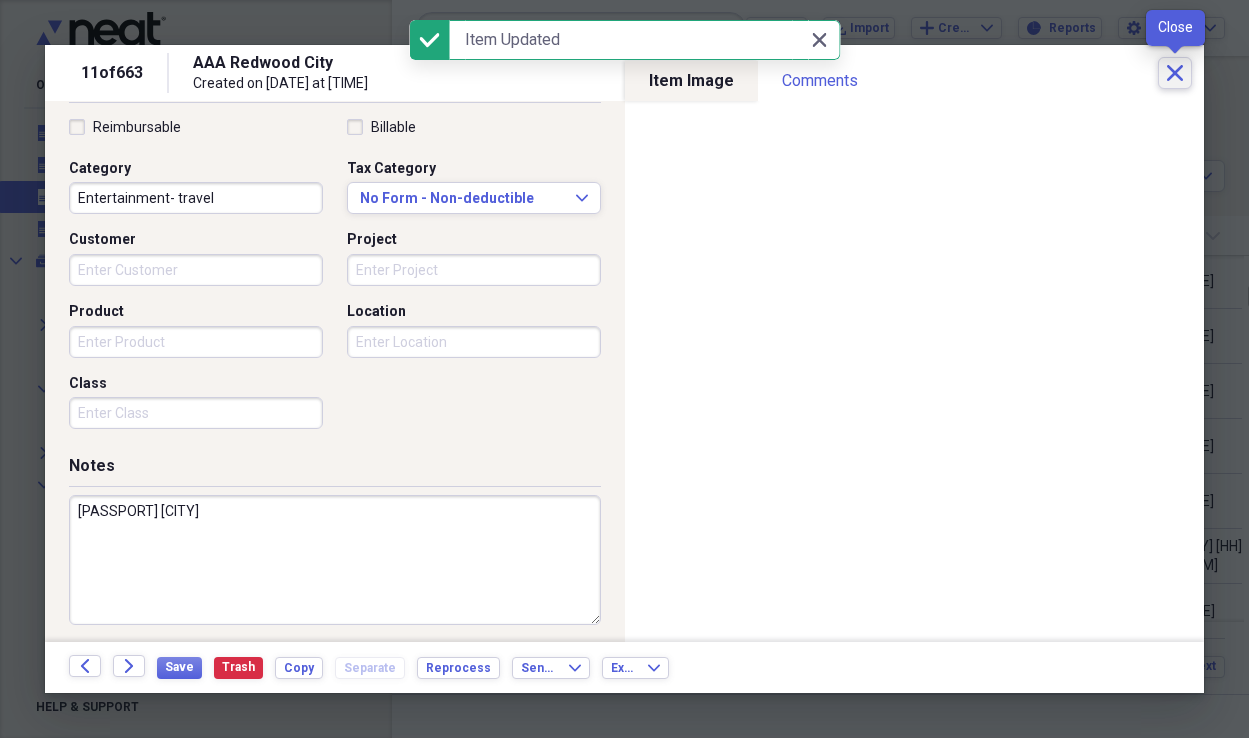 click on "Close" at bounding box center (1175, 73) 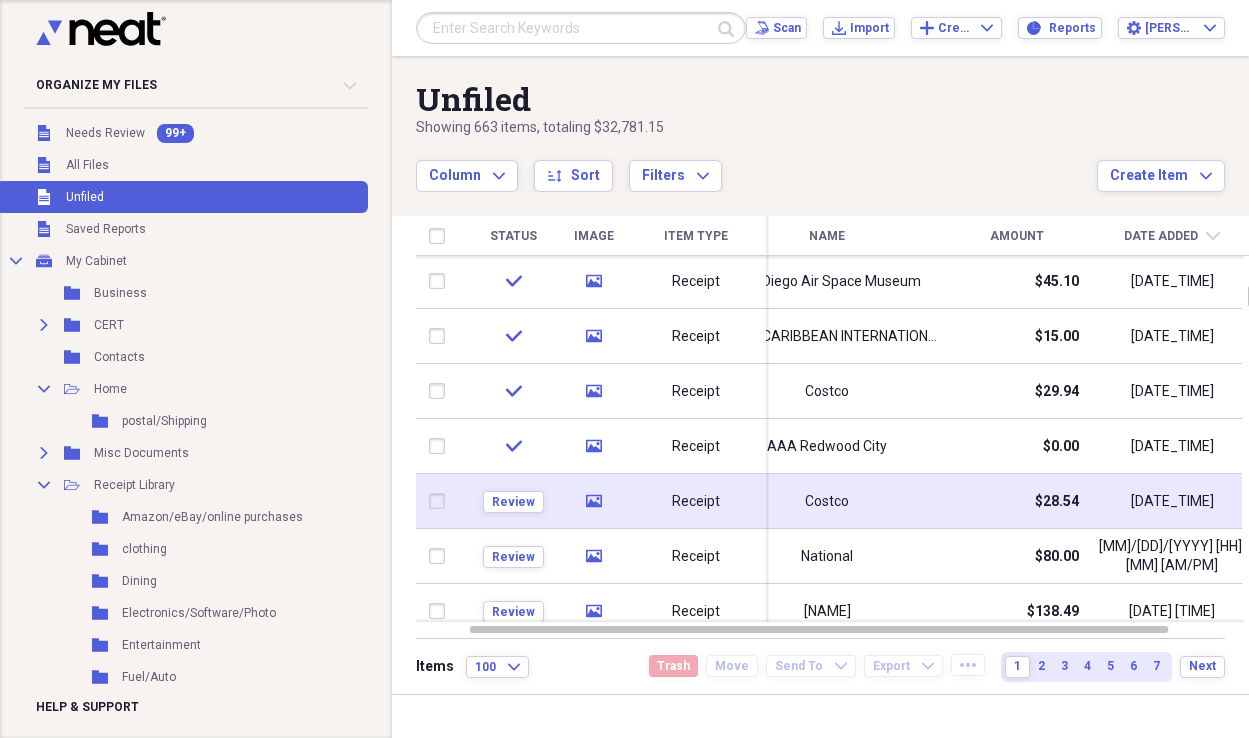 click on "Receipt" at bounding box center [696, 502] 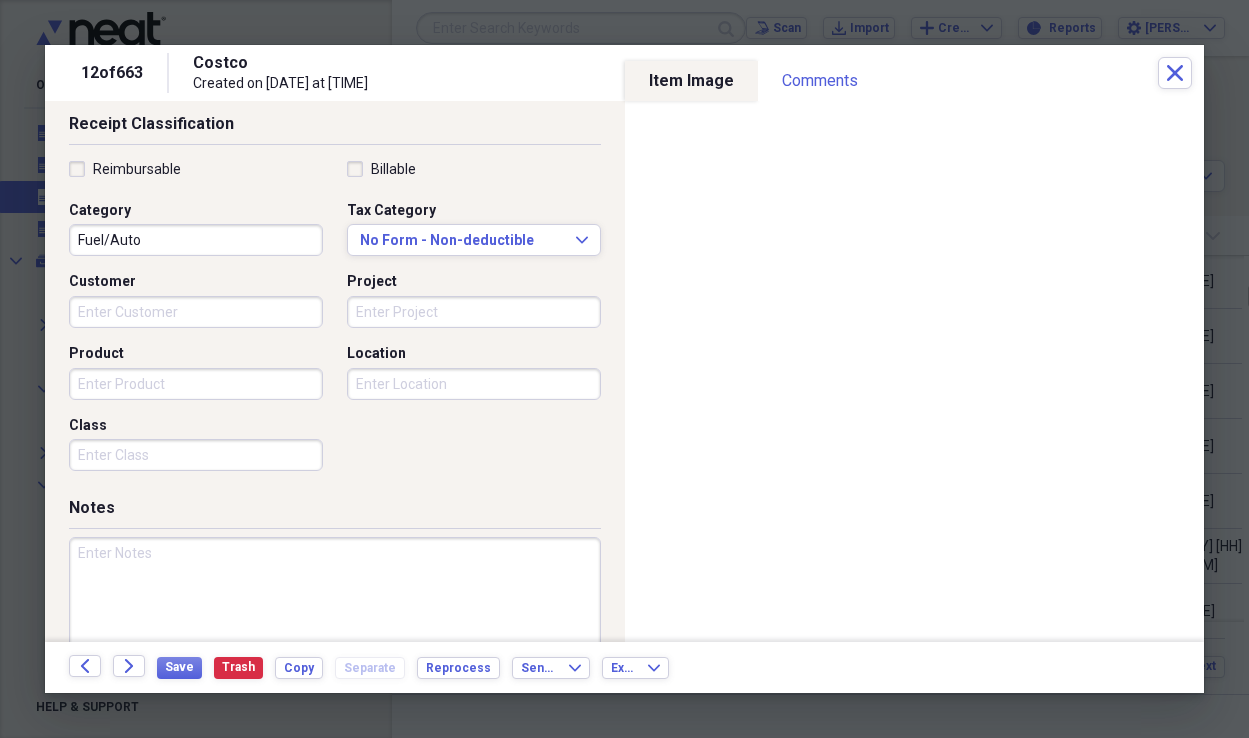 scroll, scrollTop: 433, scrollLeft: 0, axis: vertical 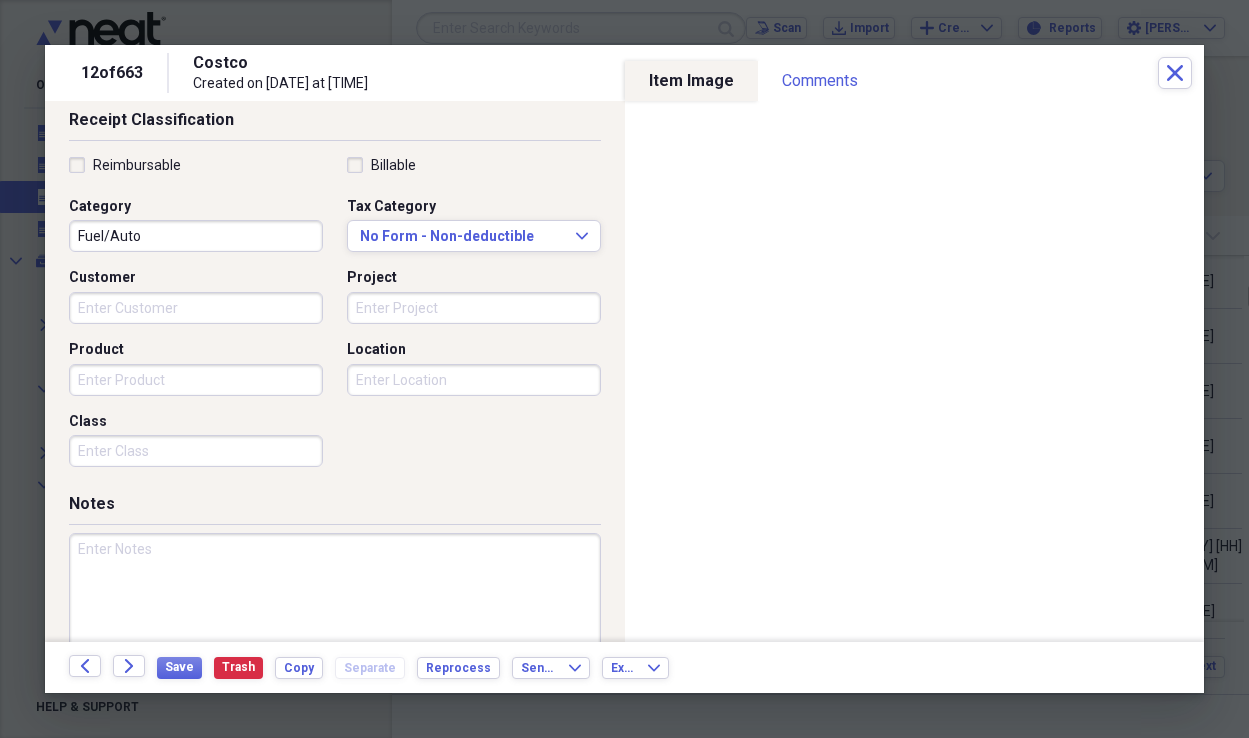 click at bounding box center [335, 598] 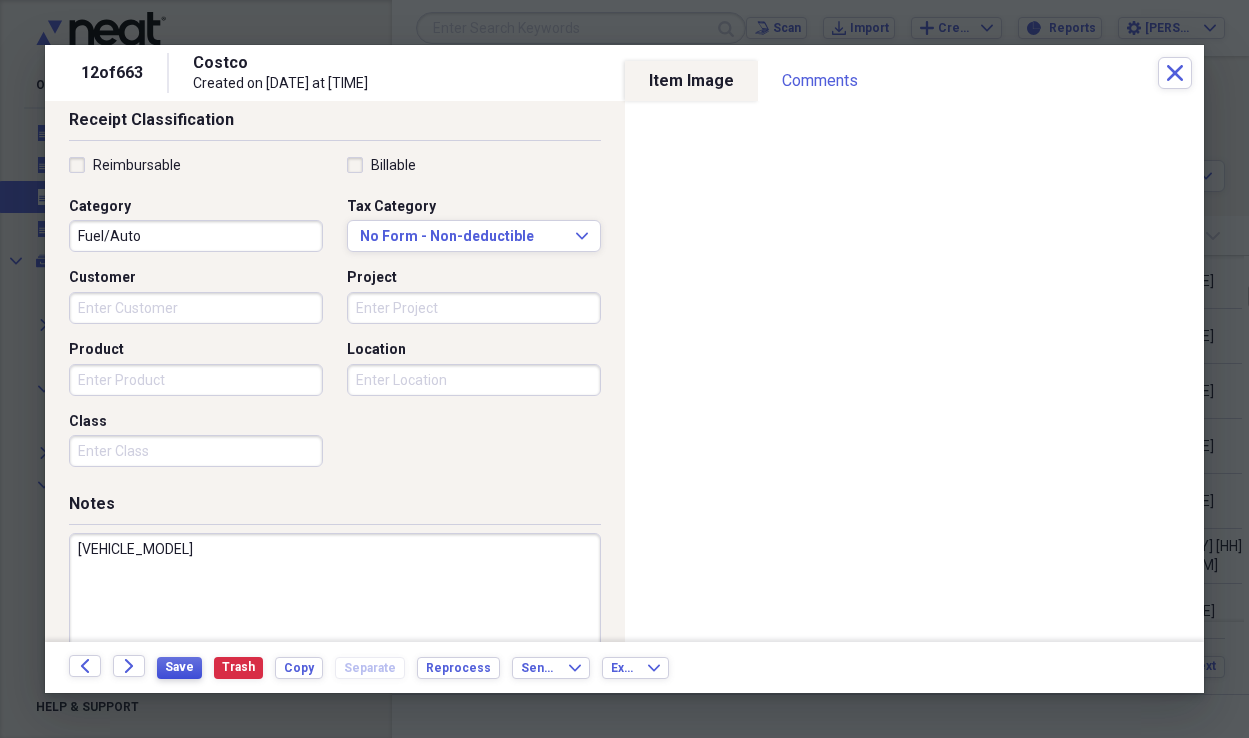 type on "[VEHICLE_MODEL]" 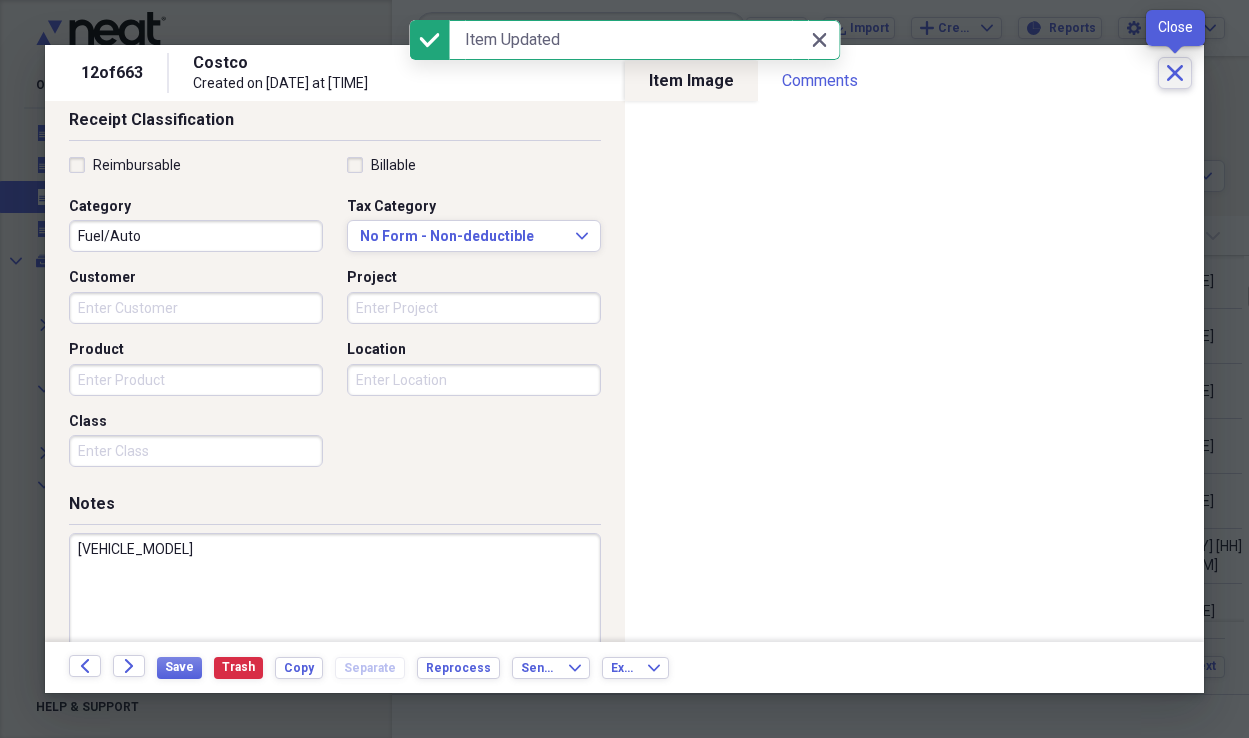 click on "Close" 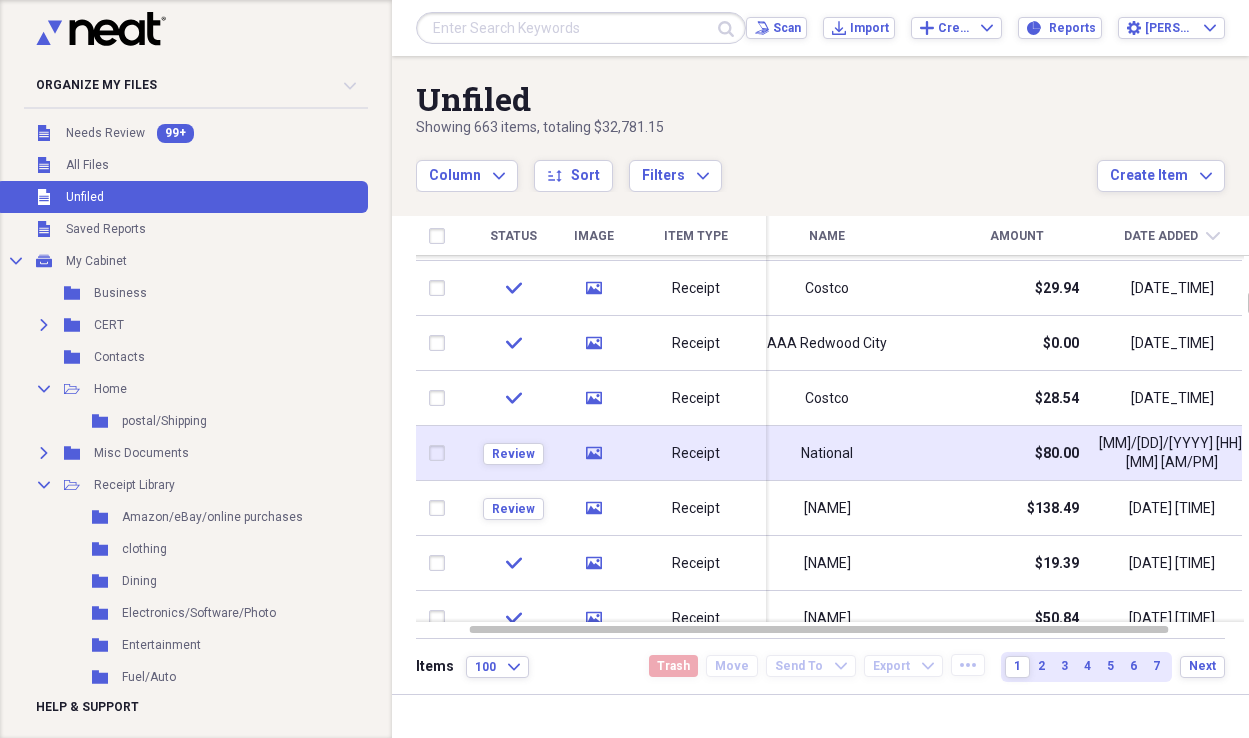 click on "media" at bounding box center (593, 453) 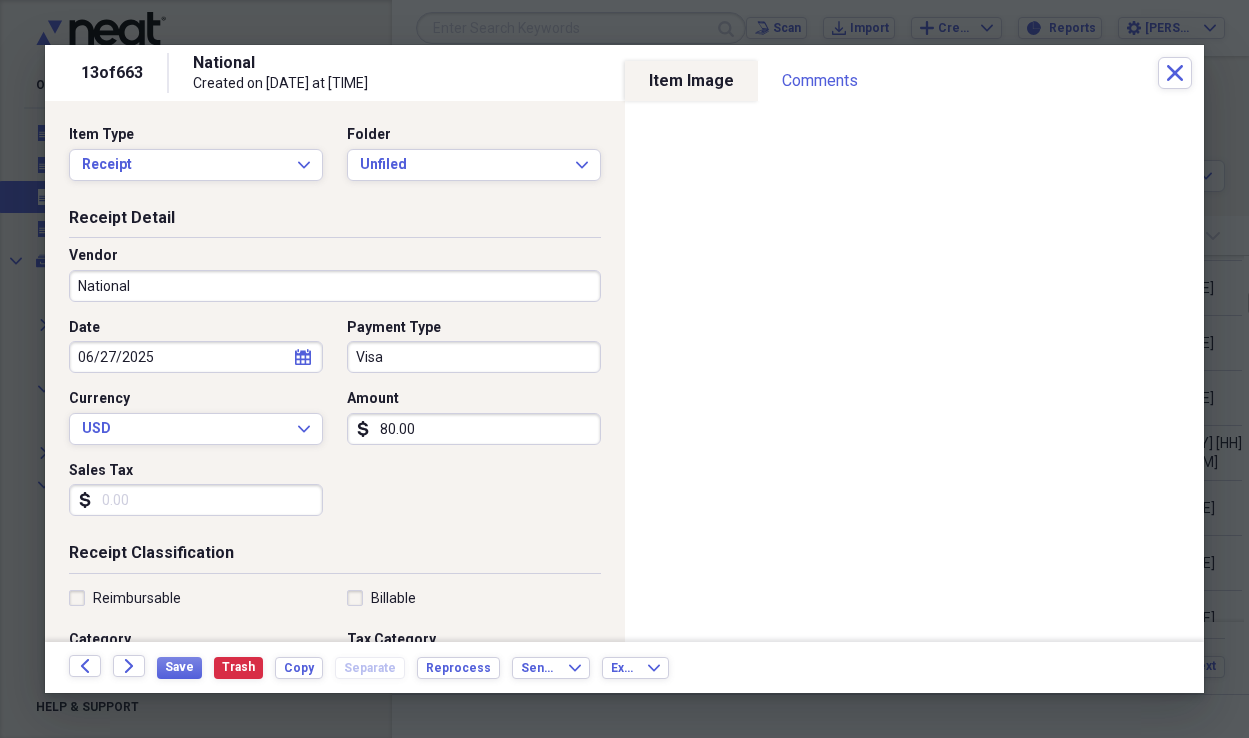 click on "National" at bounding box center [335, 286] 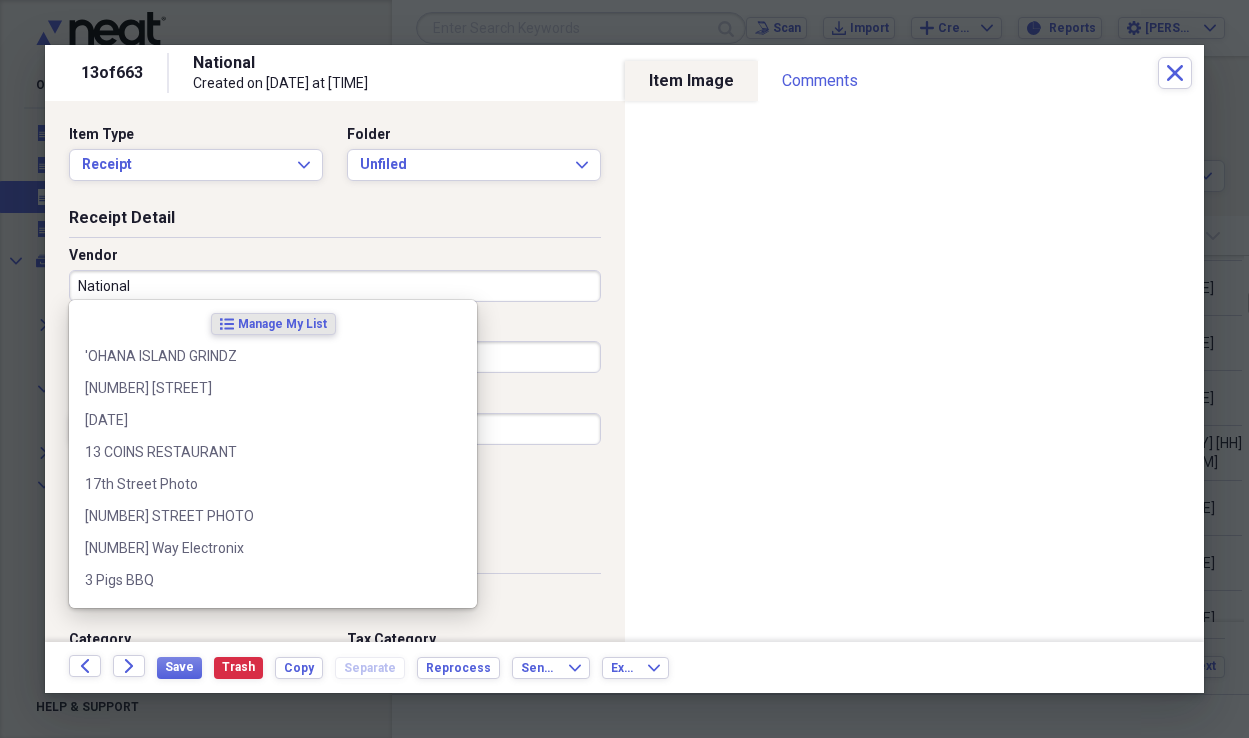 click on "National" at bounding box center (335, 286) 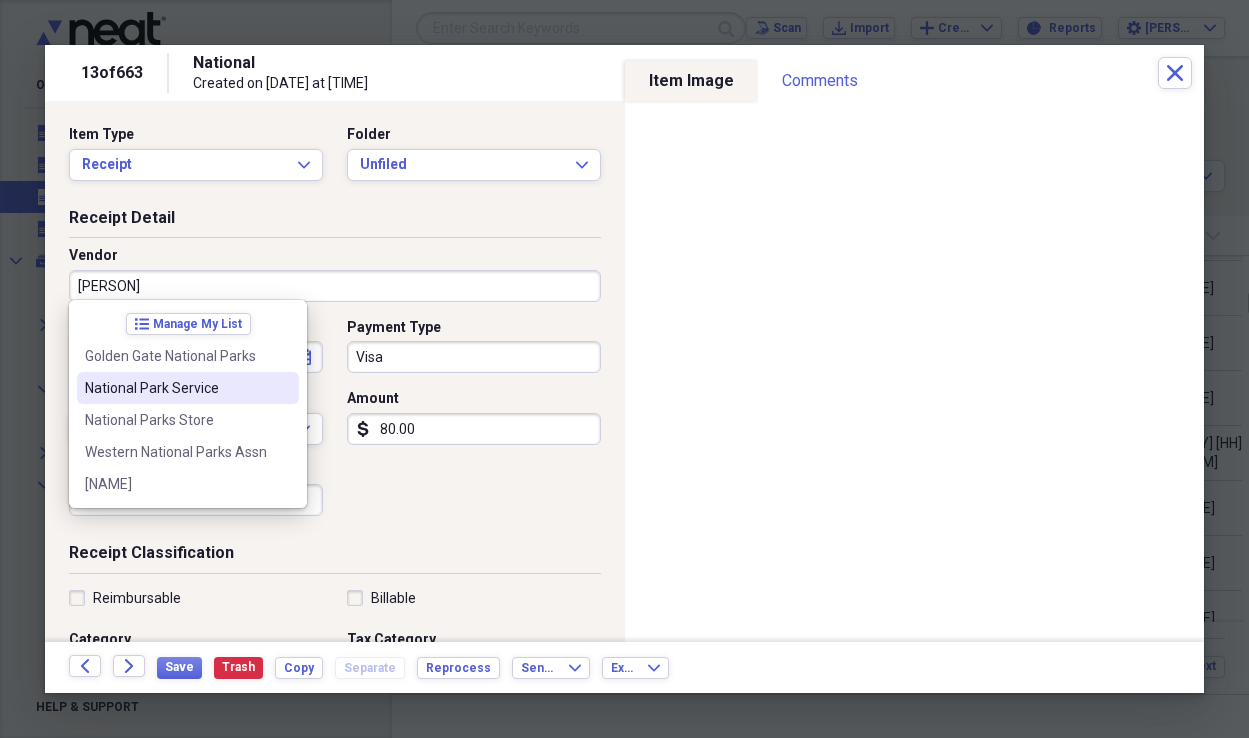 click on "National Park Service" at bounding box center [188, 388] 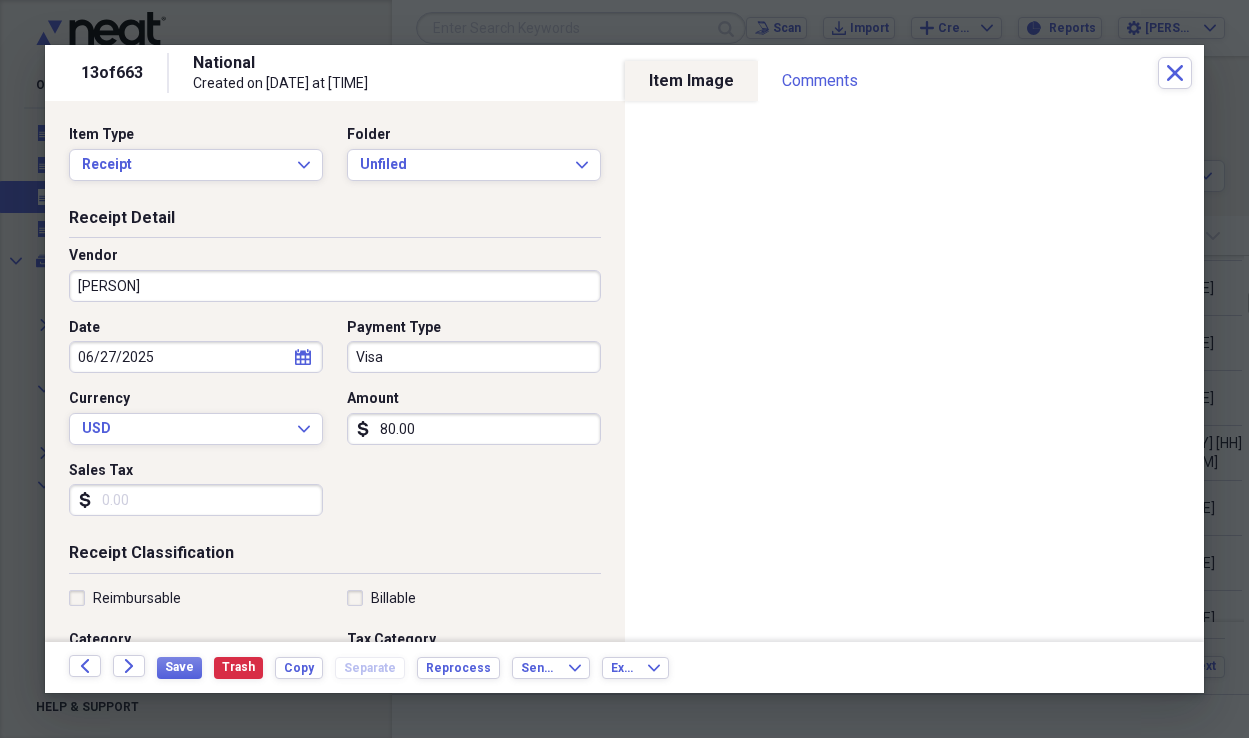 type on "National Park Service" 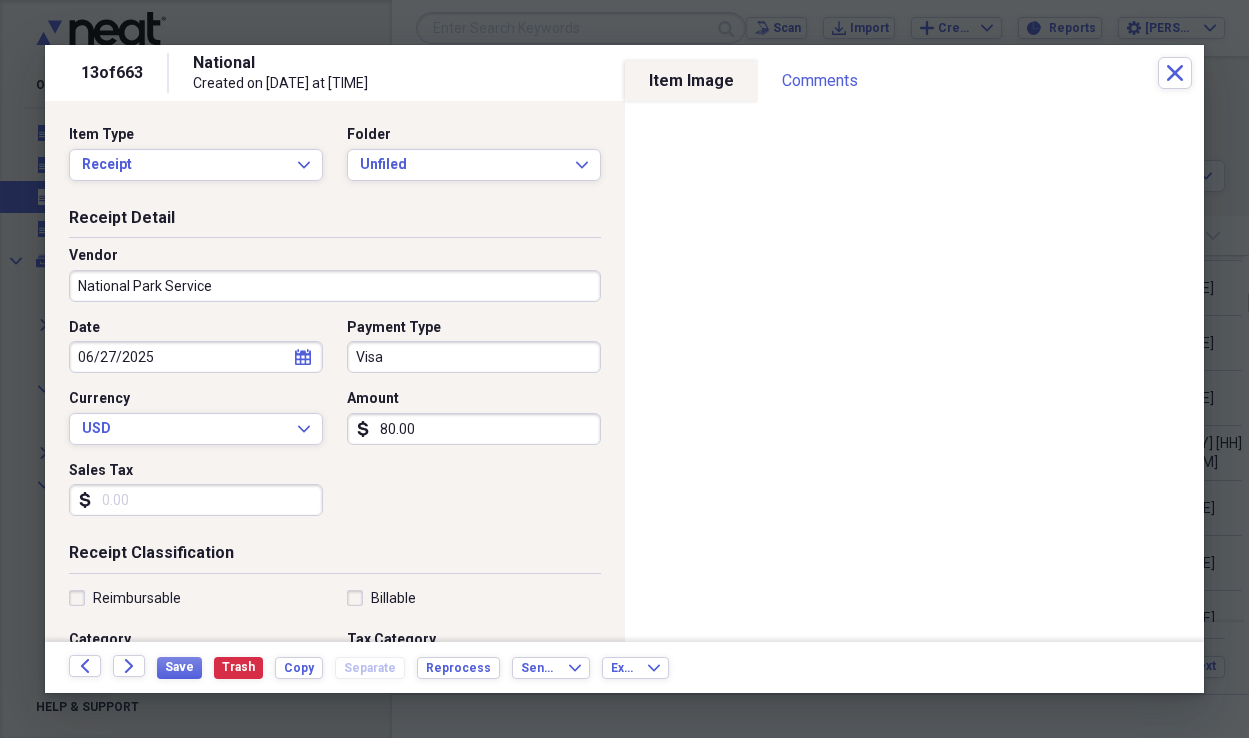 type on "Entertainment" 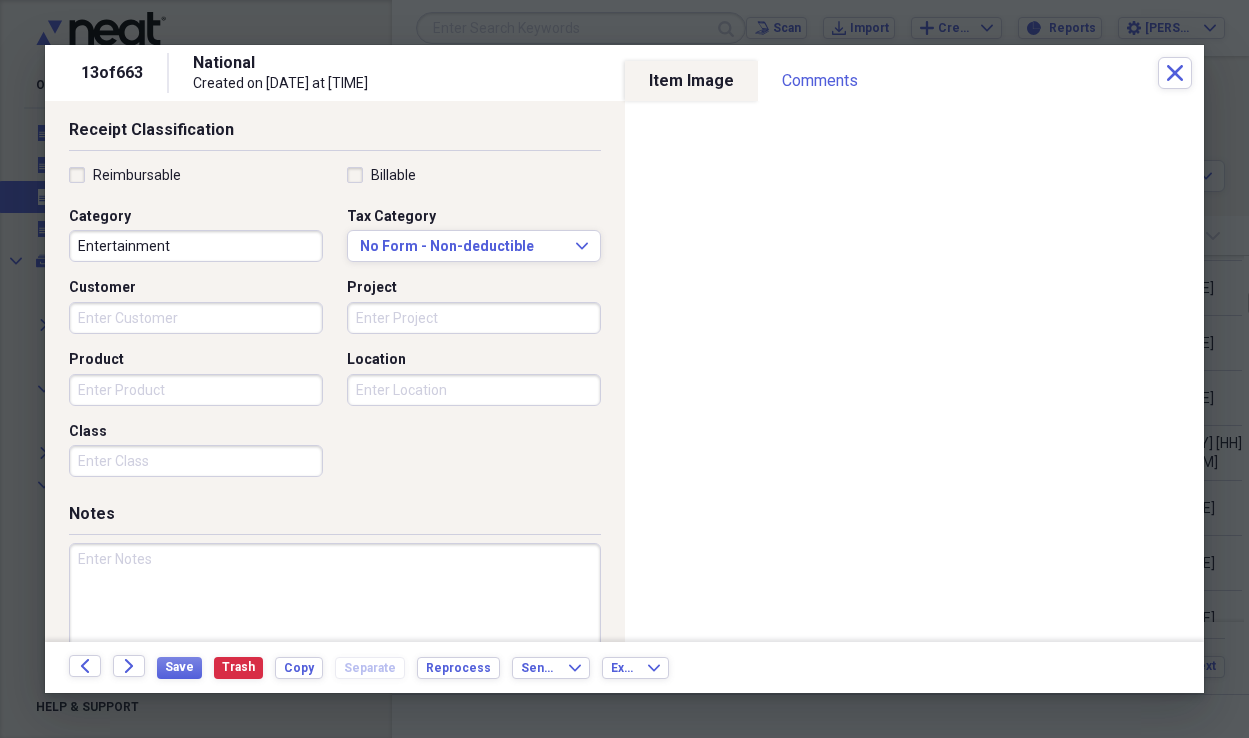 scroll, scrollTop: 473, scrollLeft: 0, axis: vertical 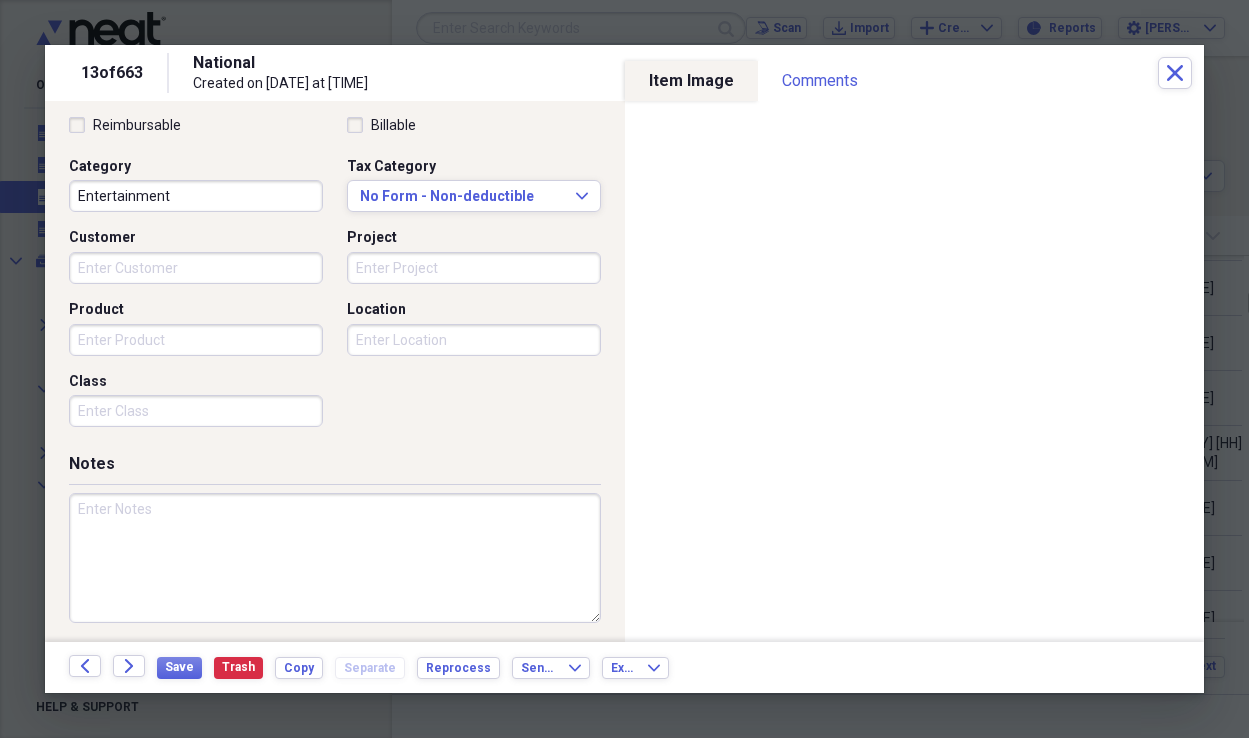 click at bounding box center (335, 558) 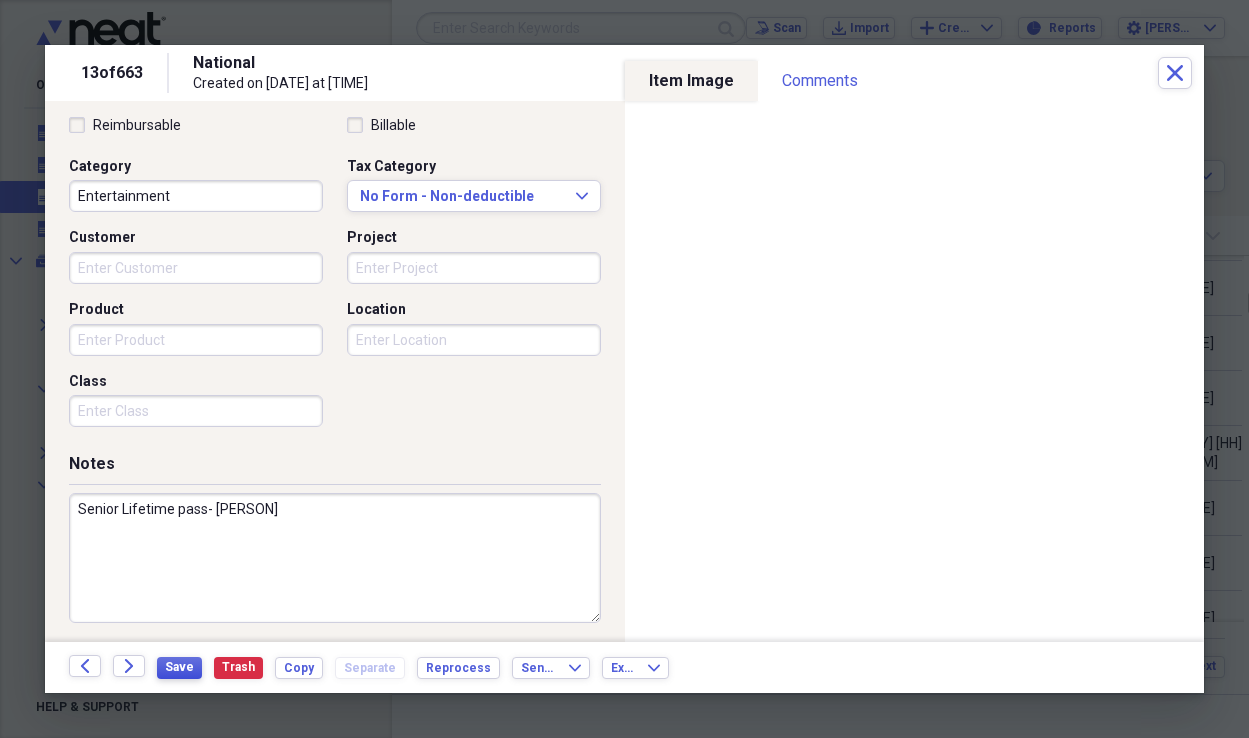 type on "Senior Lifetime pass- [PERSON]" 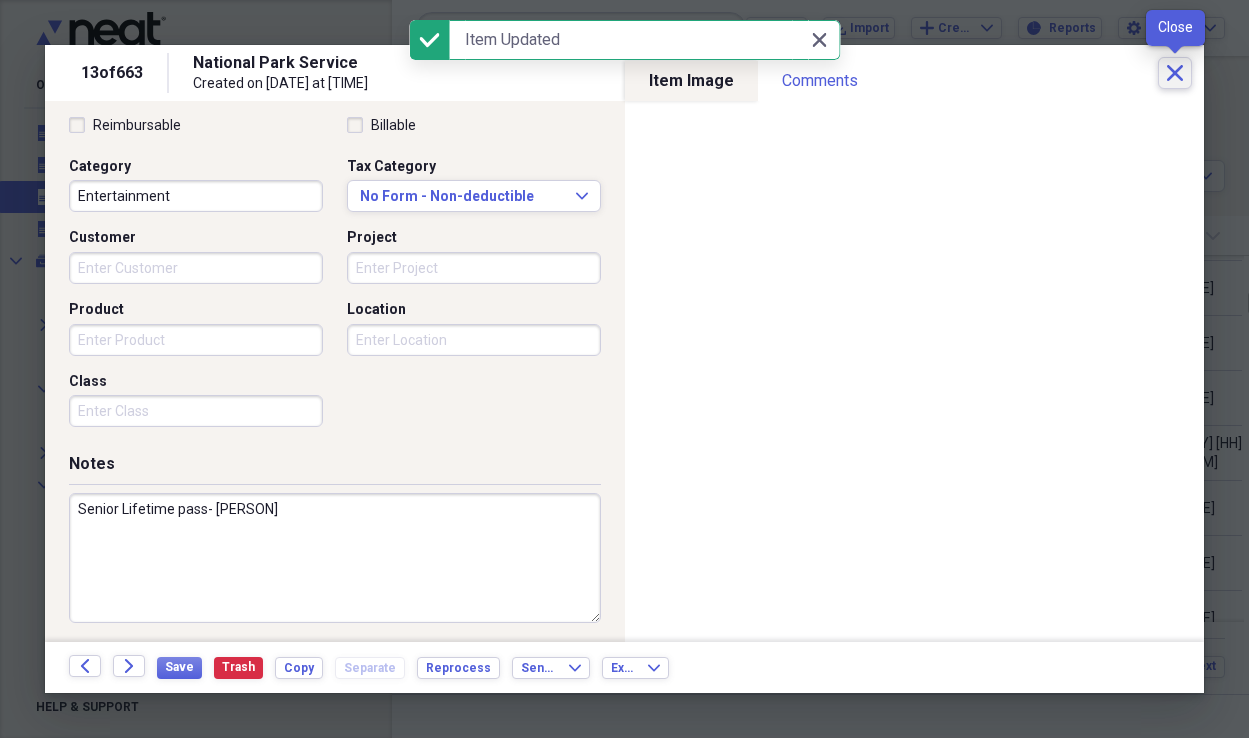 click on "Close" at bounding box center [1175, 73] 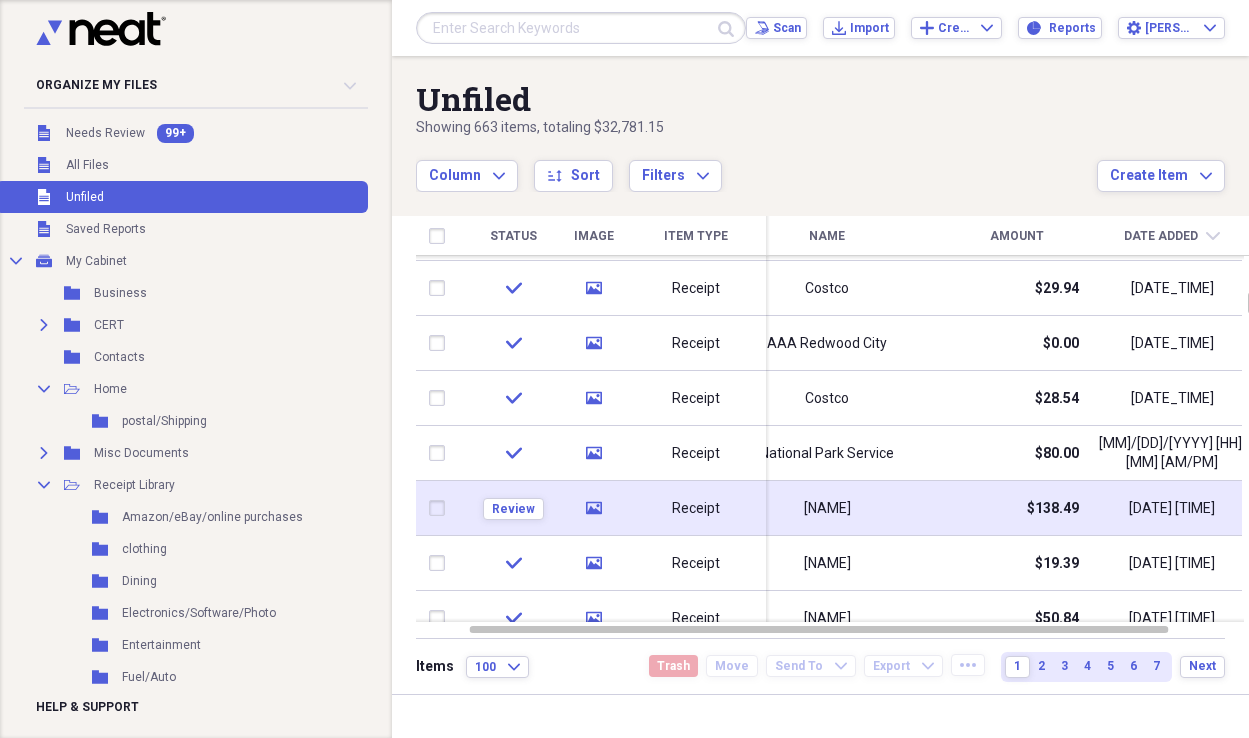 click on "[NAME]" at bounding box center [827, 509] 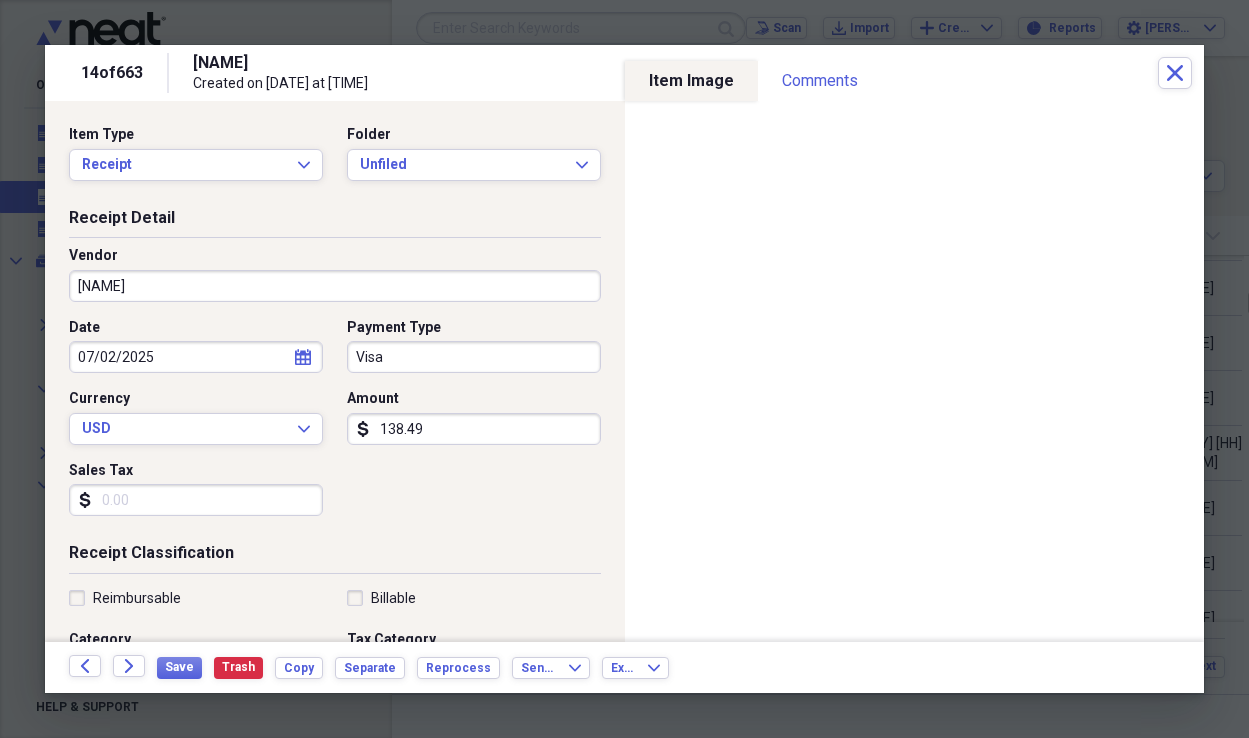 click on "138.49" at bounding box center (474, 429) 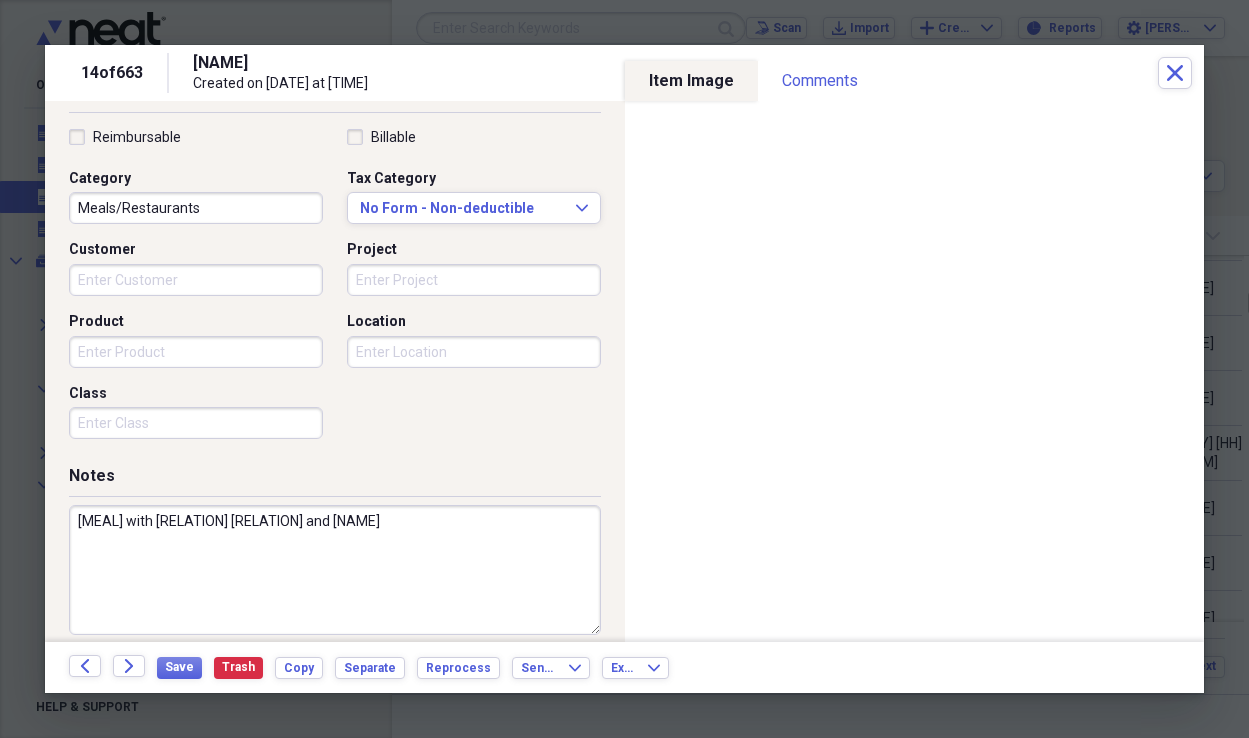 scroll, scrollTop: 473, scrollLeft: 0, axis: vertical 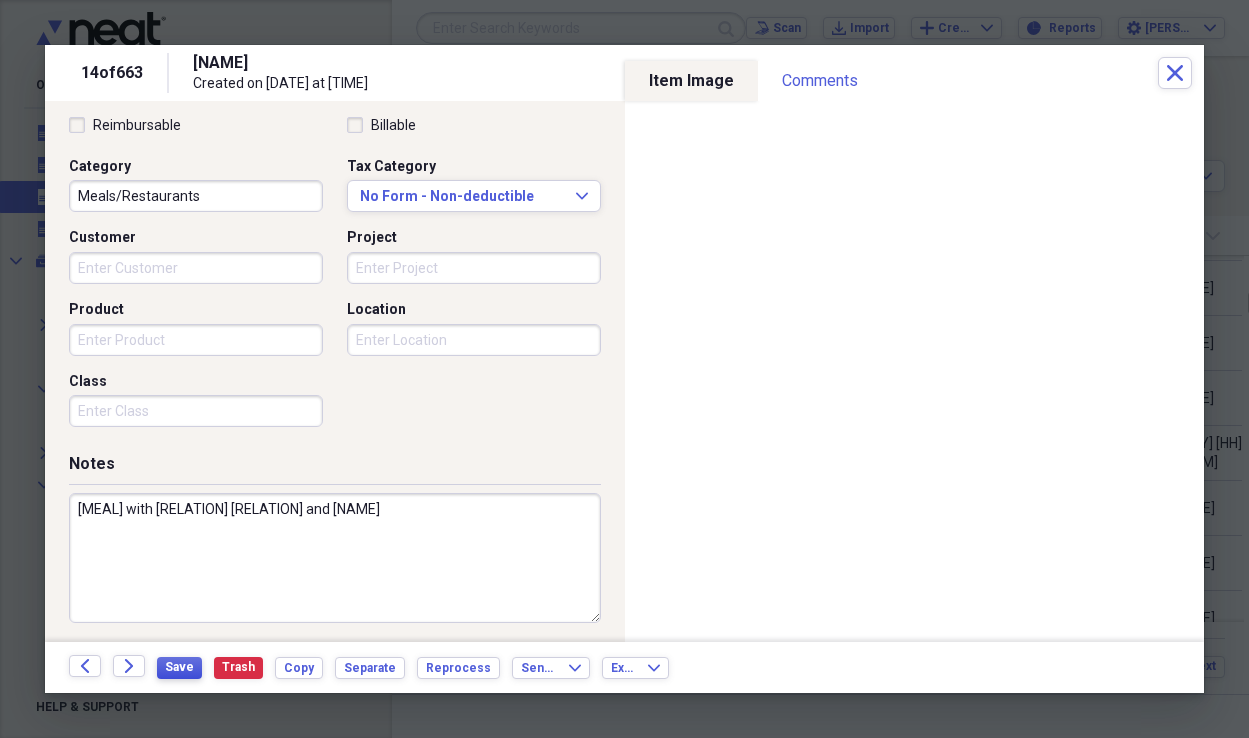 type on "161.49" 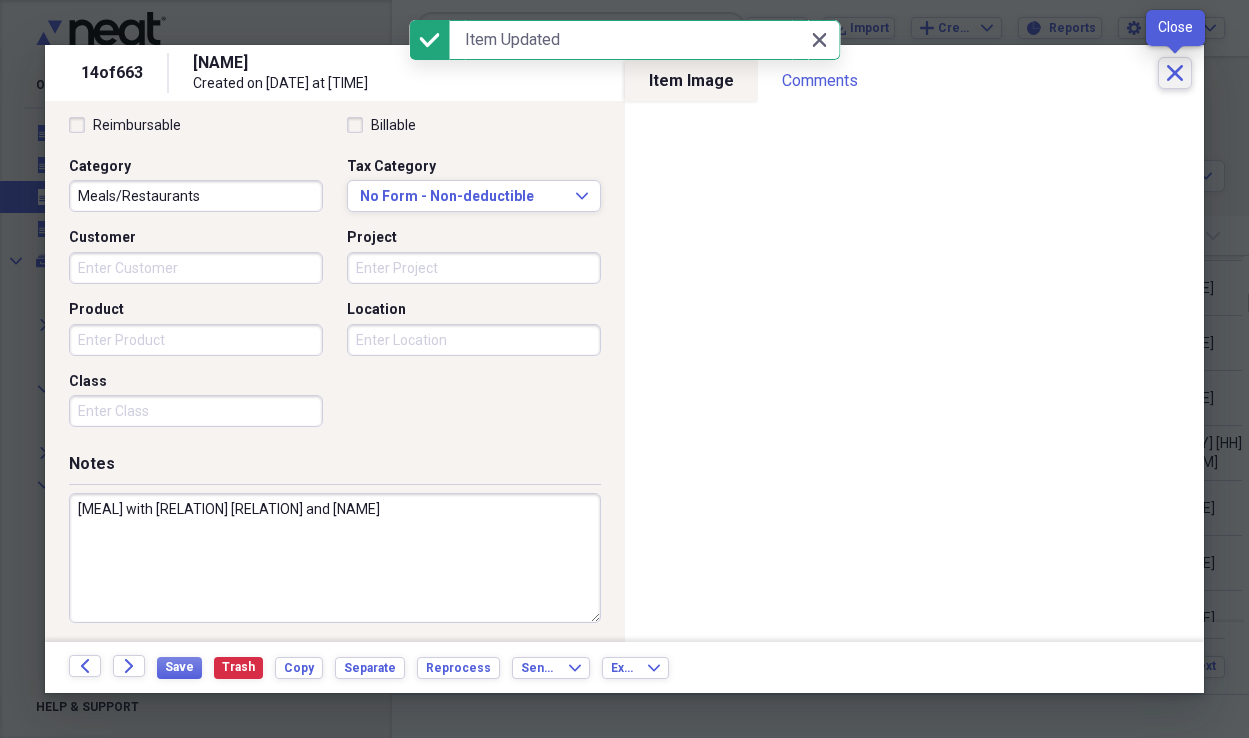 click on "Close" 